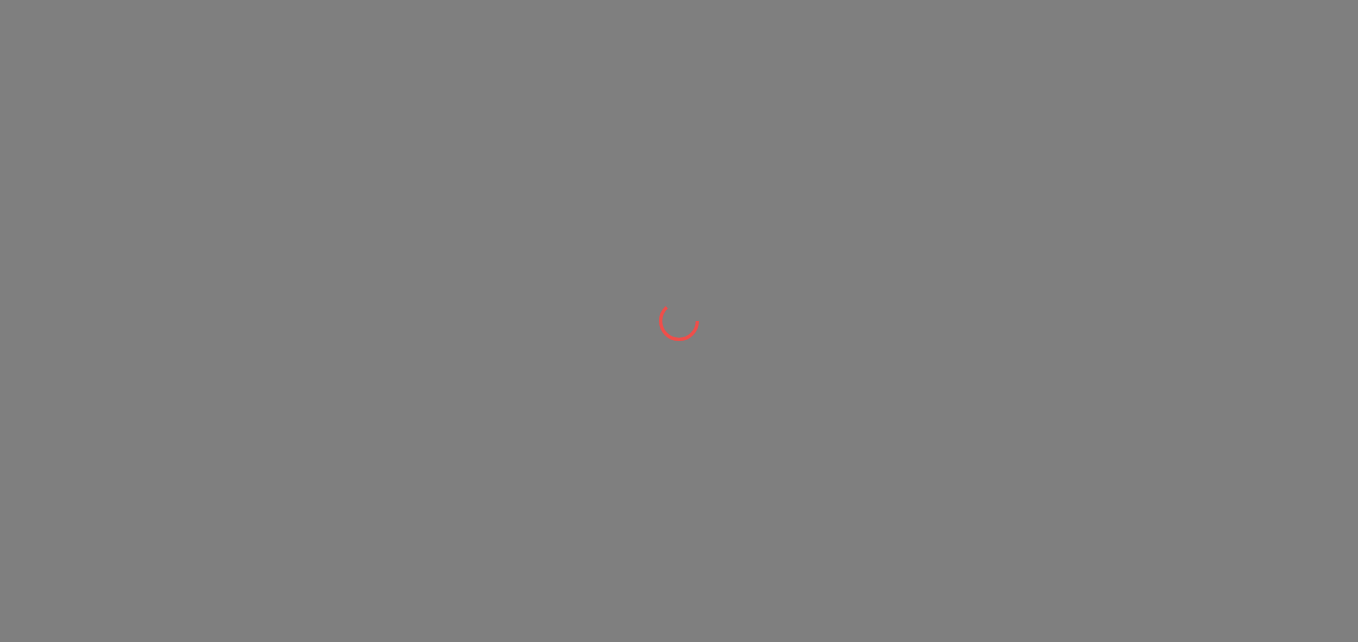 scroll, scrollTop: 0, scrollLeft: 0, axis: both 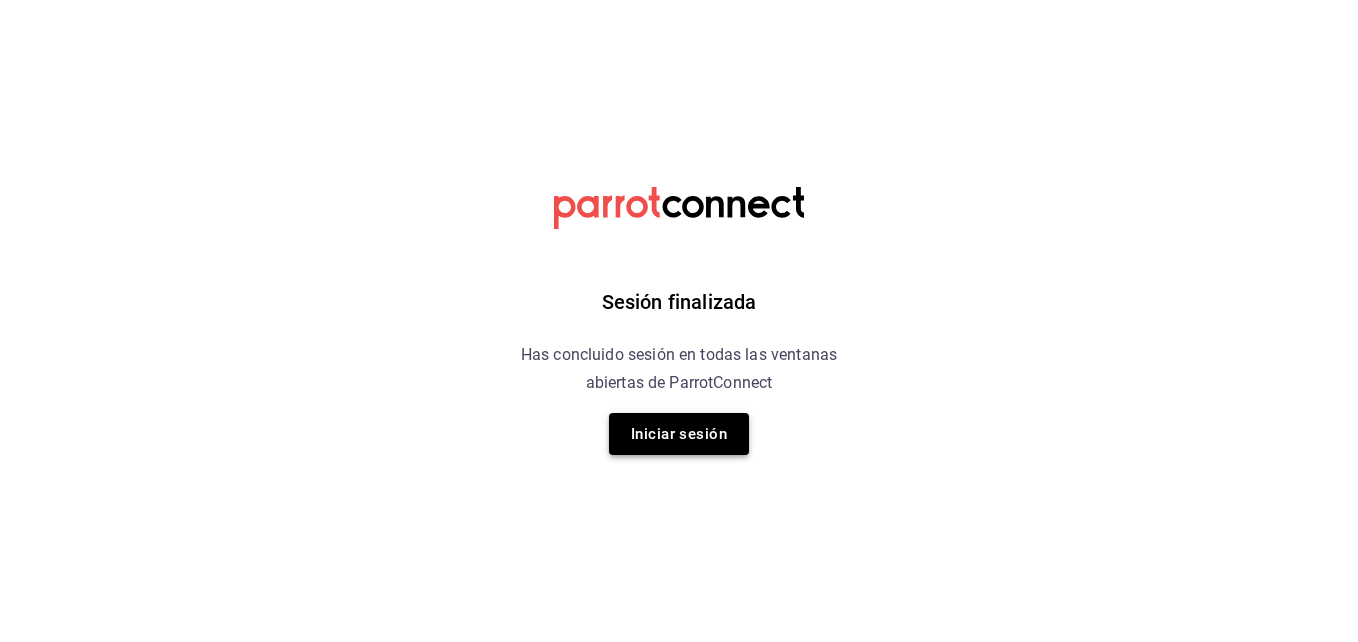 click on "Iniciar sesión" at bounding box center [679, 434] 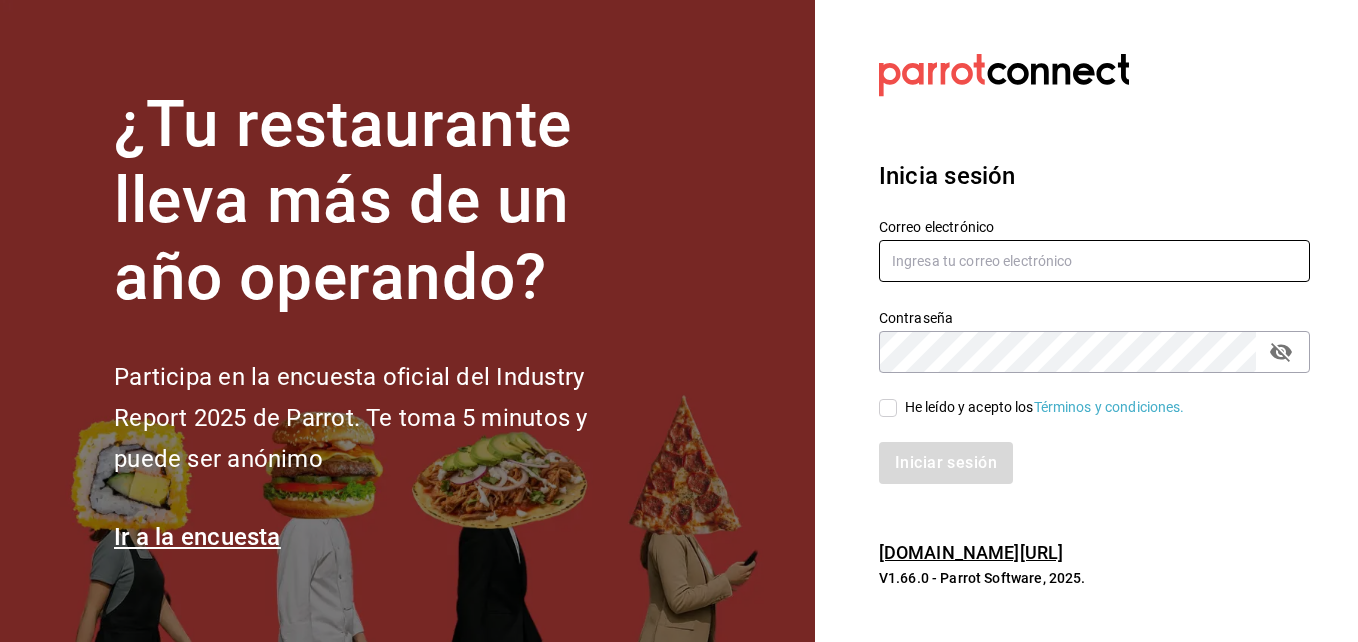 type on "jorge@elminutito.com" 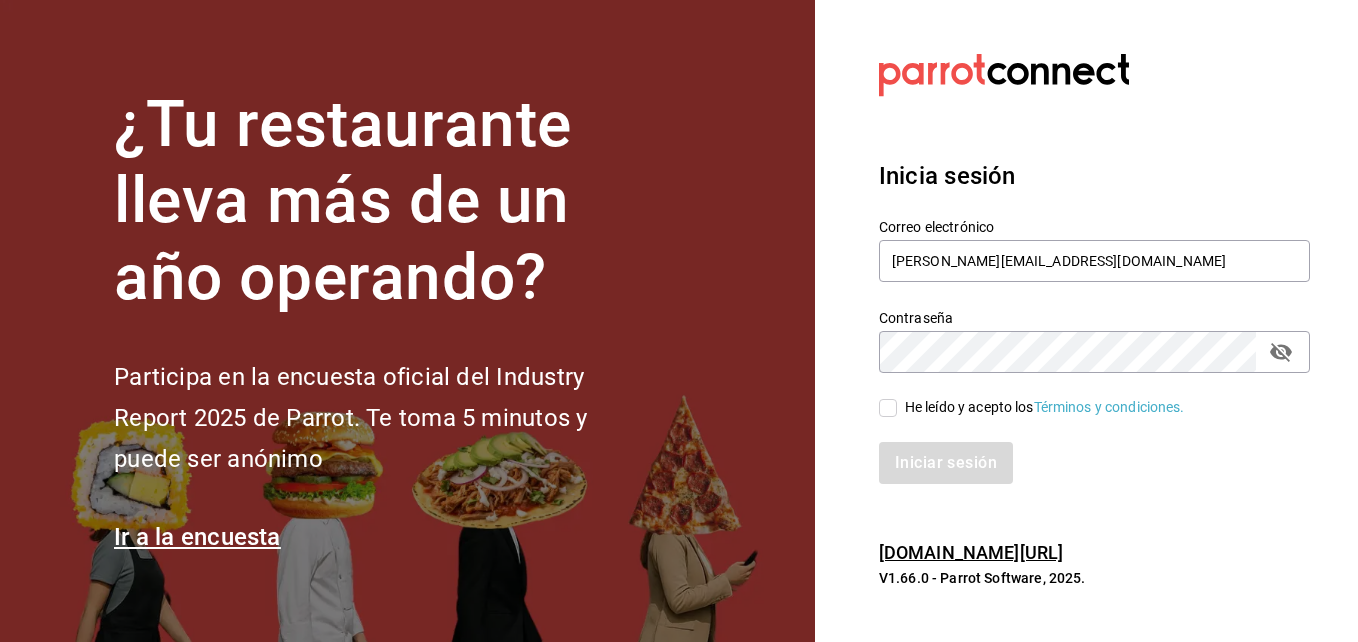 click on "He leído y acepto los  Términos y condiciones." at bounding box center [888, 408] 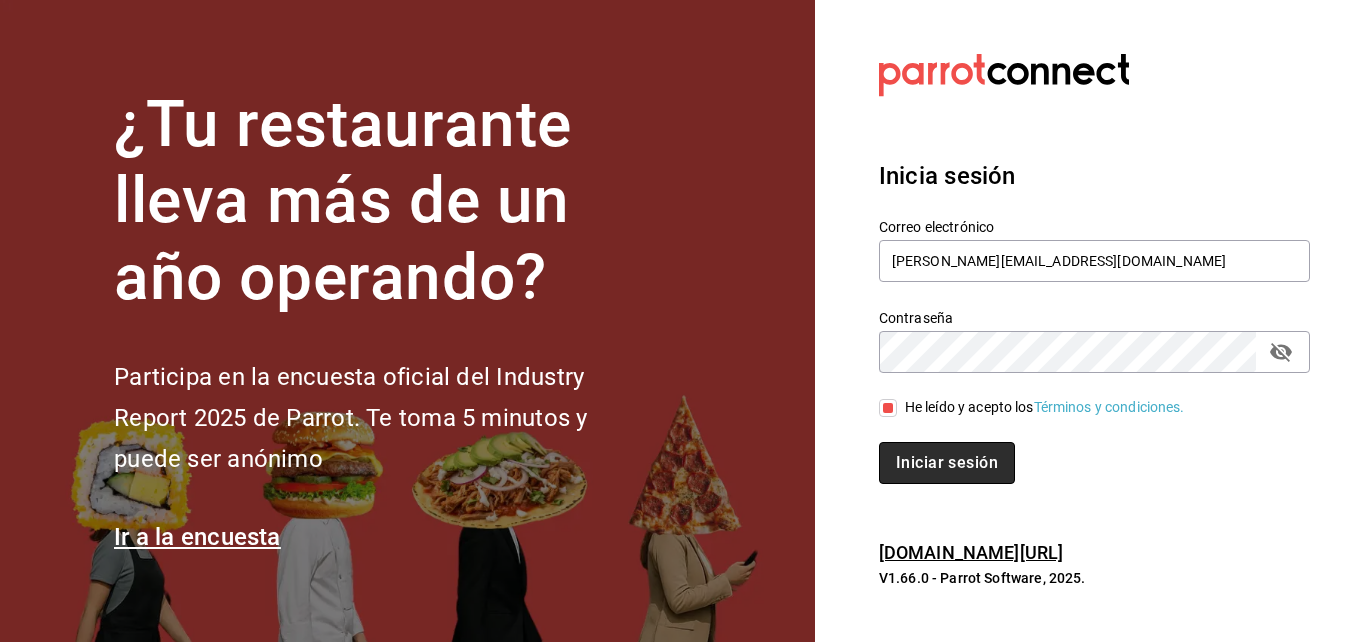click on "Iniciar sesión" at bounding box center [947, 463] 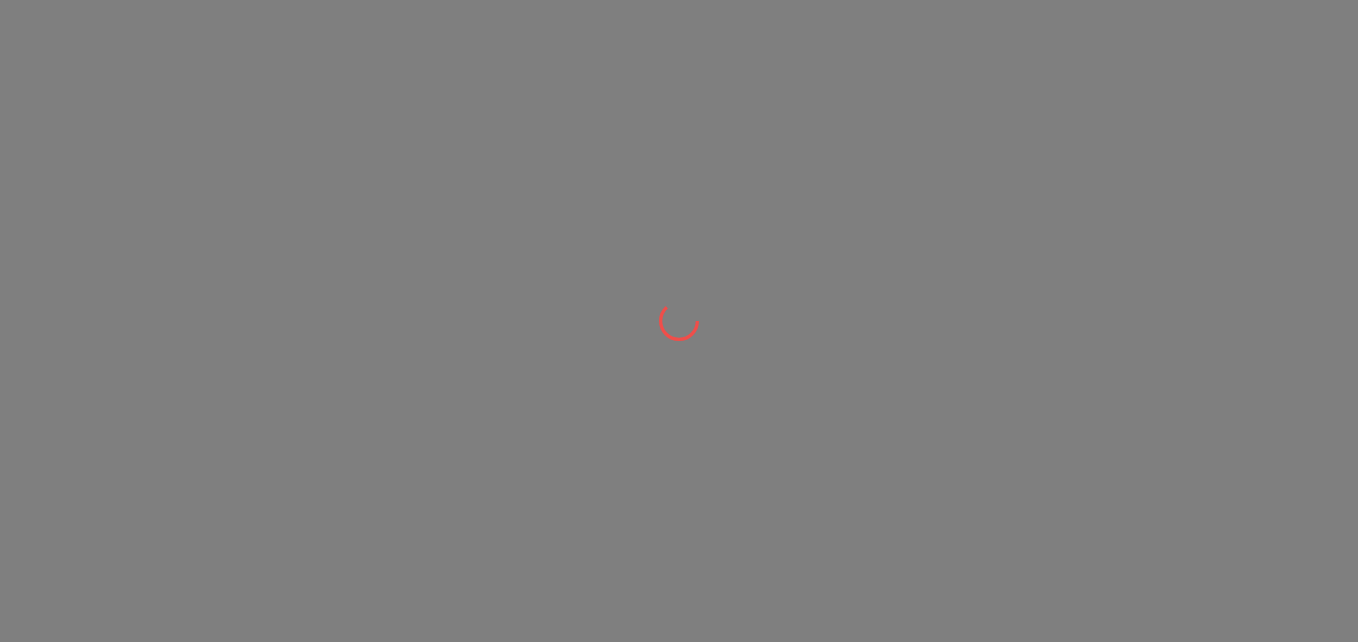 scroll, scrollTop: 0, scrollLeft: 0, axis: both 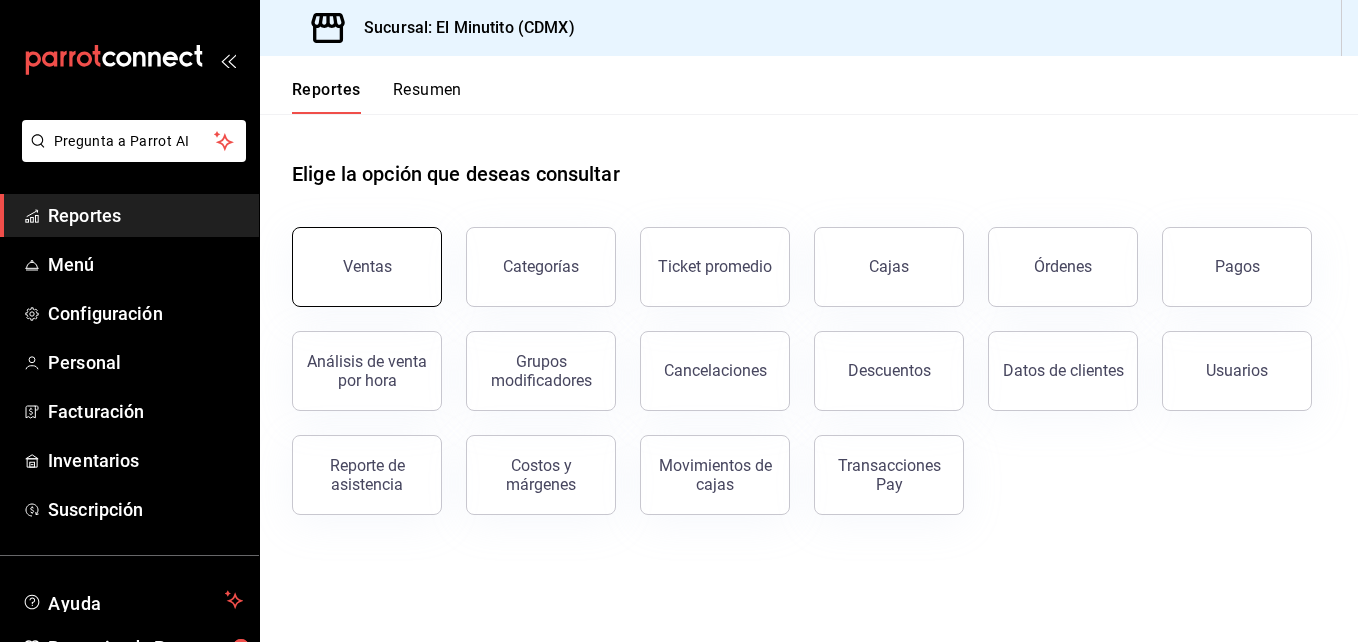 click on "Ventas" at bounding box center [367, 266] 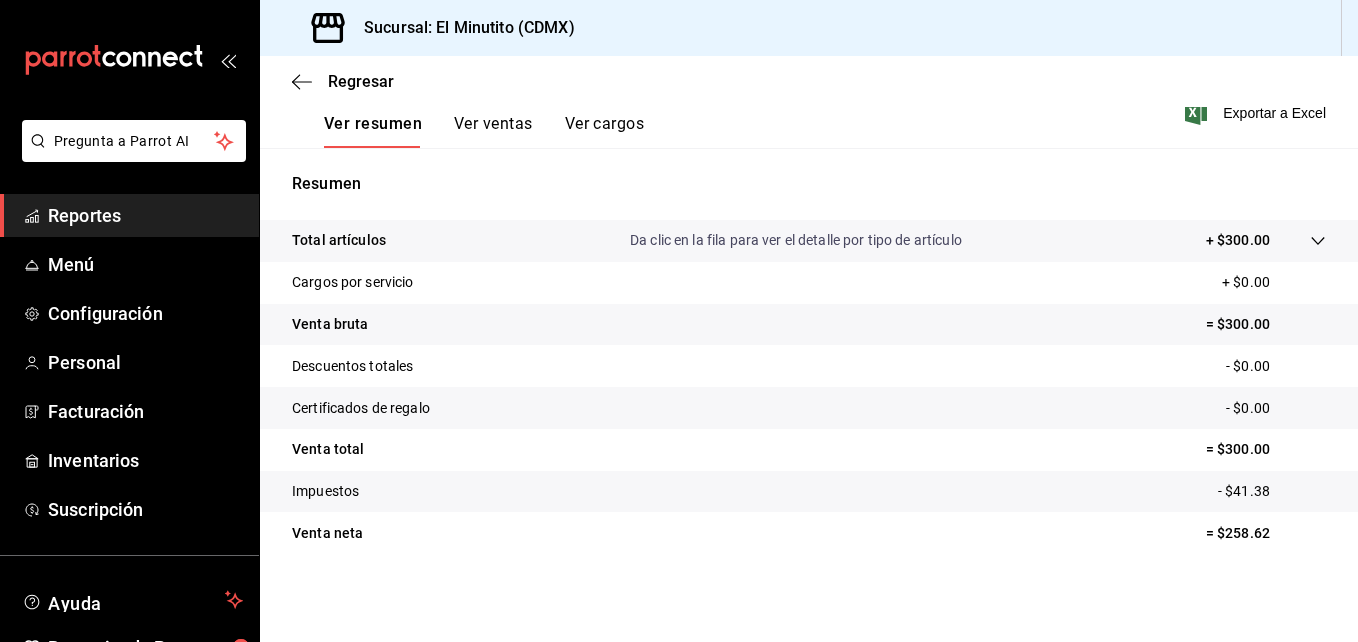 scroll, scrollTop: 0, scrollLeft: 0, axis: both 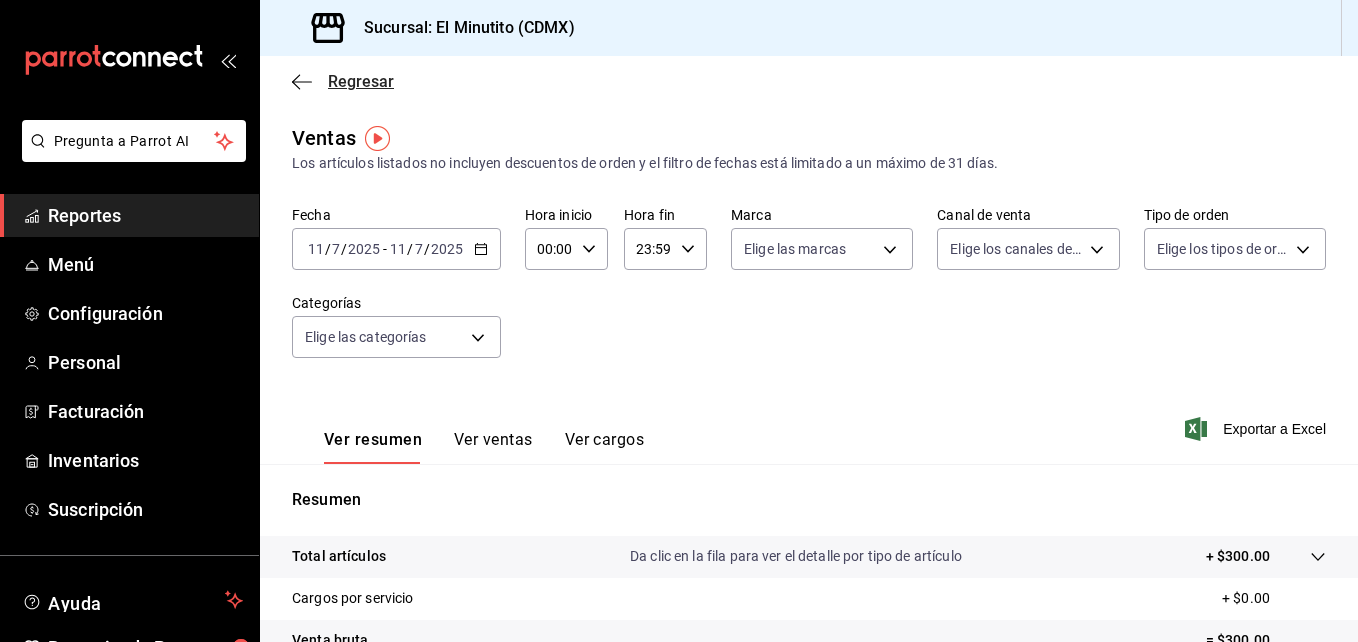 click on "Regresar" at bounding box center (361, 81) 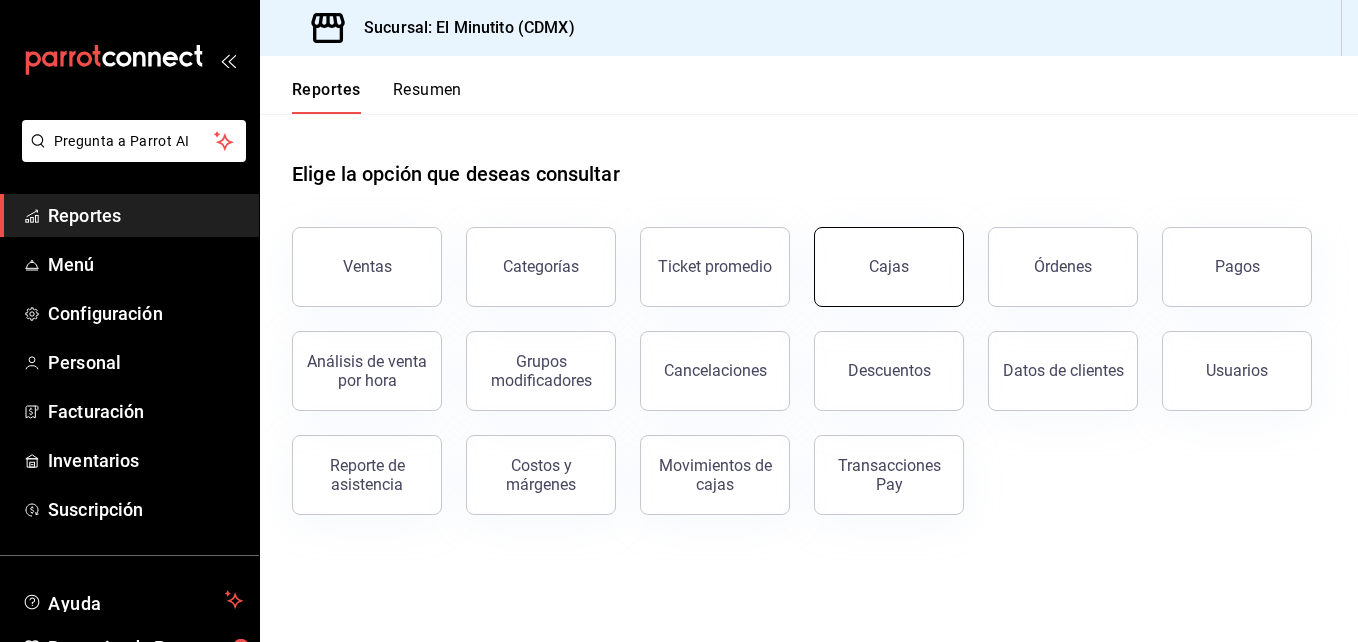 click on "Cajas" at bounding box center [877, 255] 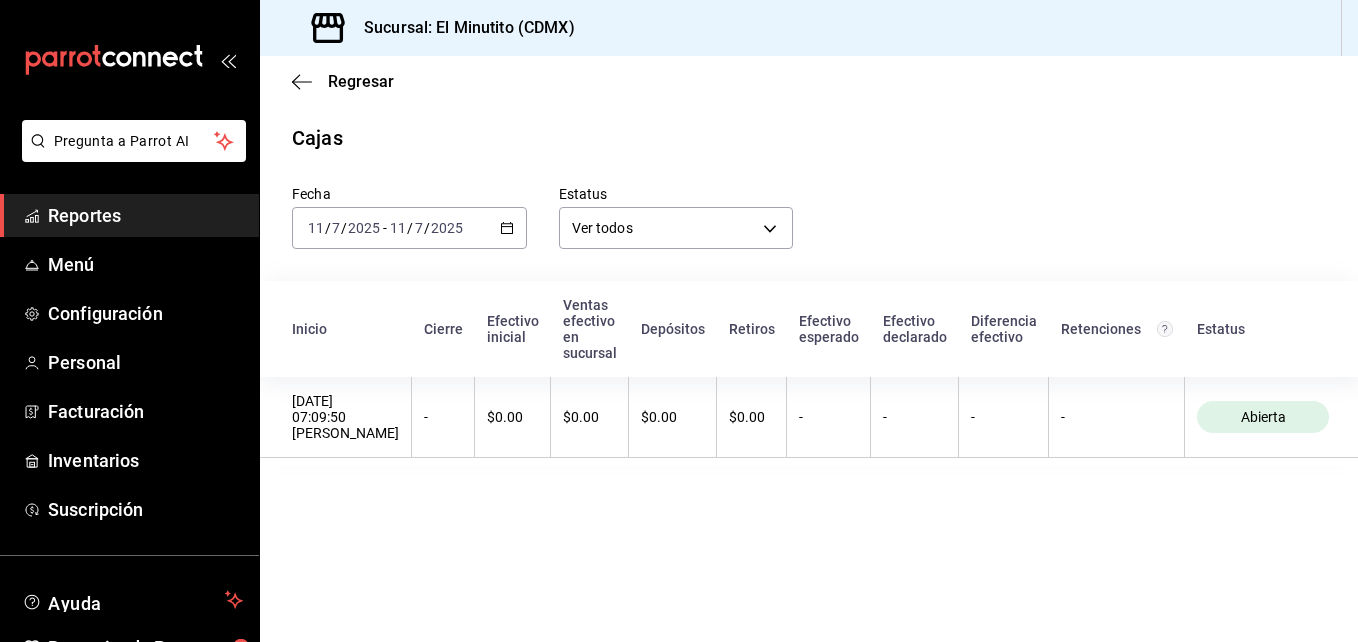 click on "[DATE] [DATE] - [DATE] [DATE]" at bounding box center (409, 228) 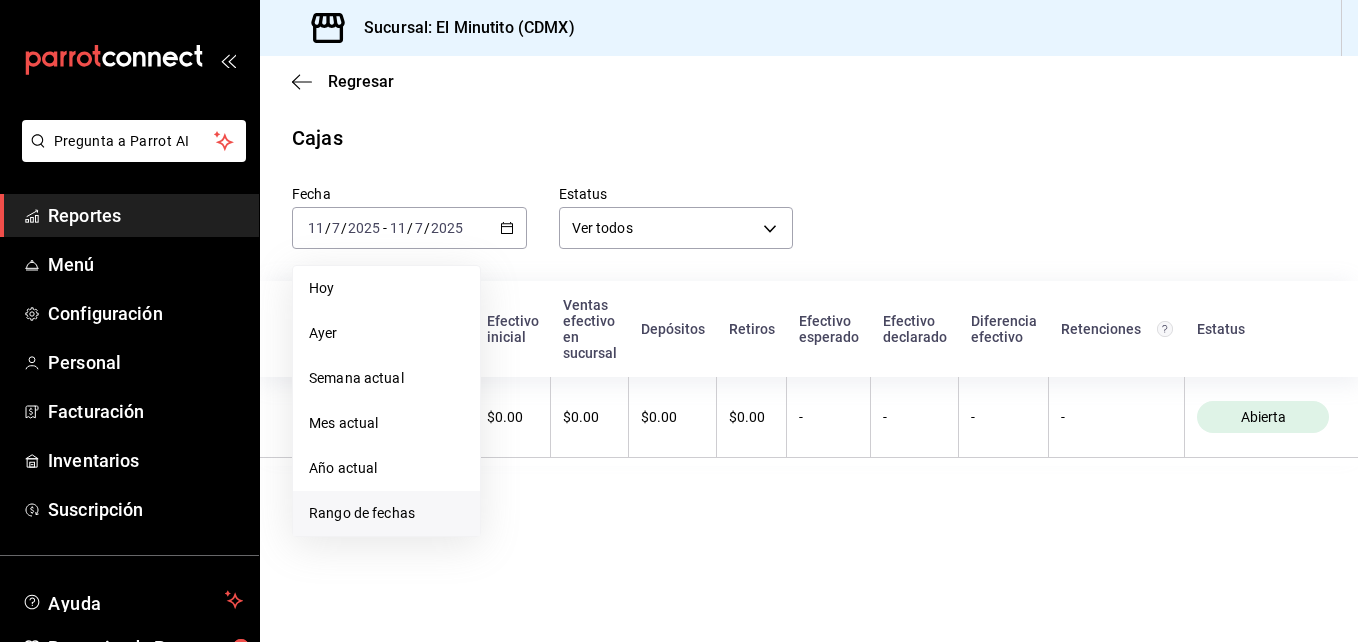 click on "Rango de fechas" at bounding box center (386, 513) 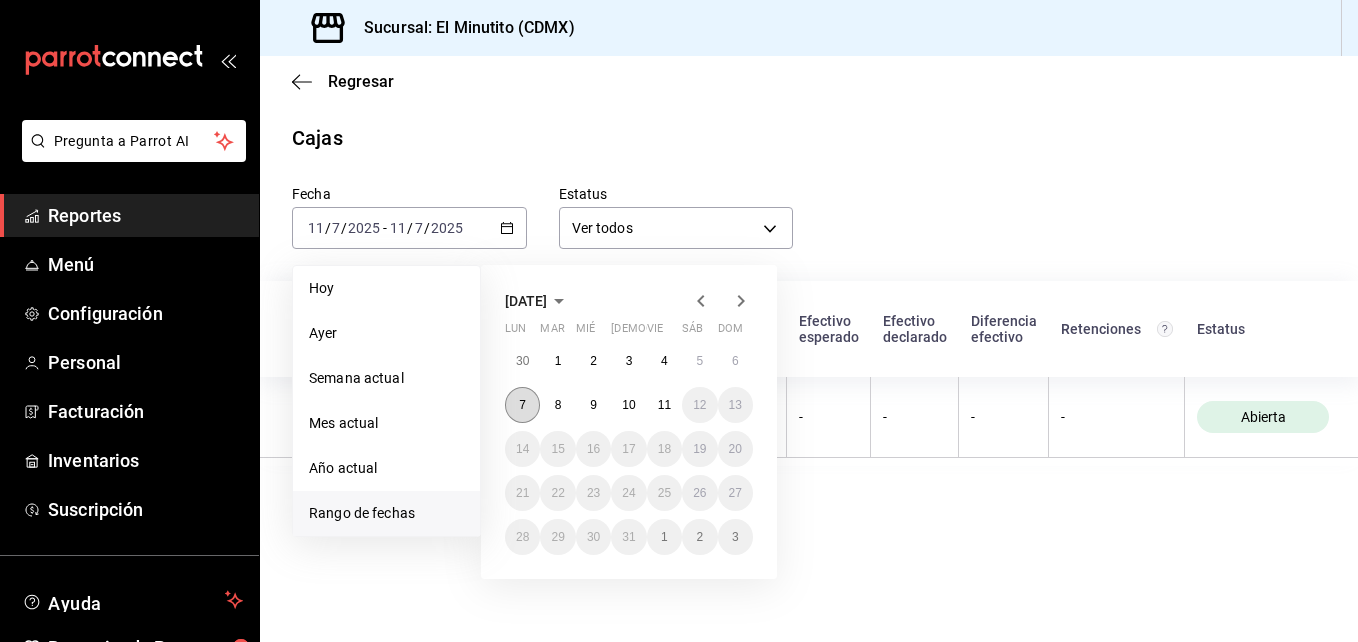 click on "7" at bounding box center (522, 405) 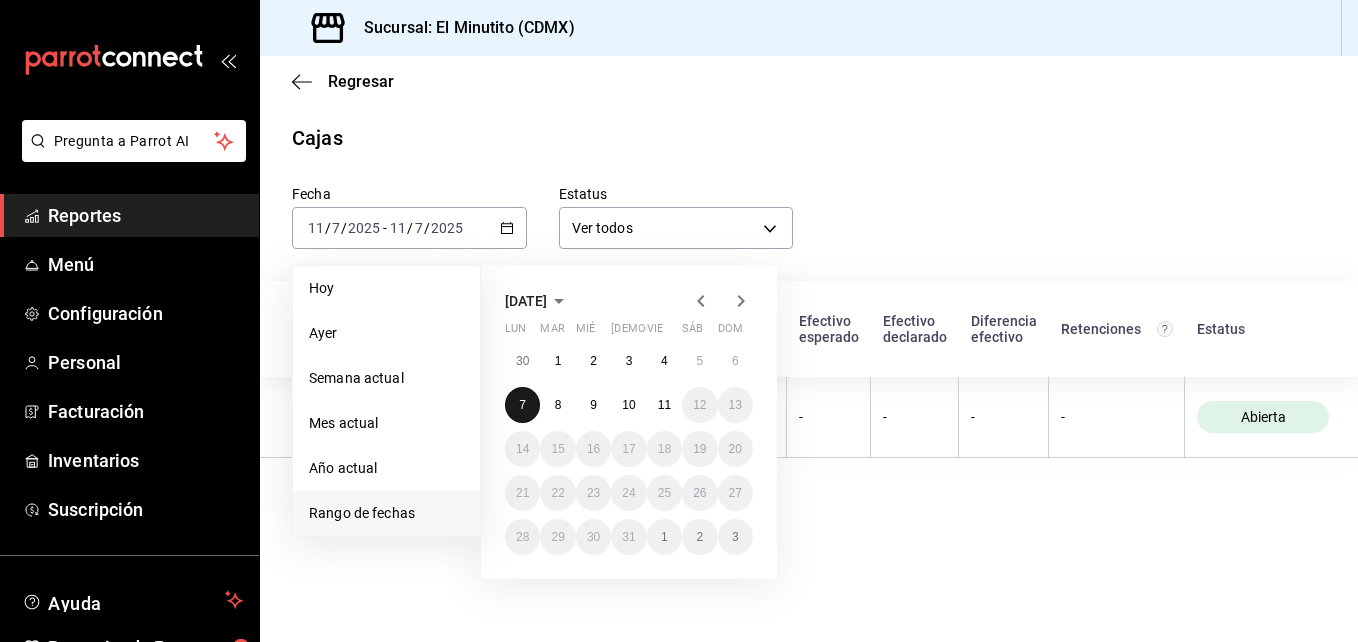 click on "7" at bounding box center (522, 405) 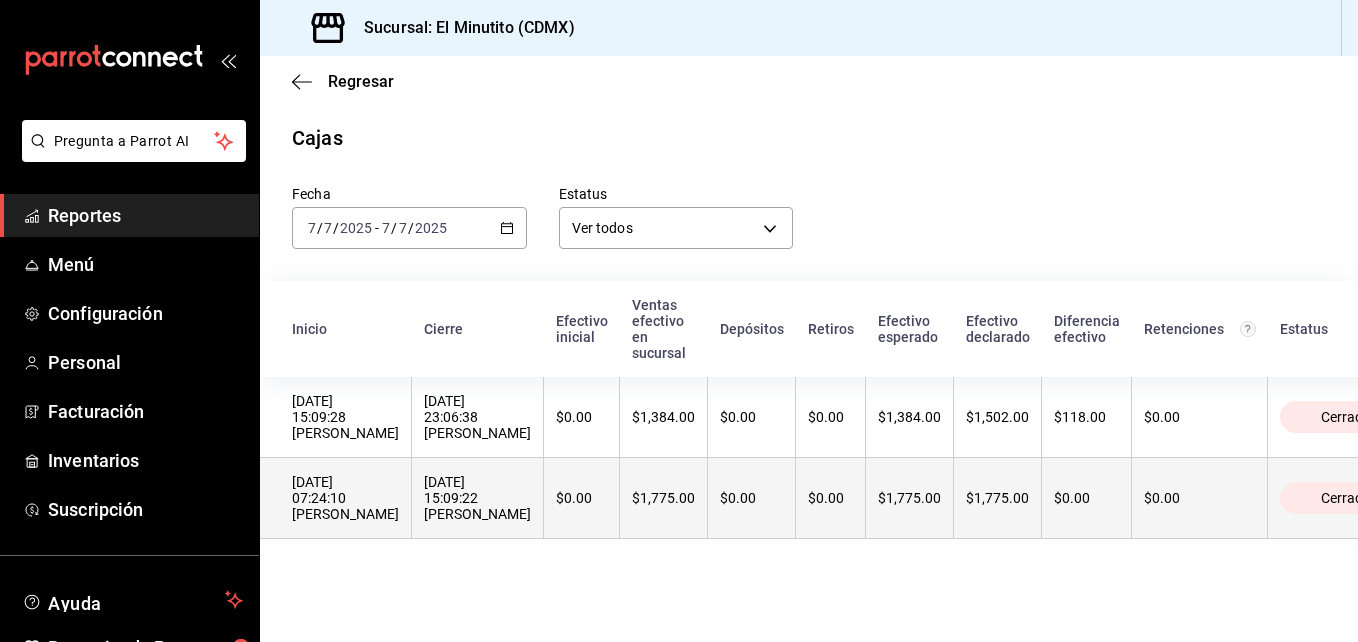 click on "[DATE]
07:24:10
[PERSON_NAME]" at bounding box center [336, 498] 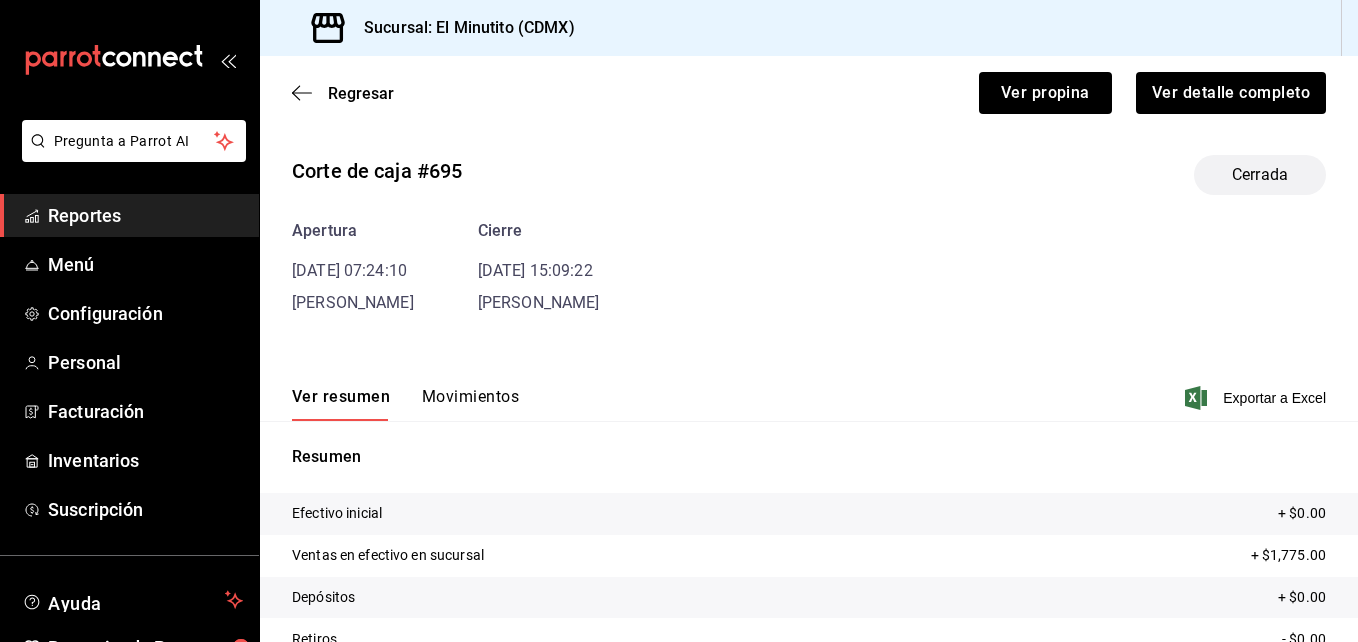scroll, scrollTop: 0, scrollLeft: 0, axis: both 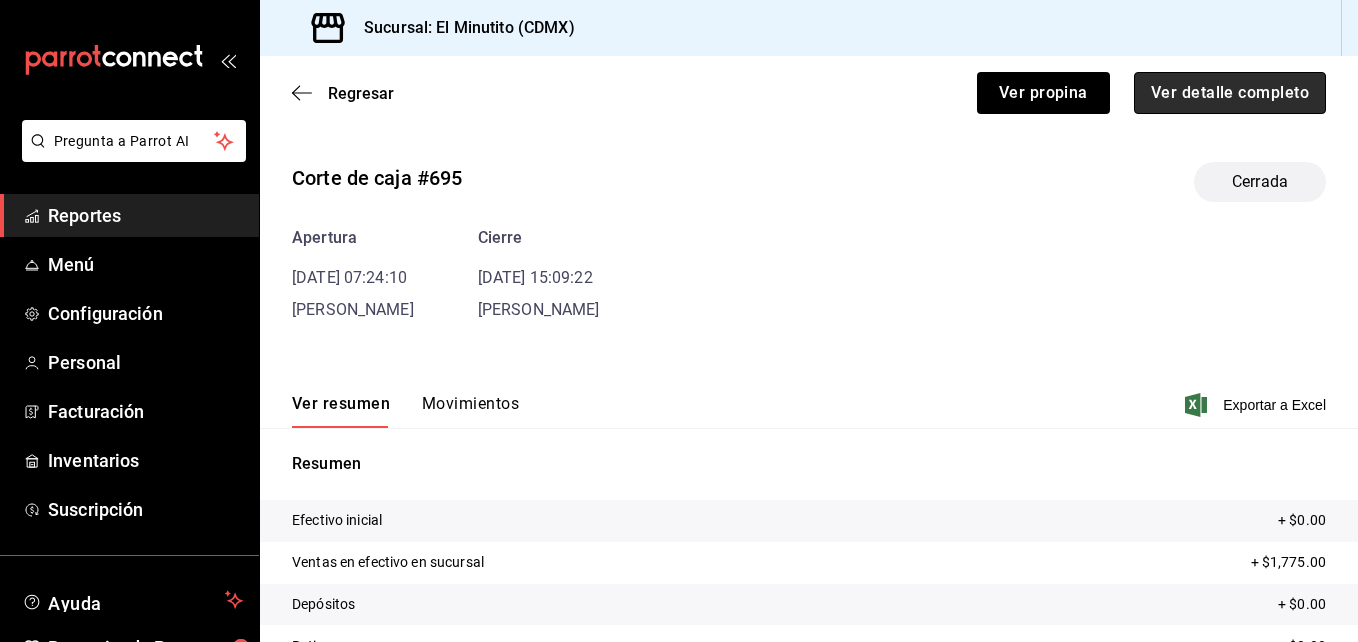 click on "Ver detalle completo" at bounding box center (1230, 93) 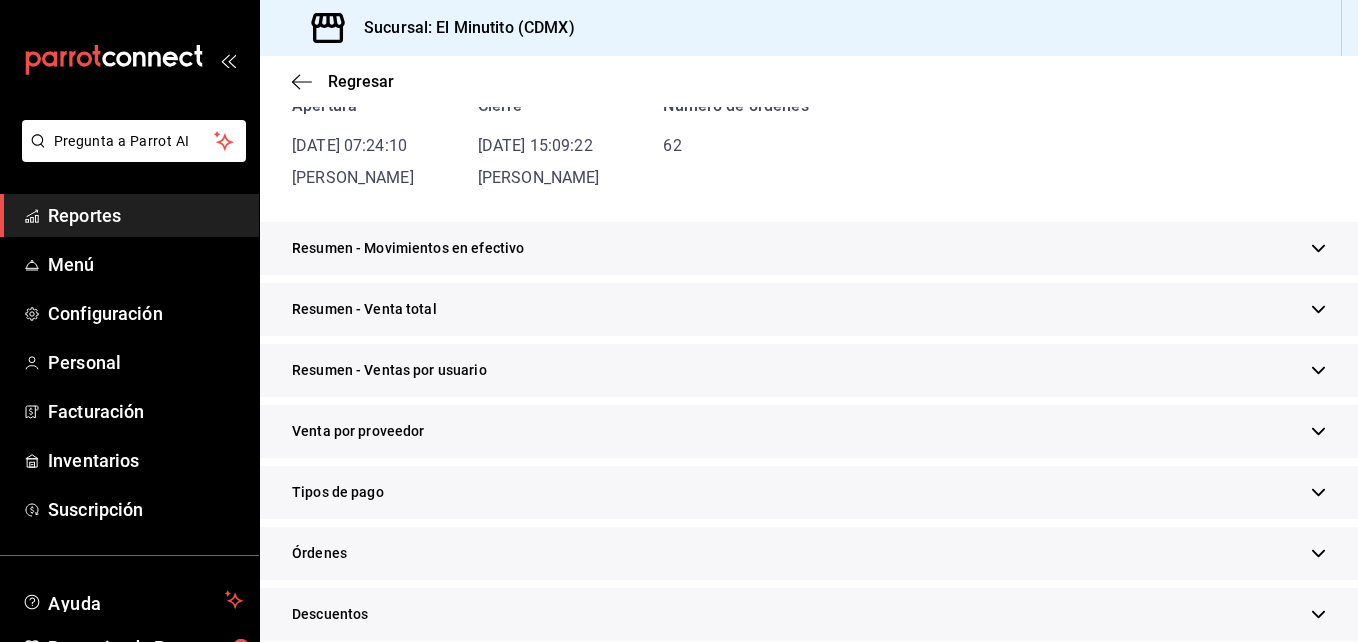 scroll, scrollTop: 247, scrollLeft: 0, axis: vertical 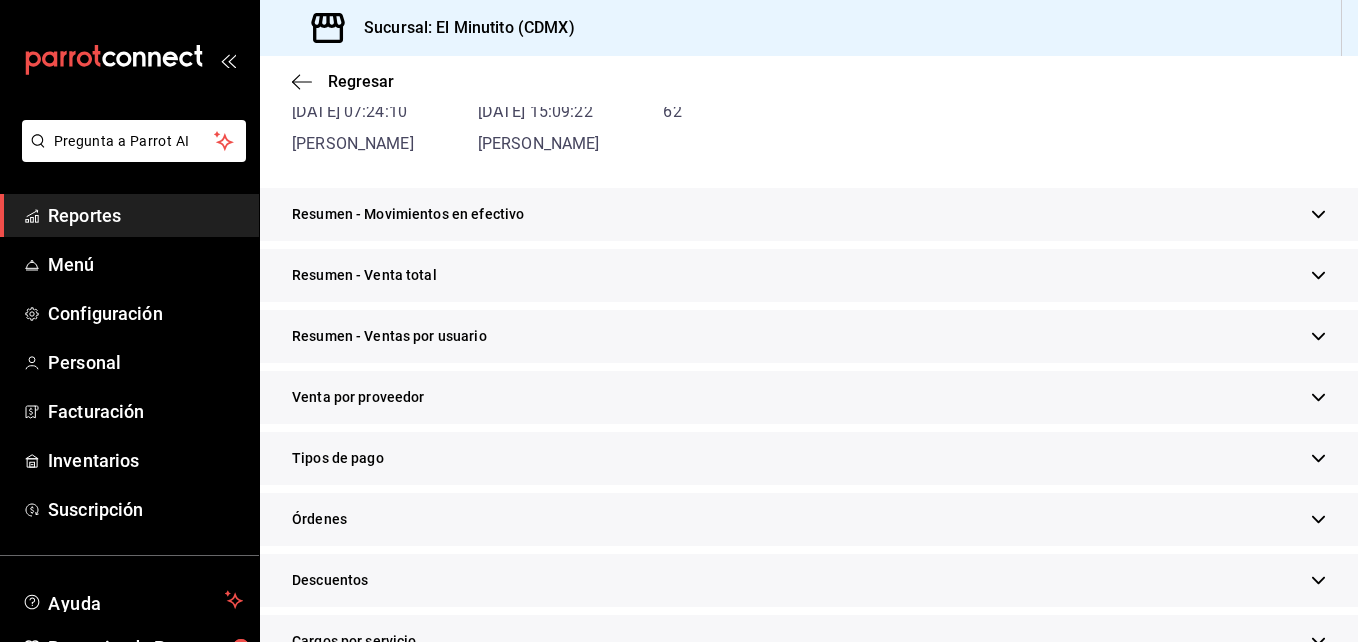 click at bounding box center [1318, 275] 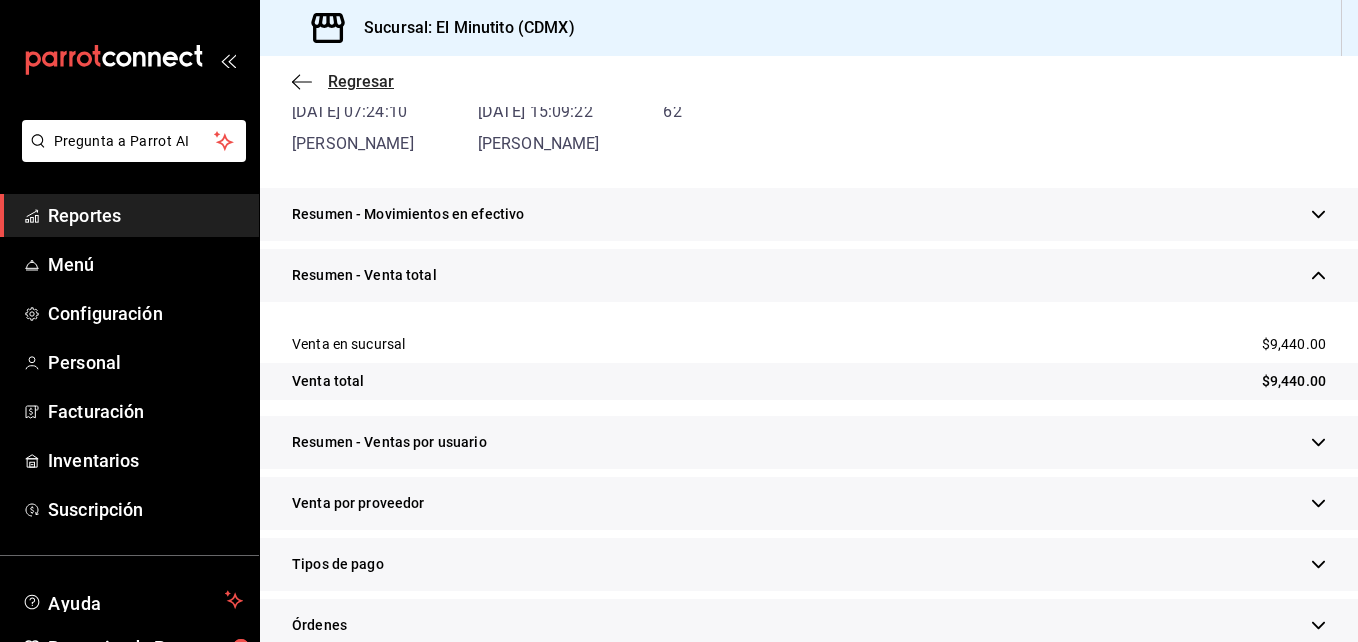 click on "Regresar" at bounding box center [361, 81] 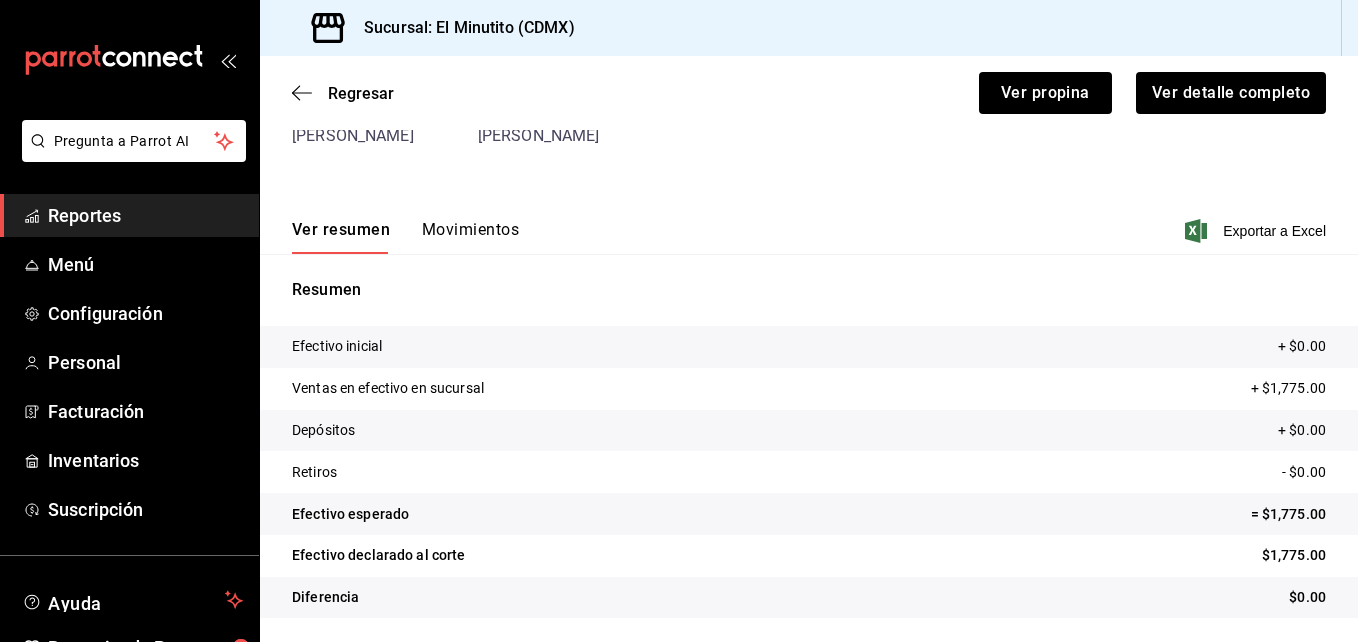 scroll, scrollTop: 174, scrollLeft: 0, axis: vertical 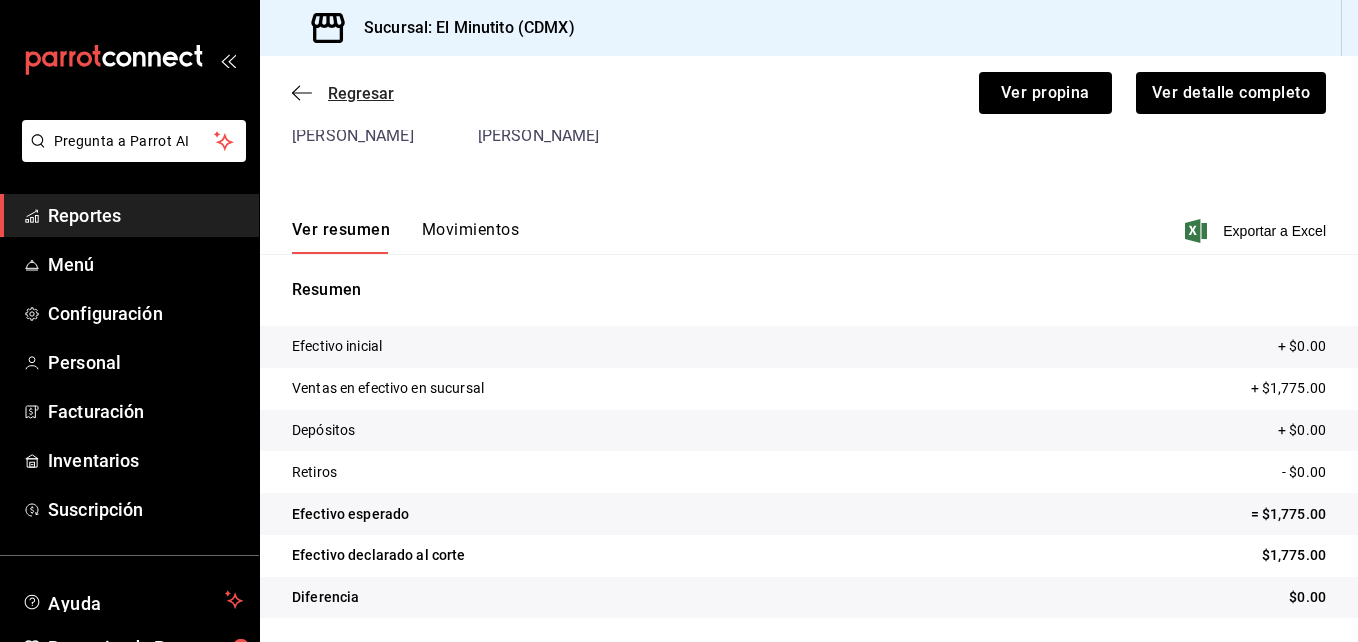 click on "Regresar" at bounding box center [361, 93] 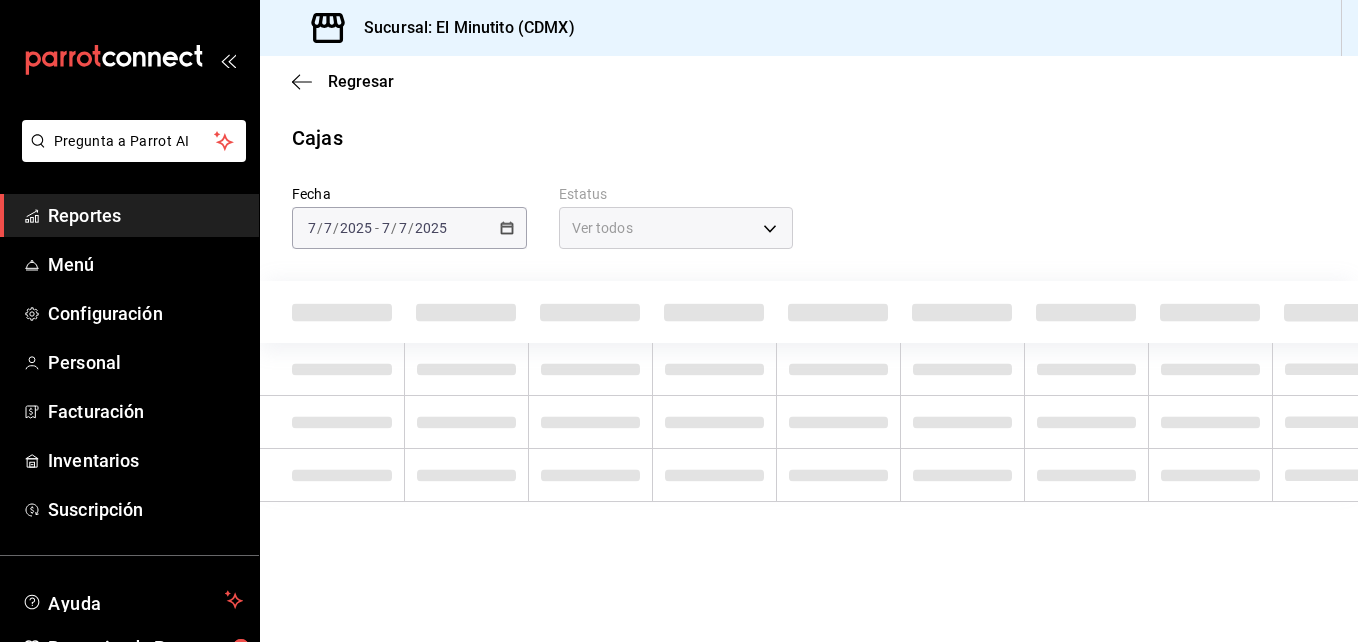 scroll, scrollTop: 0, scrollLeft: 0, axis: both 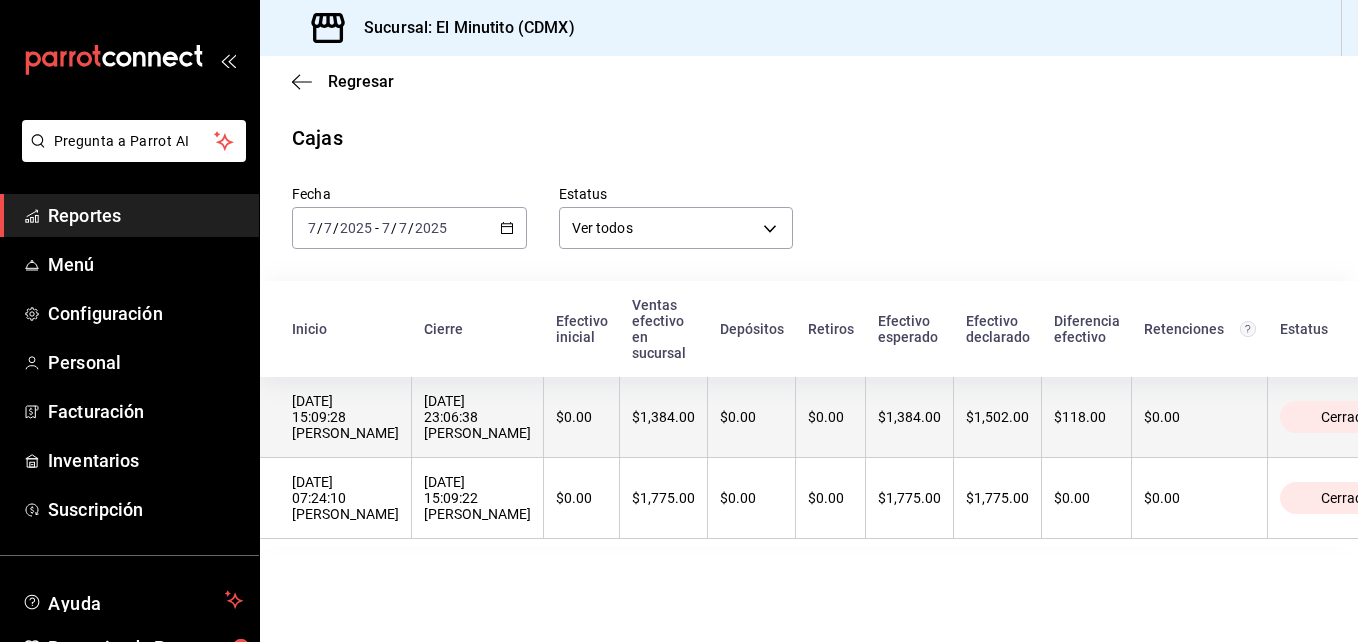 click on "[DATE]
23:06:38
[PERSON_NAME]" at bounding box center [477, 417] 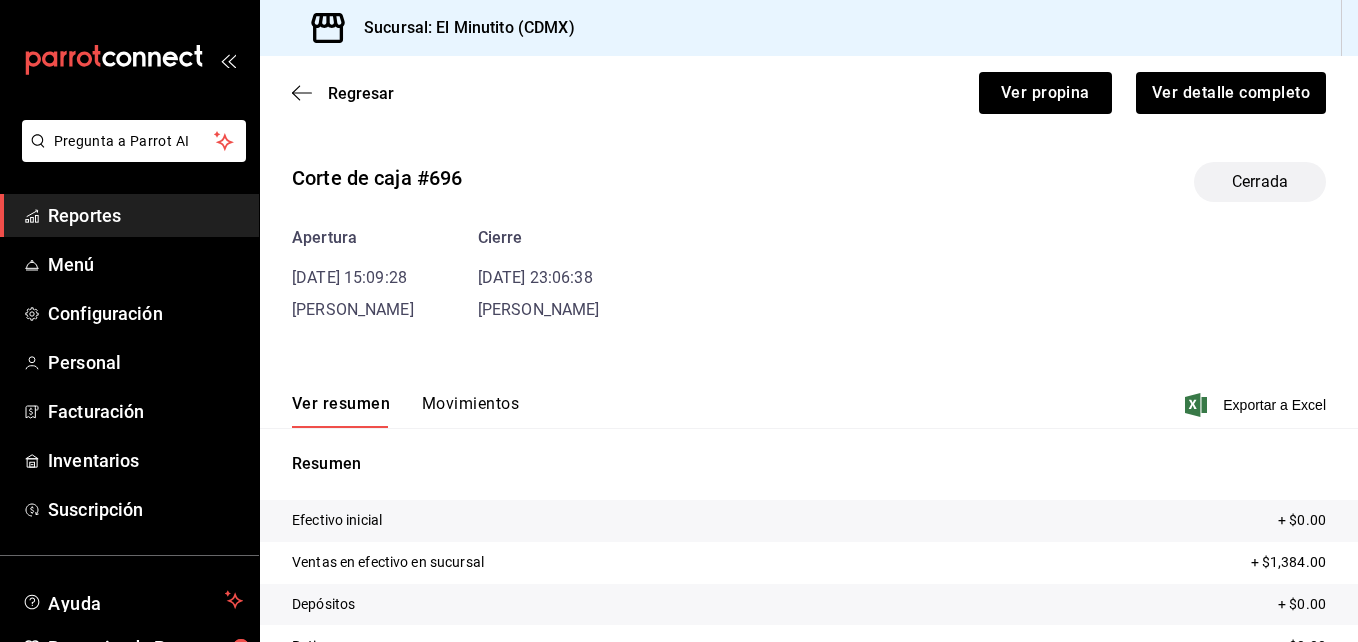 click on "Movimientos" at bounding box center [470, 411] 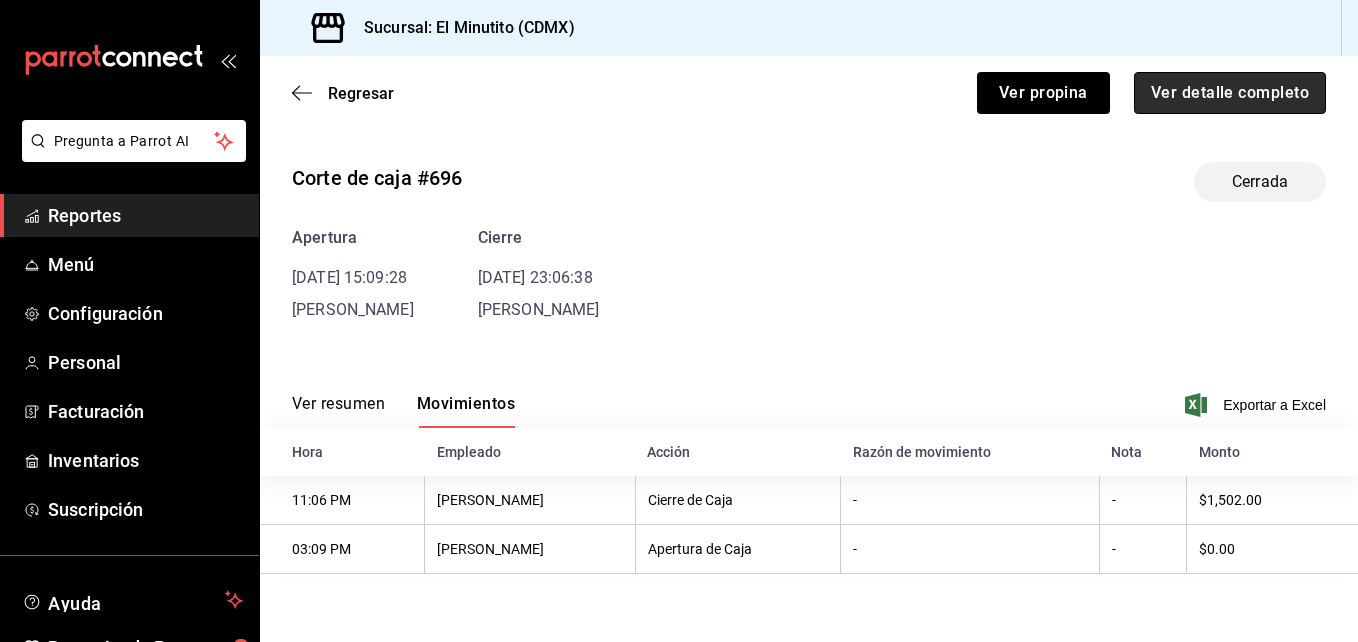 click on "Ver detalle completo" at bounding box center (1230, 93) 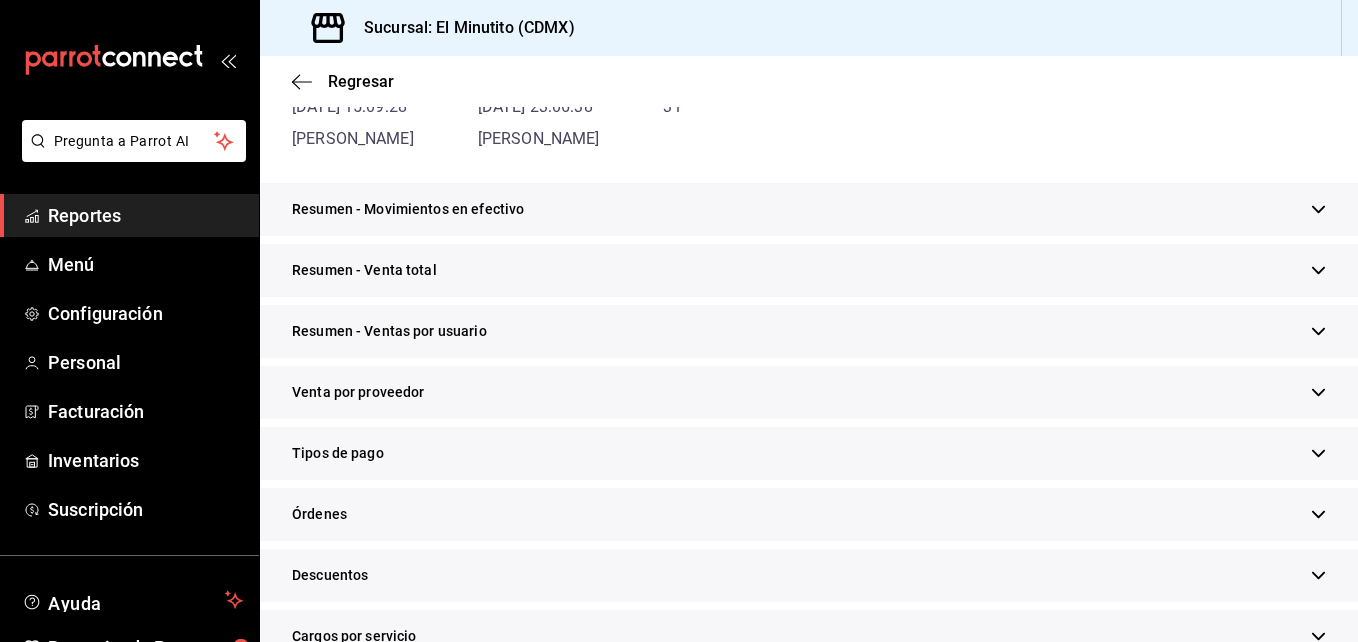 scroll, scrollTop: 256, scrollLeft: 0, axis: vertical 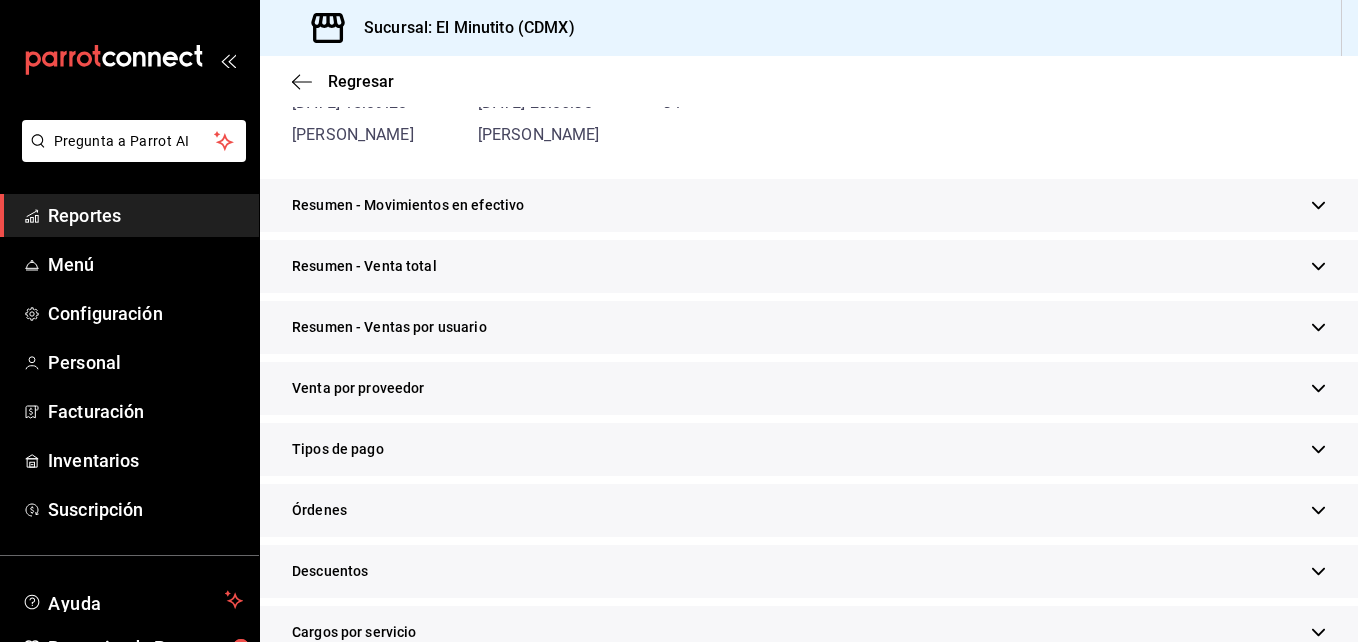 click at bounding box center (1318, 266) 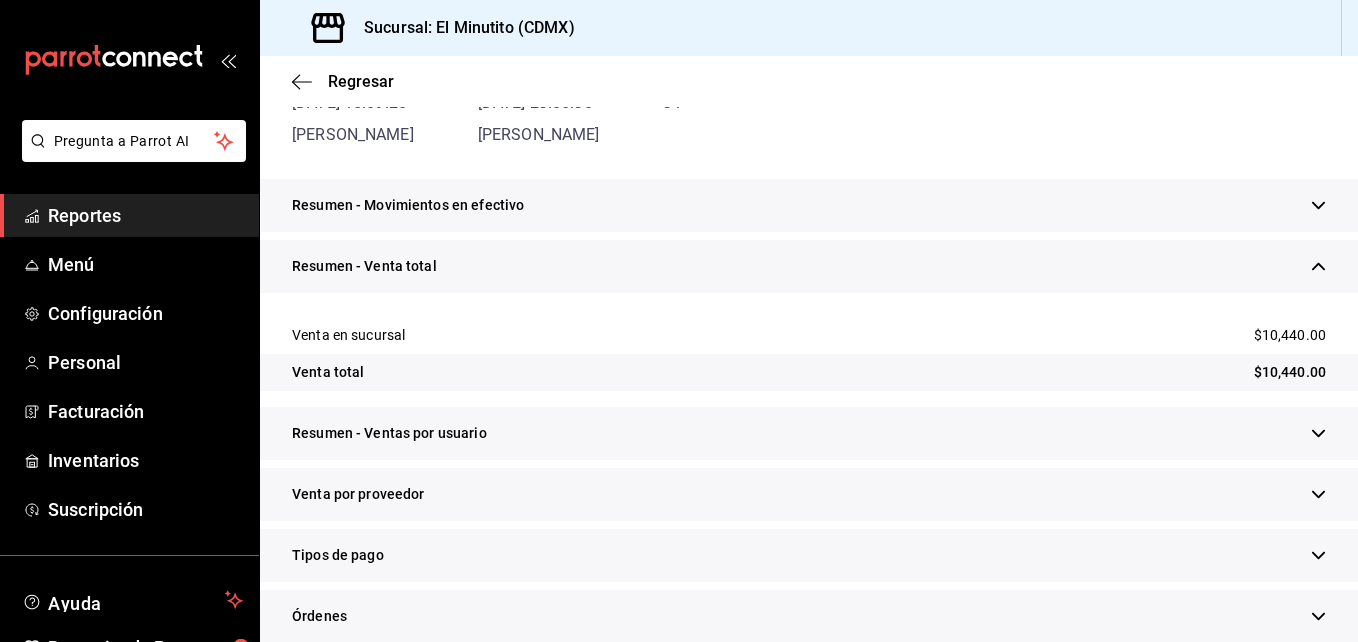 scroll, scrollTop: 0, scrollLeft: 0, axis: both 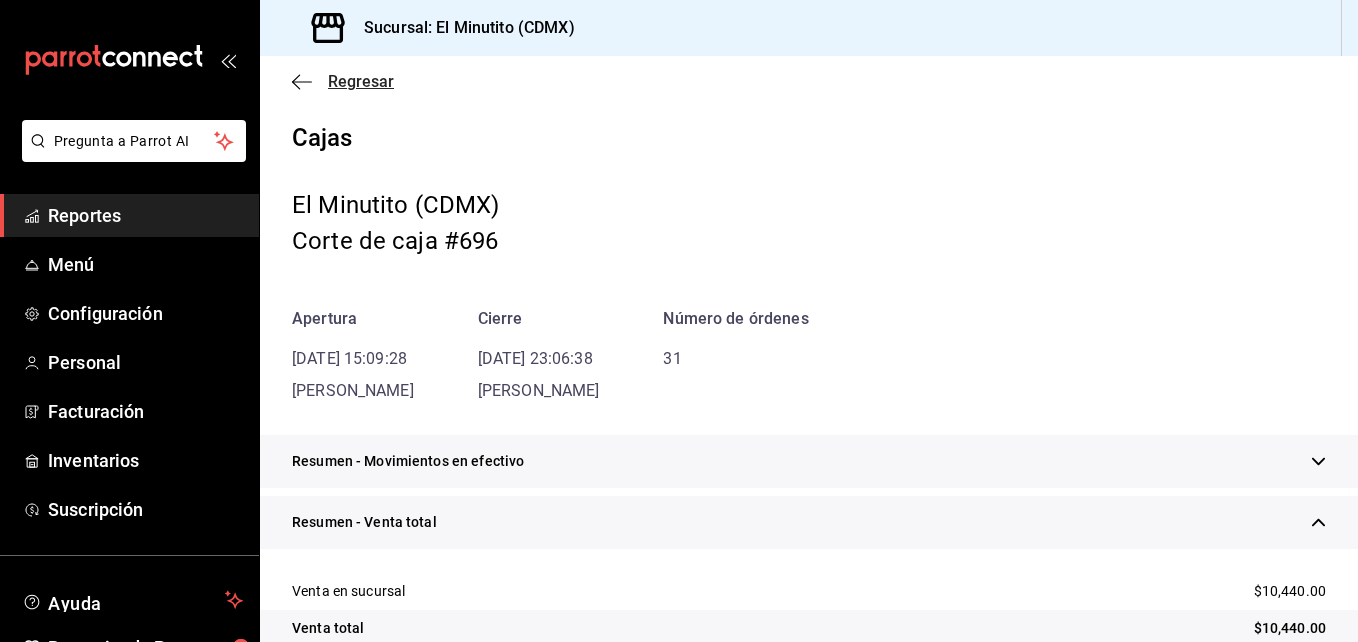 click on "Regresar" at bounding box center [361, 81] 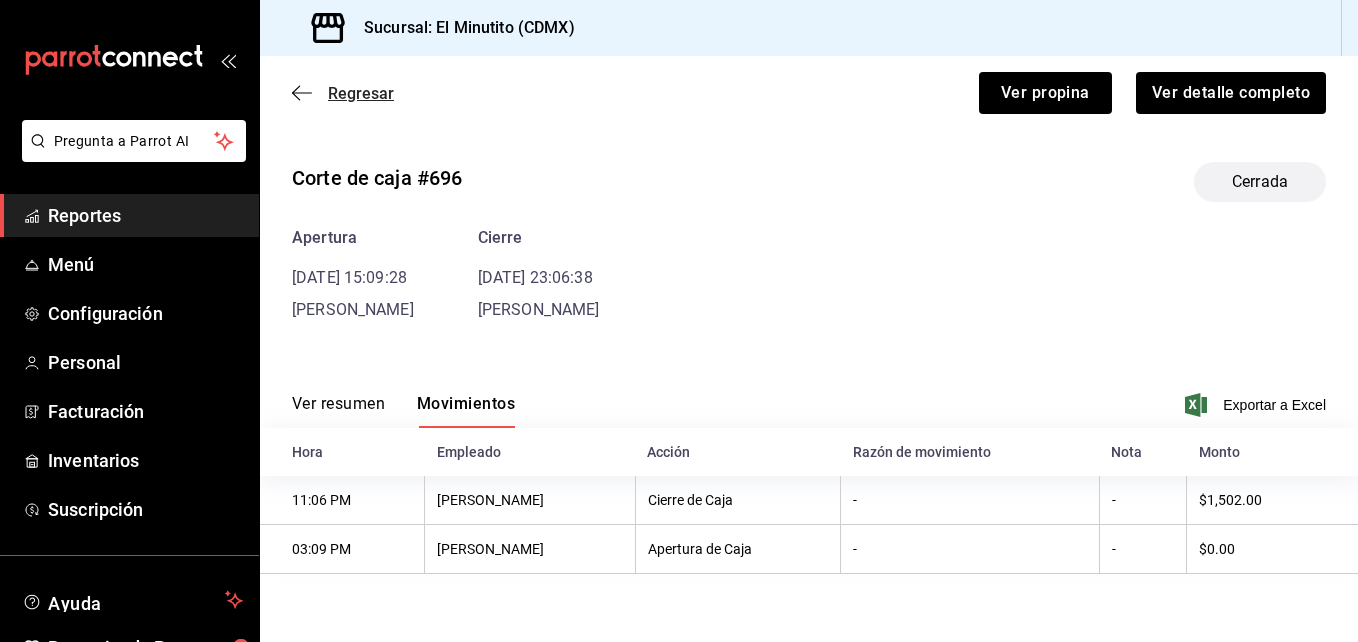 click on "Regresar" at bounding box center [361, 93] 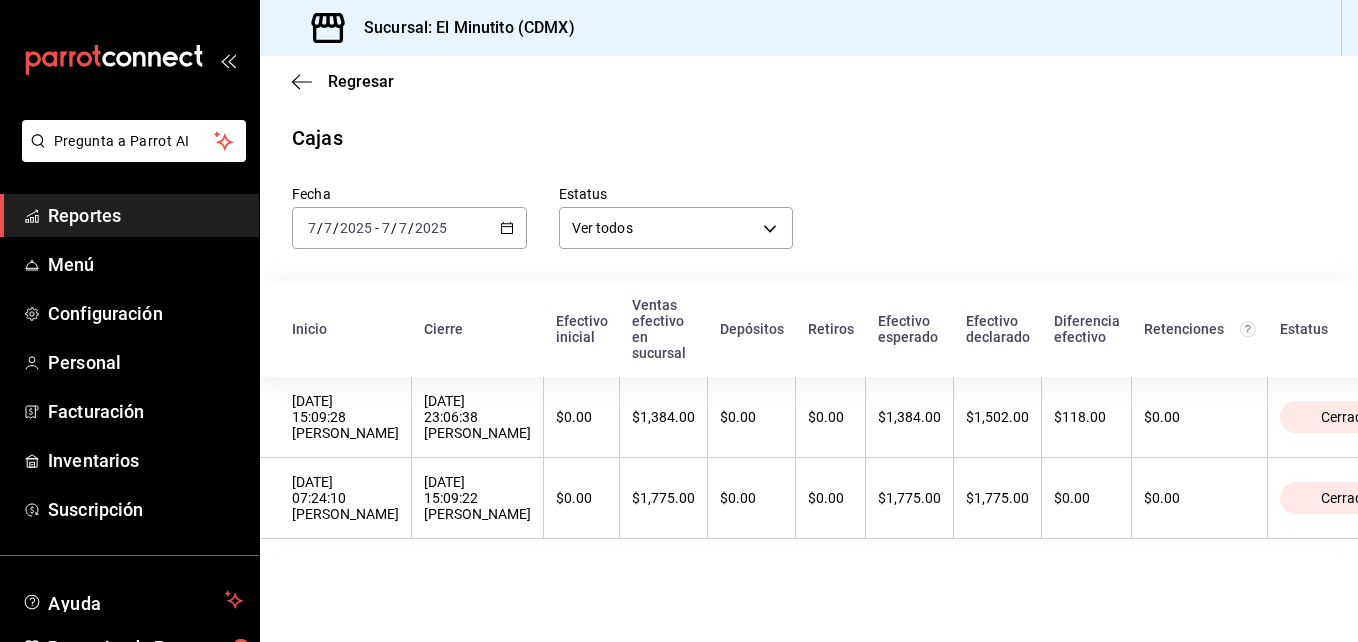 click 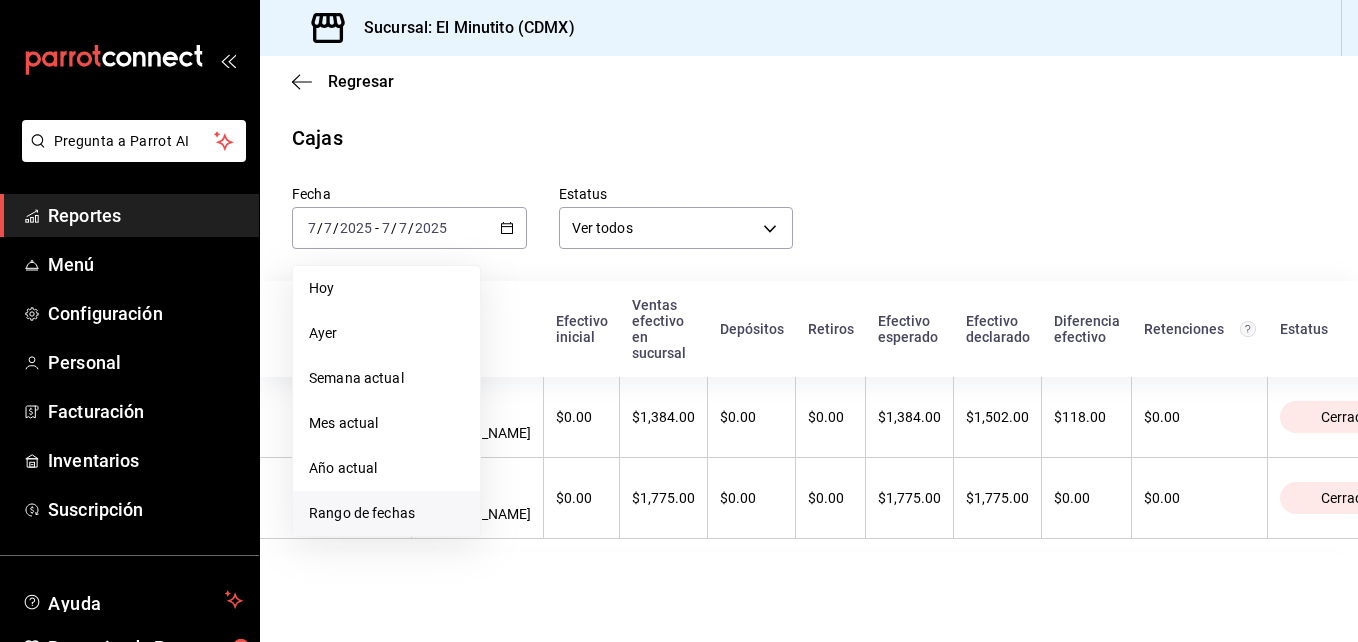 click on "Rango de fechas" at bounding box center (386, 513) 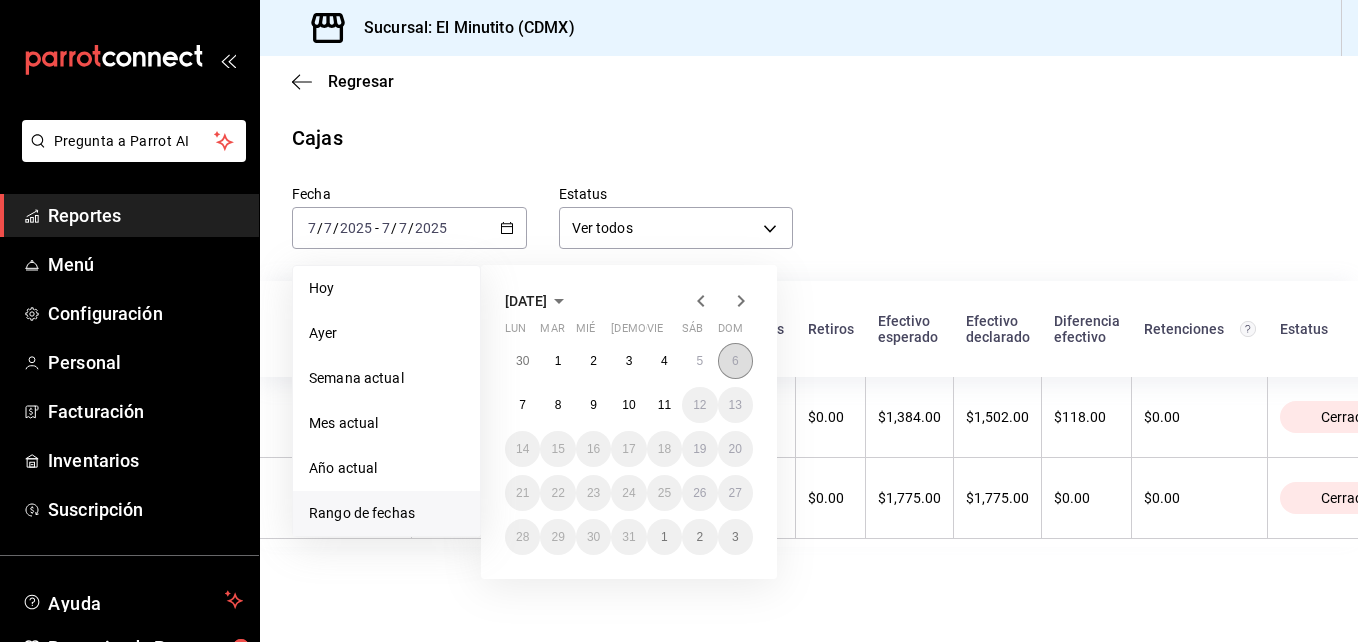 click on "6" at bounding box center [735, 361] 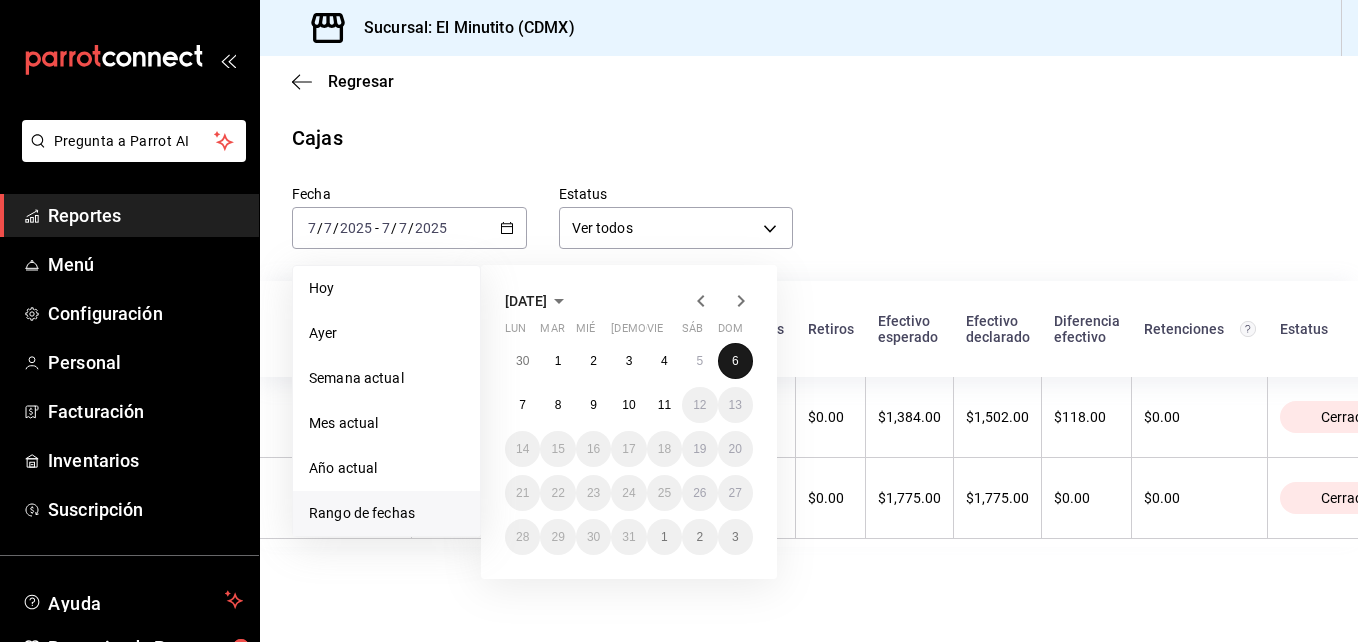 click on "6" at bounding box center [735, 361] 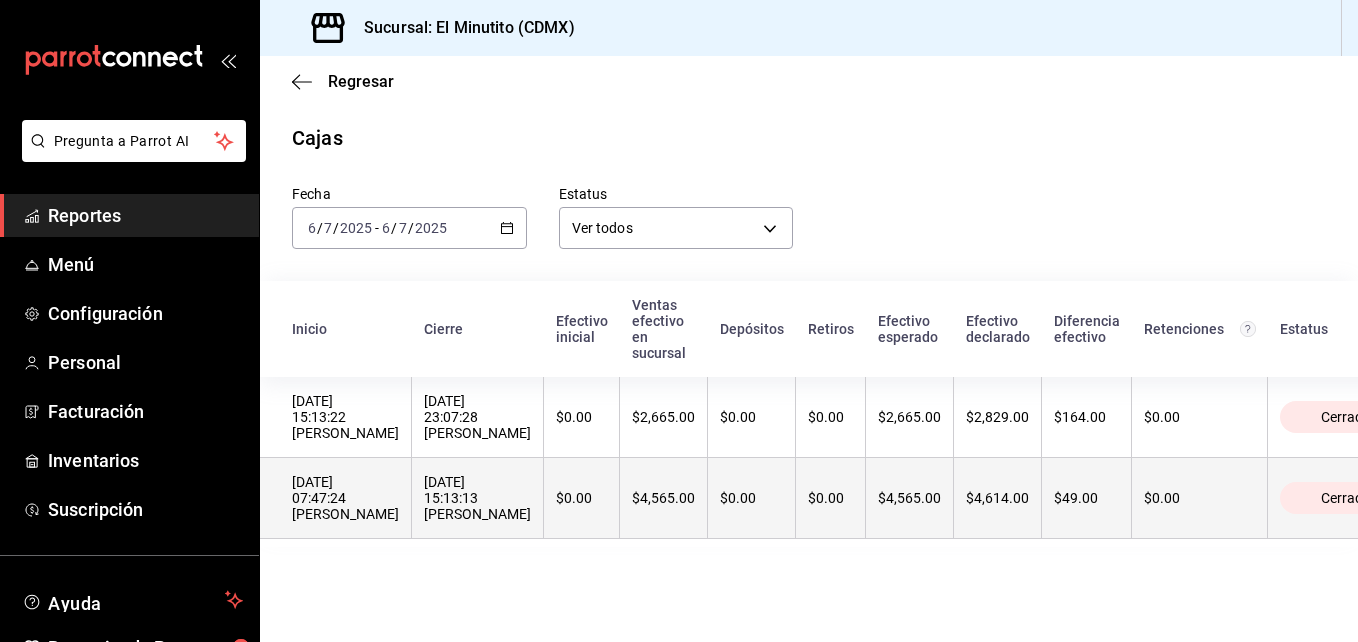click on "[DATE]
15:13:13
[PERSON_NAME]" at bounding box center (477, 498) 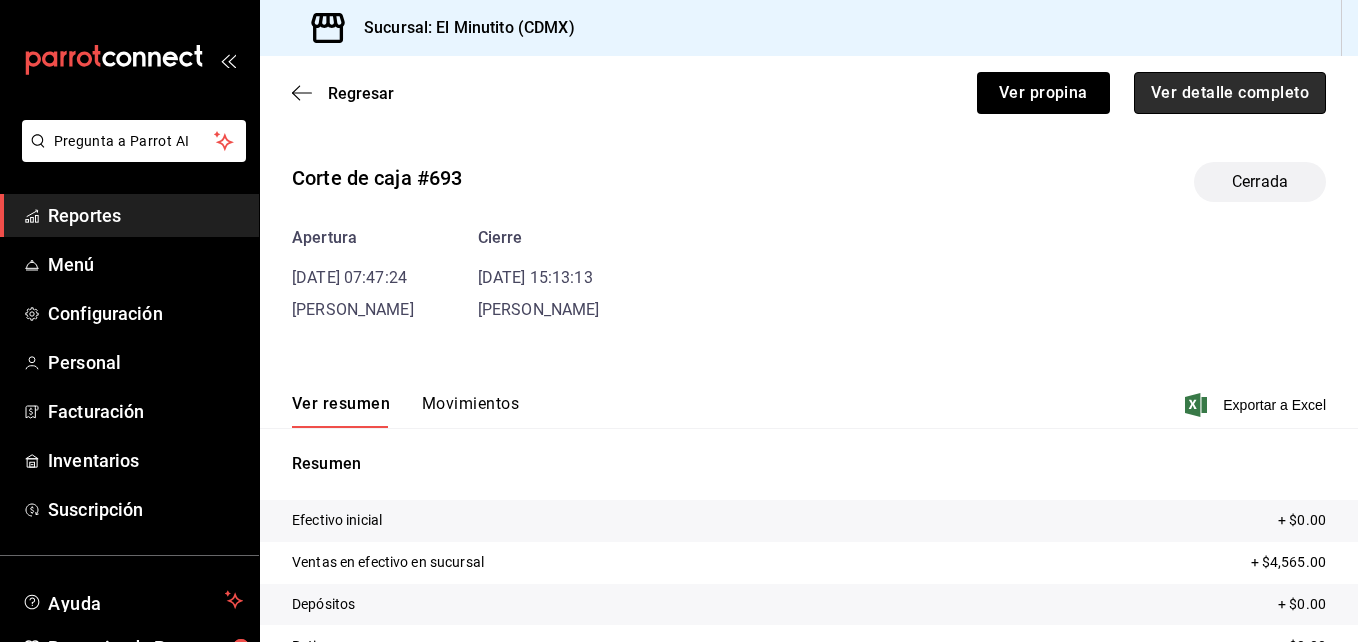 click on "Ver detalle completo" at bounding box center (1230, 93) 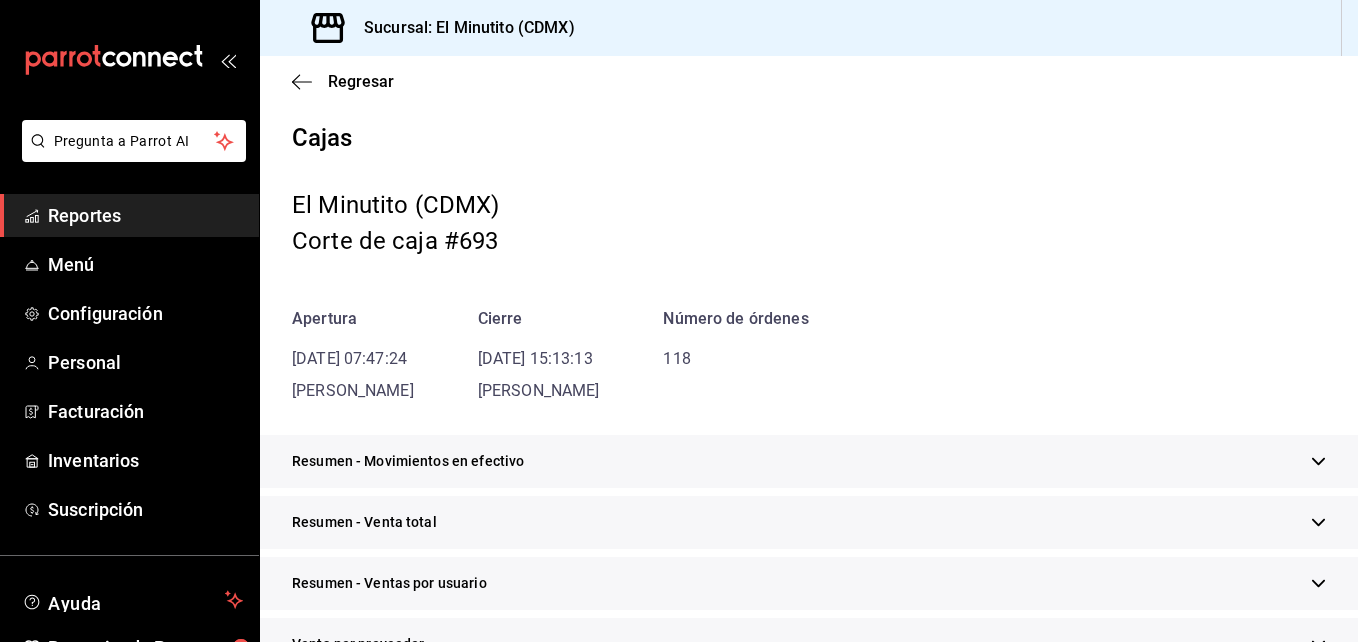 click 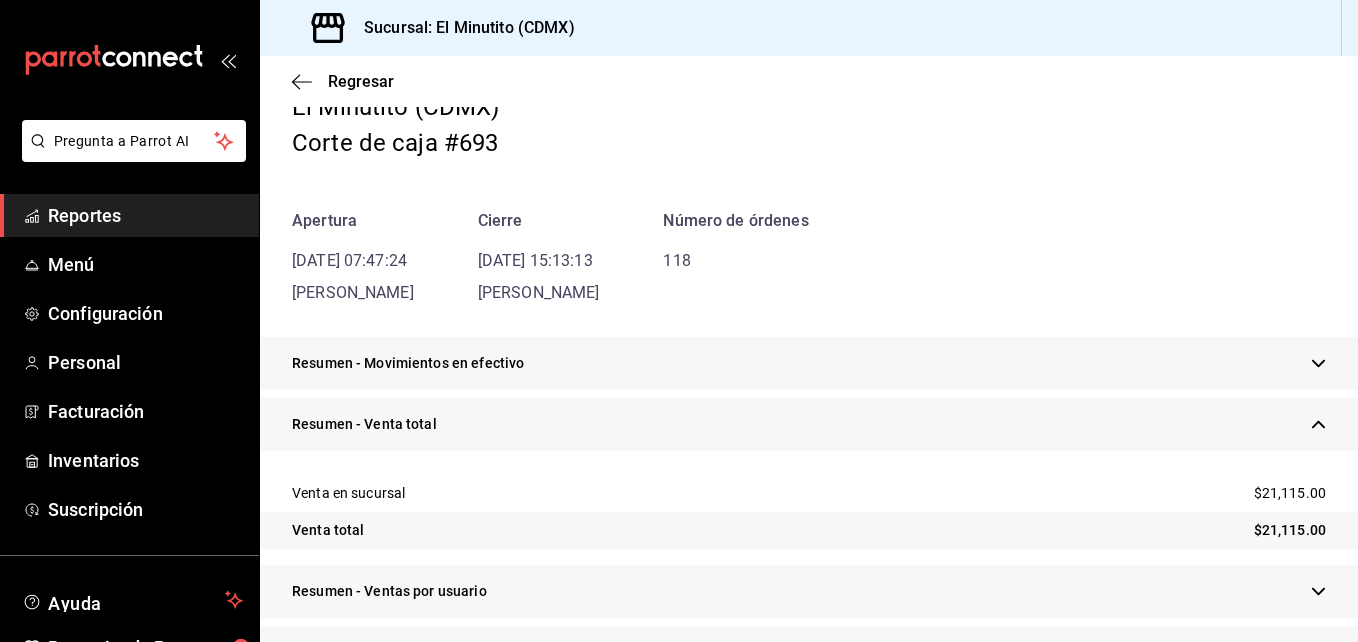 scroll, scrollTop: 113, scrollLeft: 0, axis: vertical 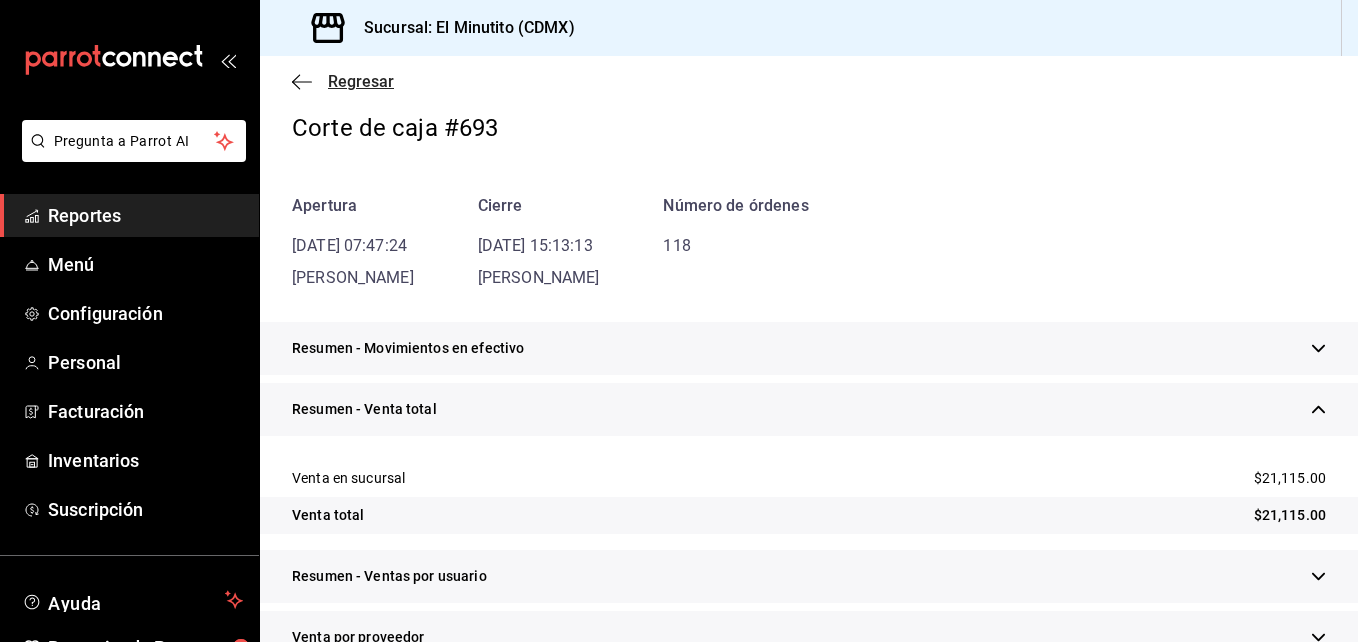 click on "Regresar" at bounding box center (361, 81) 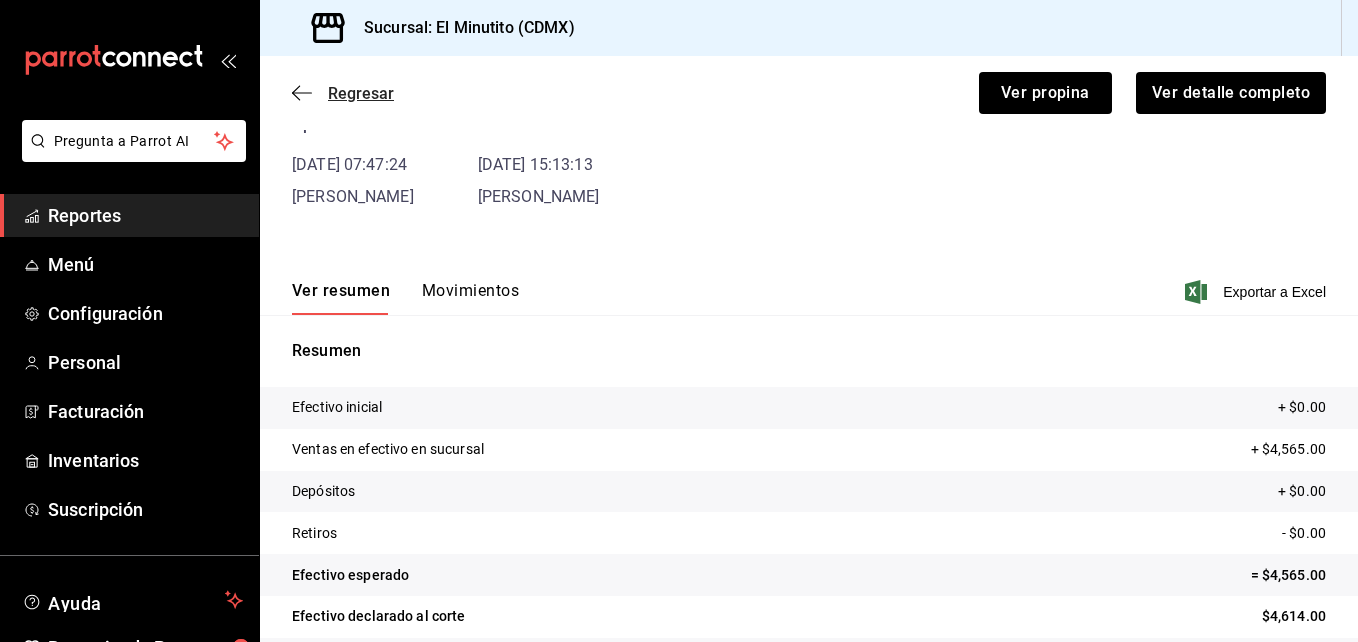click on "Regresar" at bounding box center [361, 93] 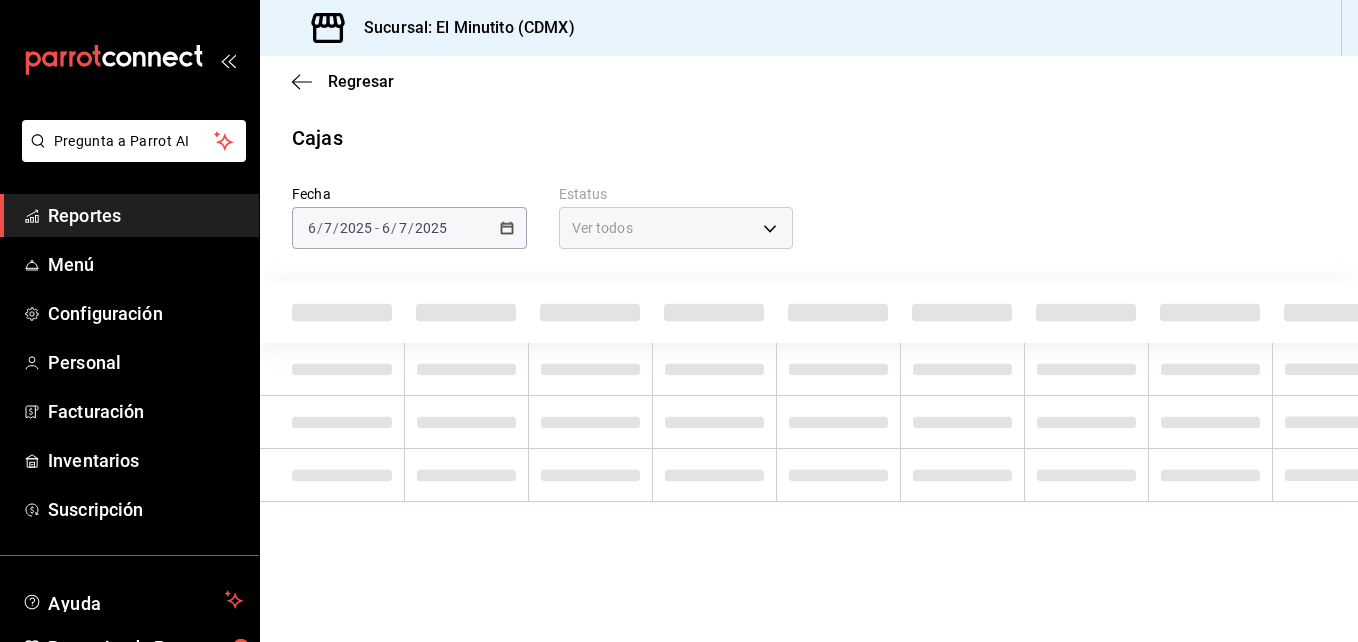 scroll, scrollTop: 0, scrollLeft: 0, axis: both 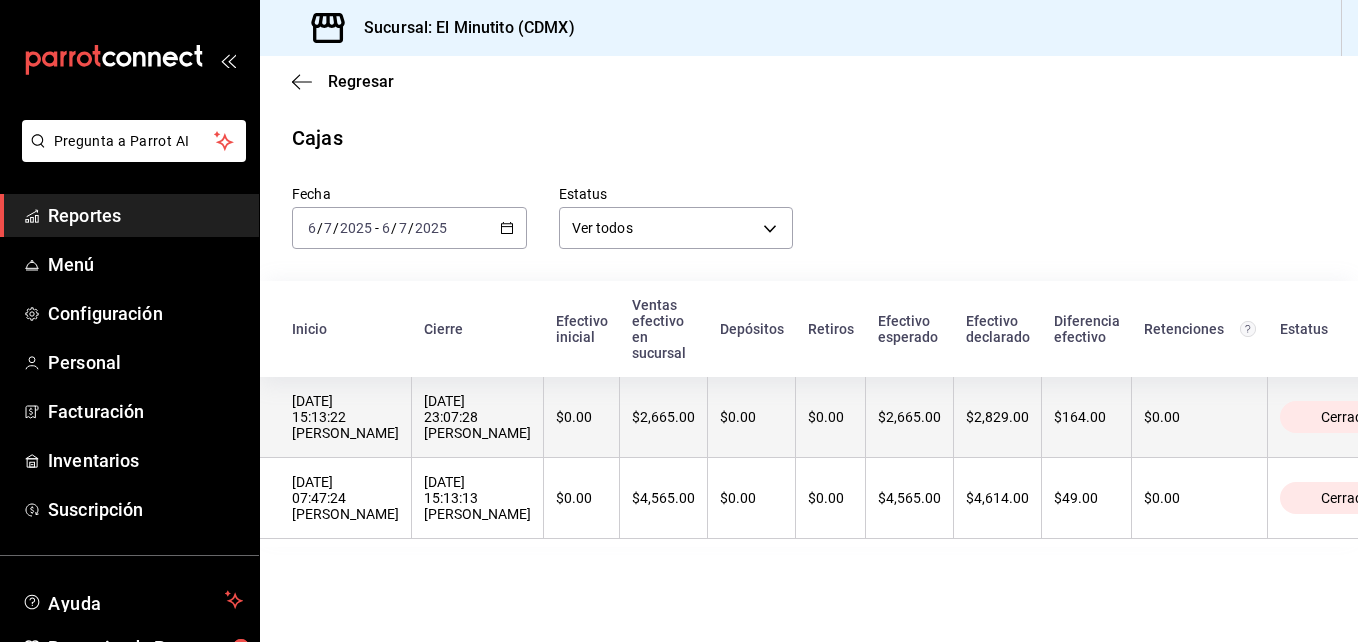 click on "[DATE]
23:07:28
[PERSON_NAME]" at bounding box center (477, 417) 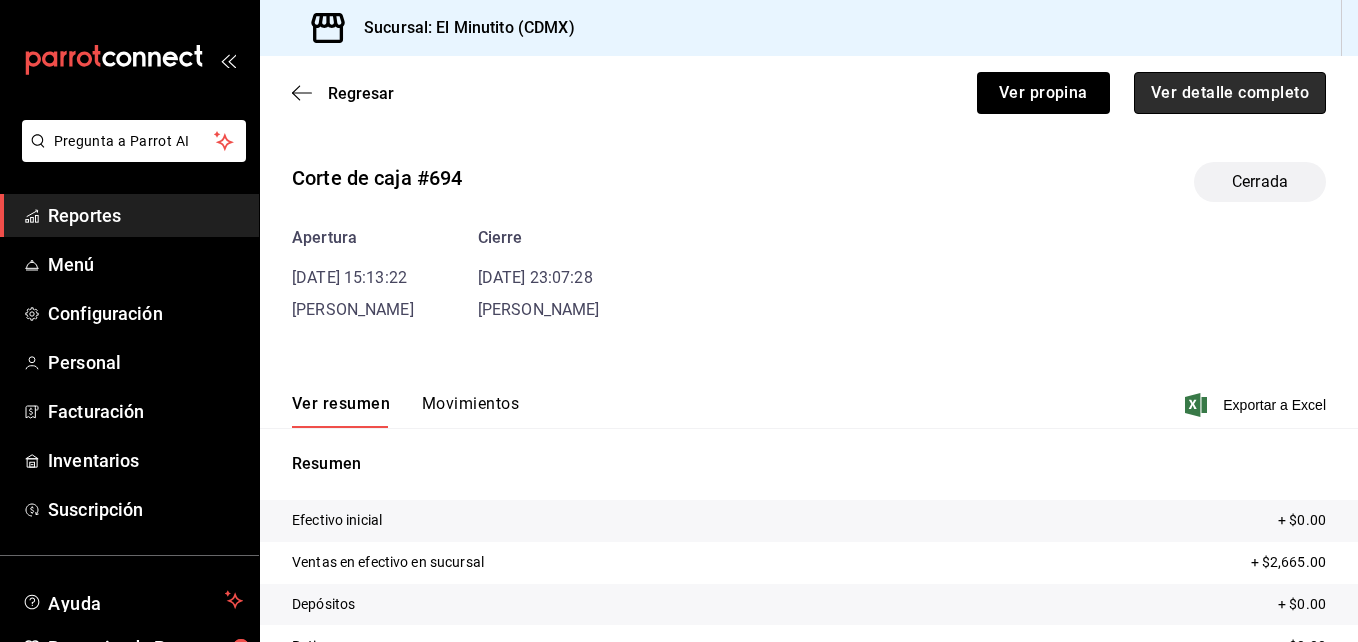 click on "Ver detalle completo" at bounding box center [1230, 93] 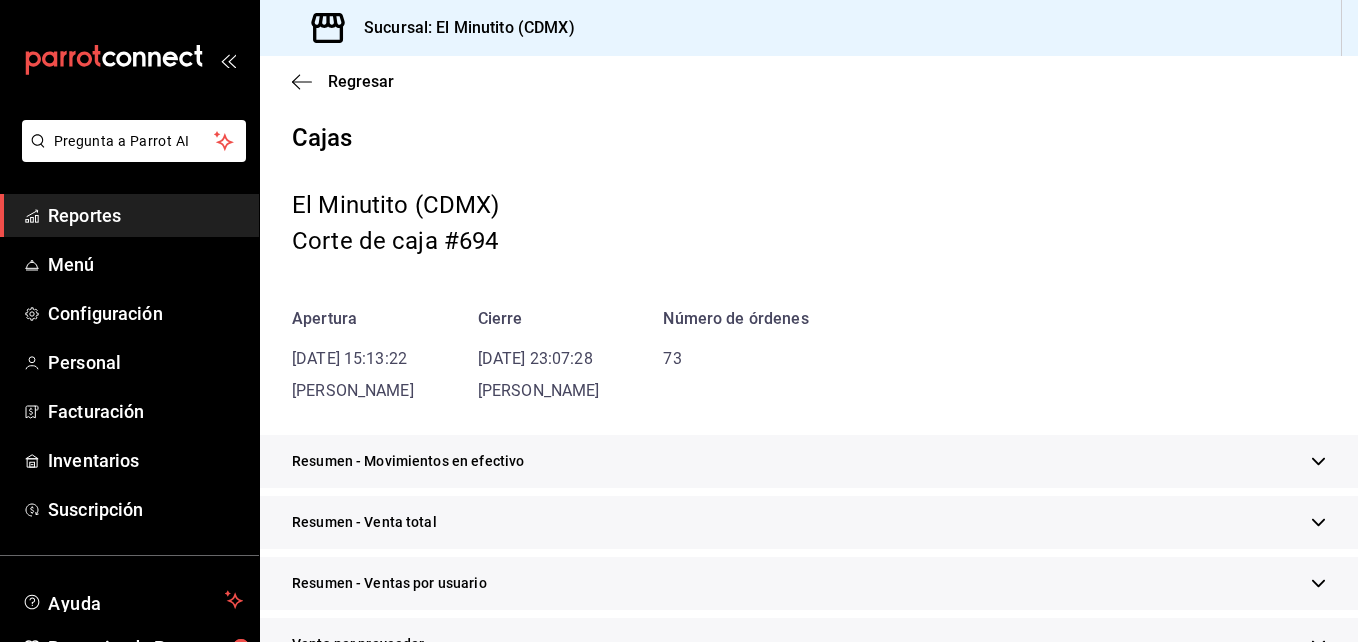 click on "Resumen - Venta total" at bounding box center (809, 522) 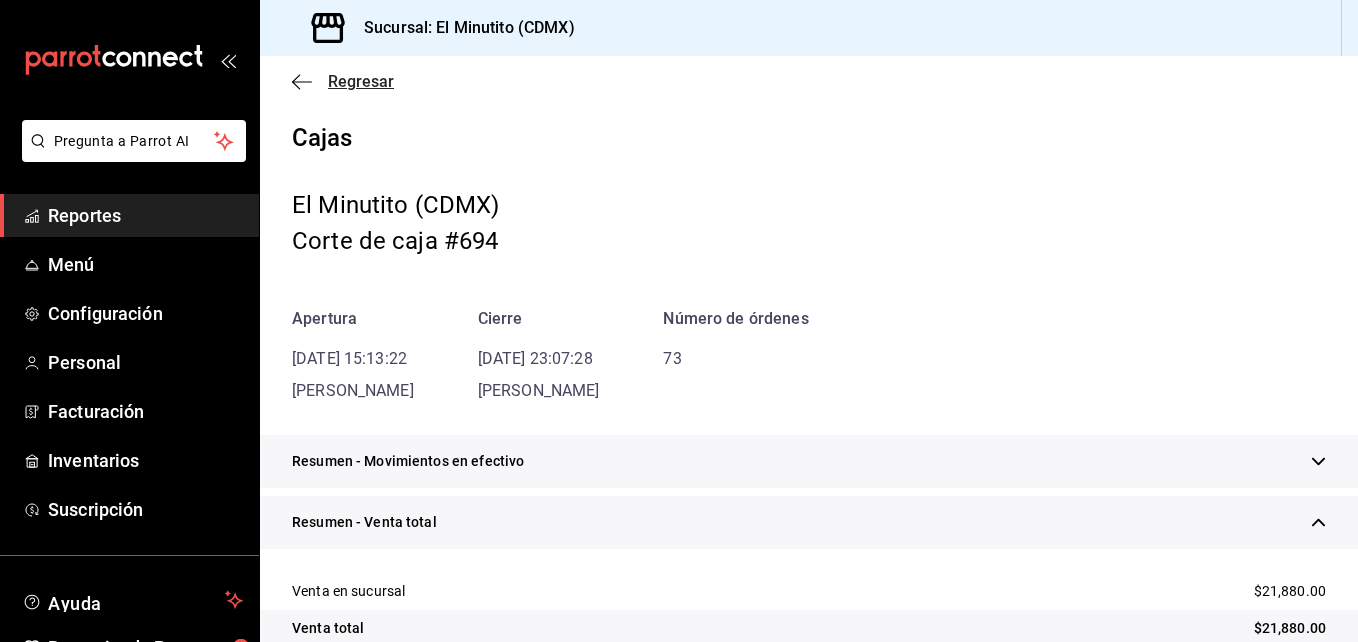 click on "Regresar" at bounding box center (361, 81) 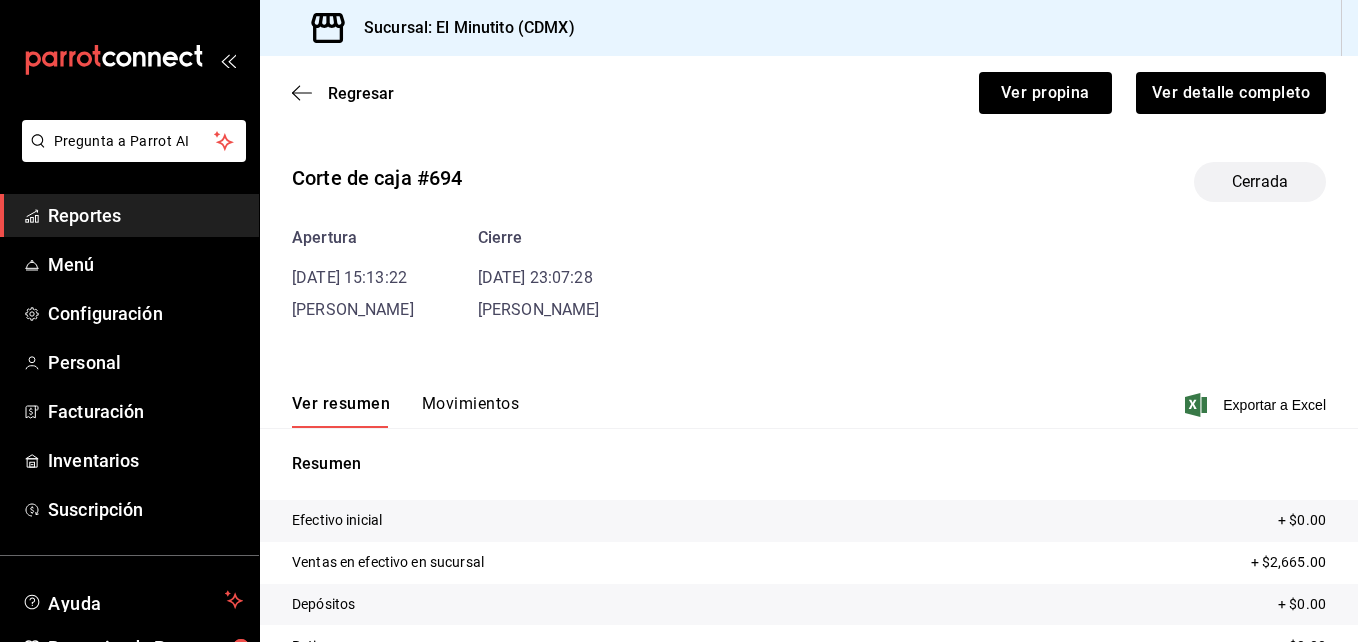 click on "Regresar" at bounding box center [361, 93] 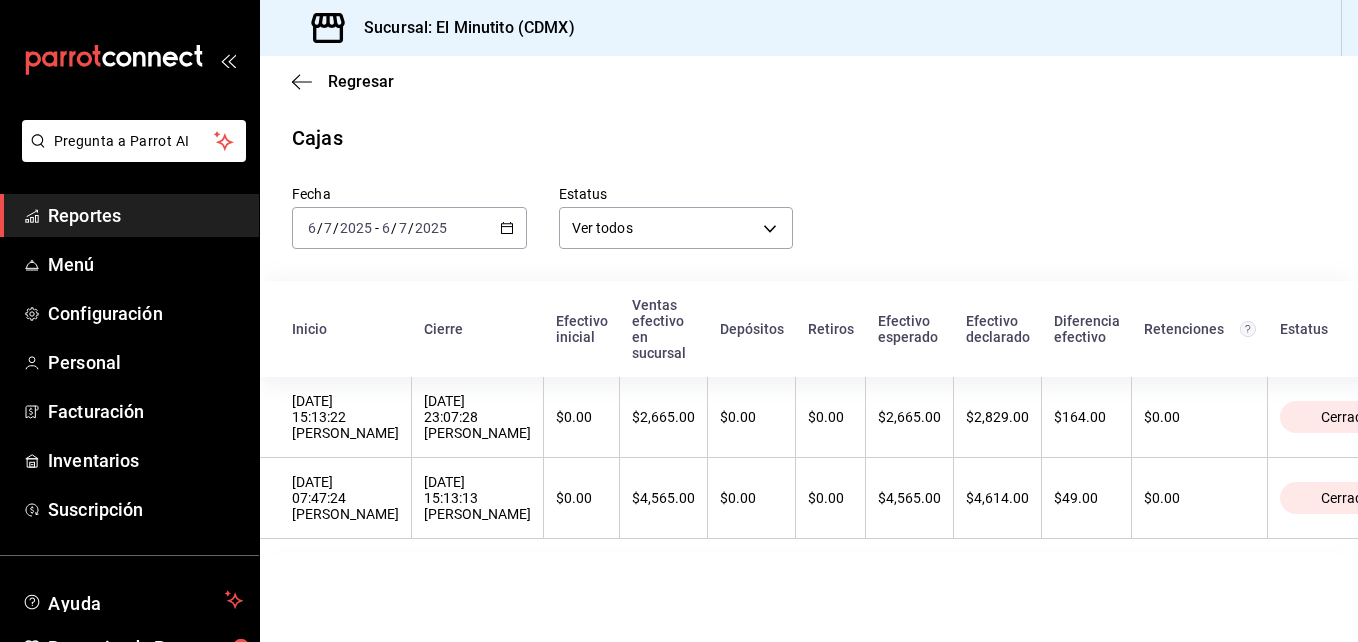 click on "Reportes" at bounding box center [145, 215] 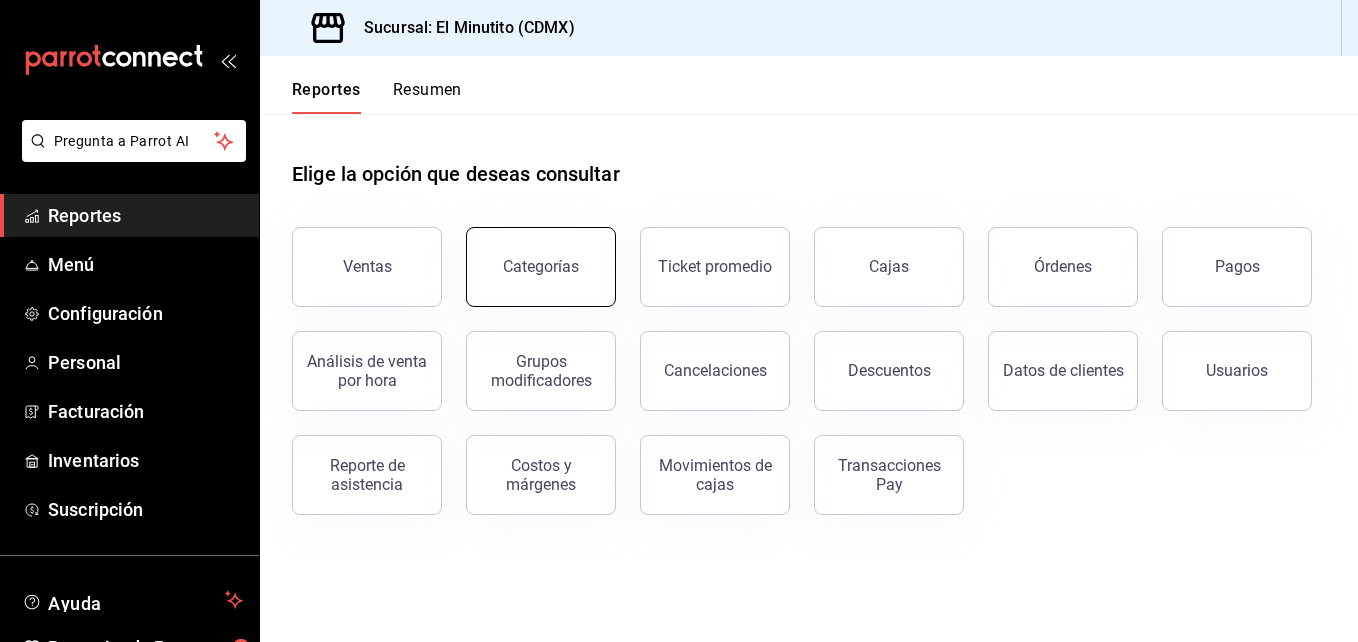 click on "Categorías" at bounding box center (541, 267) 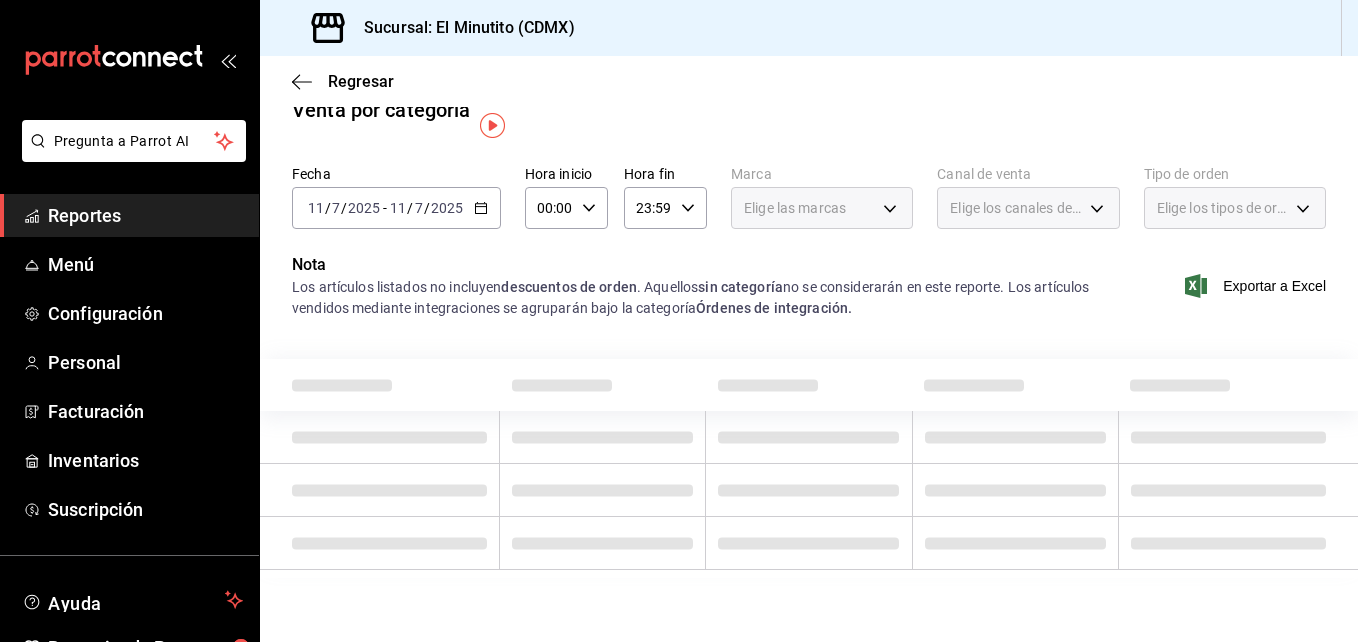scroll, scrollTop: 0, scrollLeft: 0, axis: both 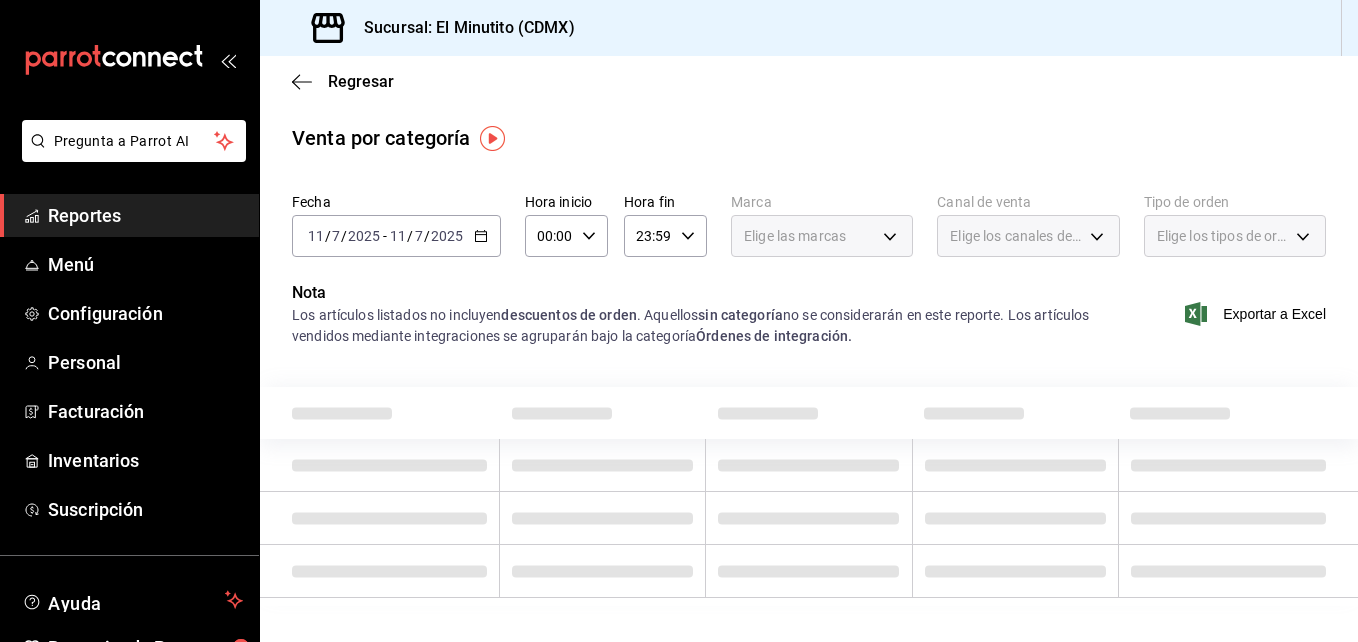 click 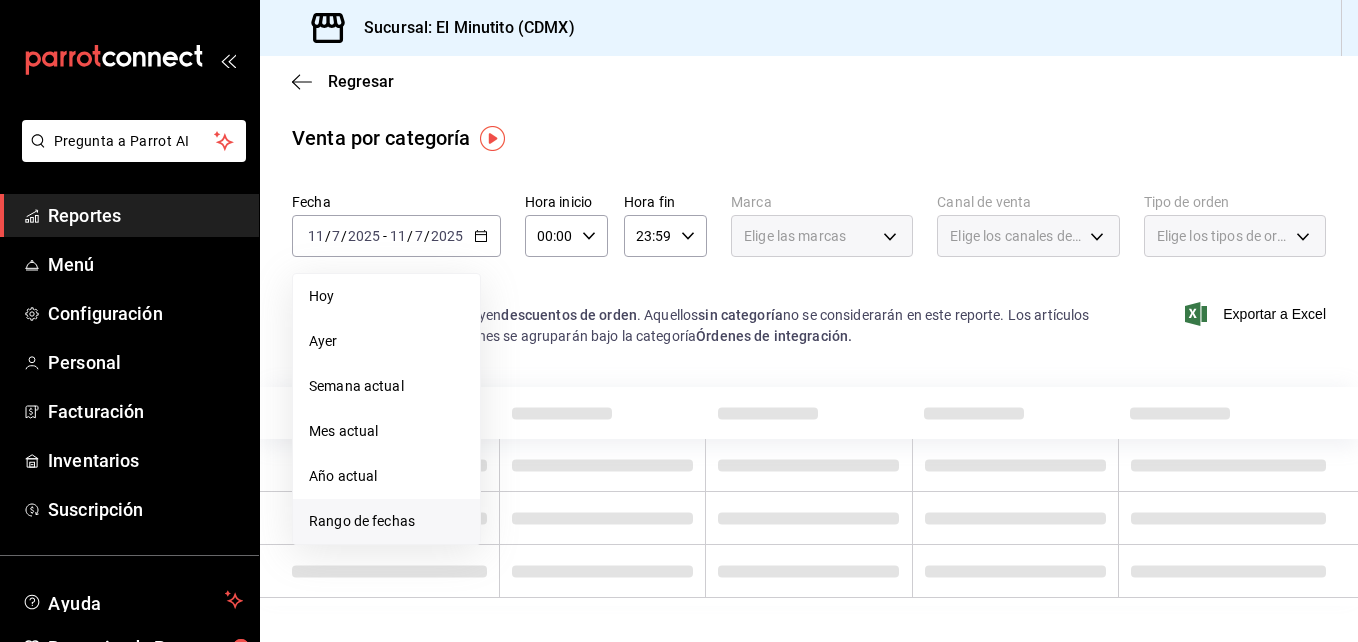 click on "Rango de fechas" at bounding box center (386, 521) 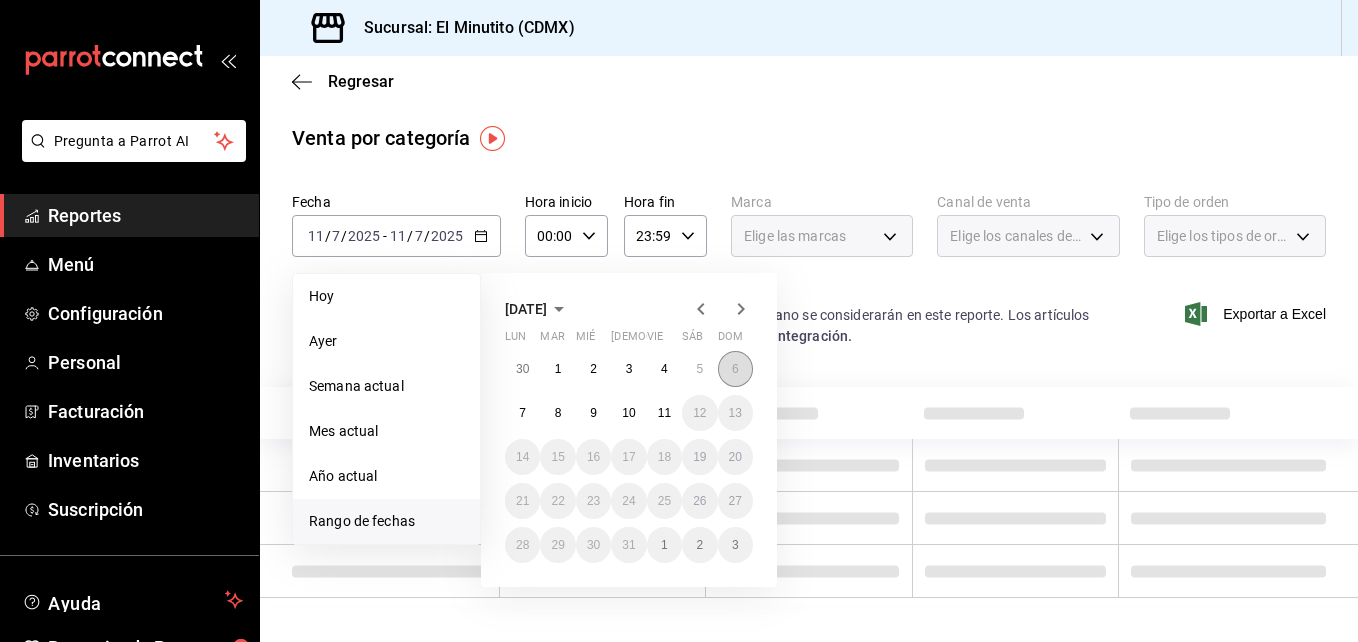 click on "6" at bounding box center [735, 369] 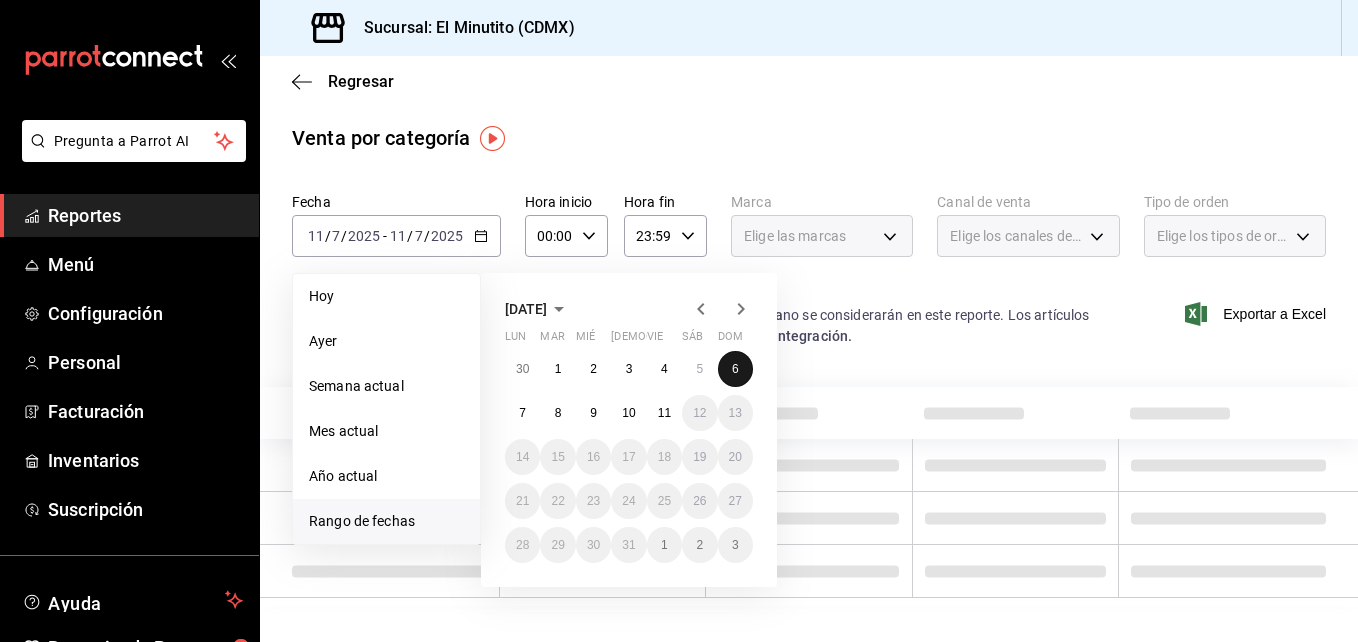 click on "6" at bounding box center [735, 369] 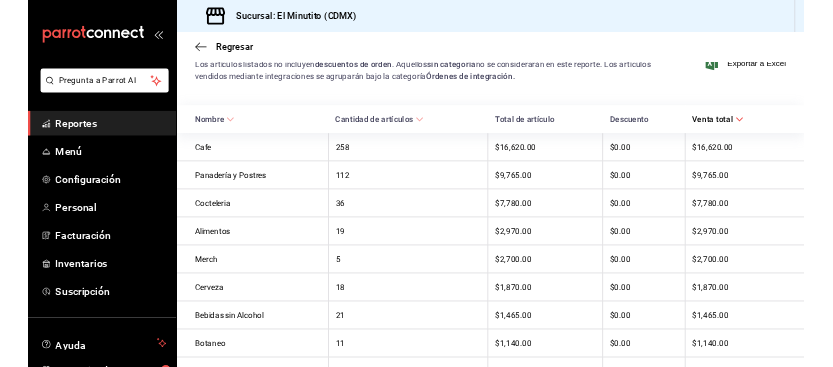 scroll, scrollTop: 207, scrollLeft: 0, axis: vertical 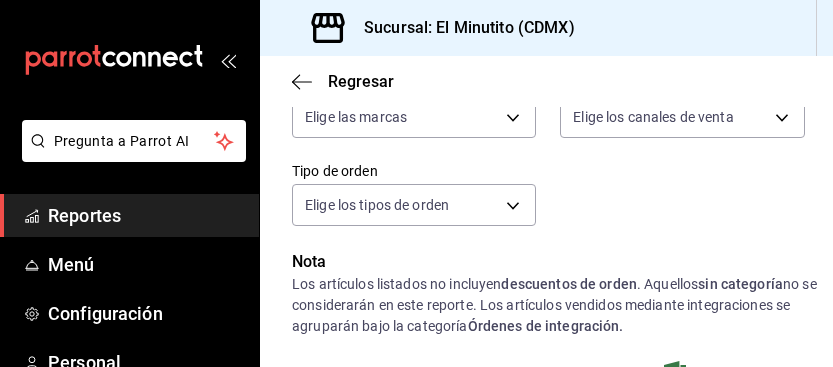 click on "Fecha [DATE] [DATE] - [DATE] [DATE] Hora inicio 00:00 Hora inicio Hora fin 23:59 Hora fin Marca Elige las marcas Canal de venta Elige los canales de venta Tipo de orden Elige los tipos de orden" at bounding box center [546, 114] 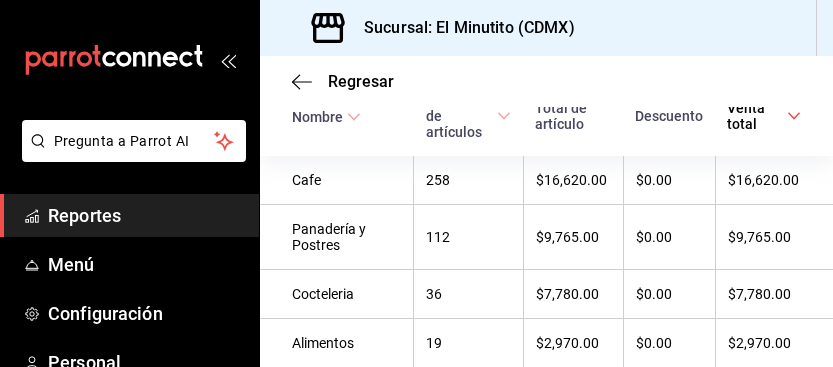 scroll, scrollTop: 579, scrollLeft: 0, axis: vertical 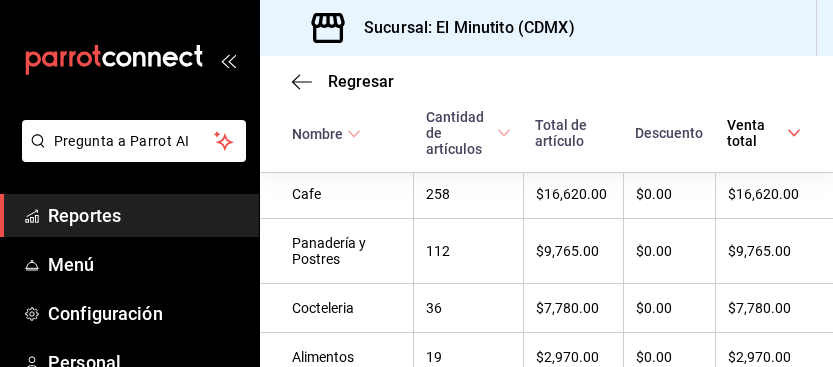click on "Regresar" at bounding box center [546, 81] 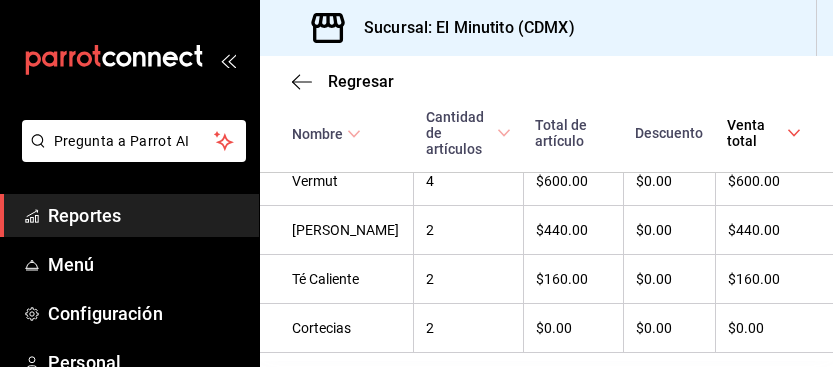 scroll, scrollTop: 1189, scrollLeft: 0, axis: vertical 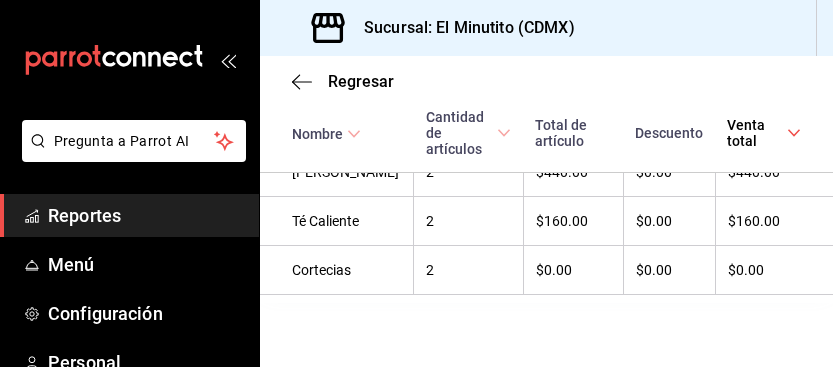 click on "Fecha [DATE] [DATE] - [DATE] [DATE] Hora inicio 00:00 Hora inicio Hora fin 23:59 Hora fin Marca Elige las marcas Canal de venta Elige los canales de venta Tipo de orden Elige los tipos de orden Nota Los artículos listados no incluyen  descuentos de orden . Aquellos  sin categoría  no se considerarán en este reporte. Los artículos vendidos mediante integraciones se agruparán bajo la categoría  Órdenes de integración. Exportar a Excel Nombre Cantidad de artículos Total de artículo Descuento Venta total Cafe 258 $16,620.00 $0.00 $16,620.00 Panadería y Postres 112 $9,765.00 $0.00 $9,765.00 Cocteleria 36 $7,780.00 $0.00 $7,780.00 Alimentos 19 $2,970.00 $0.00 $2,970.00 Merch 5 $2,700.00 $0.00 $2,700.00 Cerveza 18 $1,870.00 $0.00 $1,870.00 Bebidas sin Alcohol 21 $1,465.00 $0.00 $1,465.00 Botaneo 11 $1,140.00 $0.00 $1,140.00 Vino tinto 3 $660.00 $0.00 $660.00 Vinos Blanco 3 $660.00 $0.00 $660.00 Vermut 4 $600.00 $0.00 $600.00 Vino Rosado 2 $440.00 $0.00 $440.00 Té Caliente 2 $160.00 2" at bounding box center (546, -326) 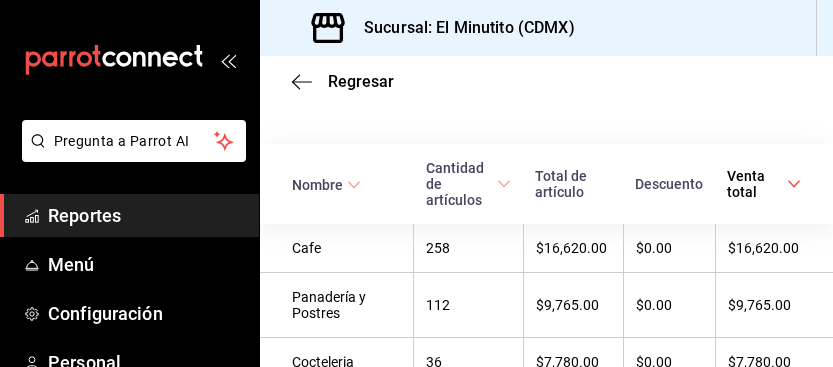 scroll, scrollTop: 587, scrollLeft: 0, axis: vertical 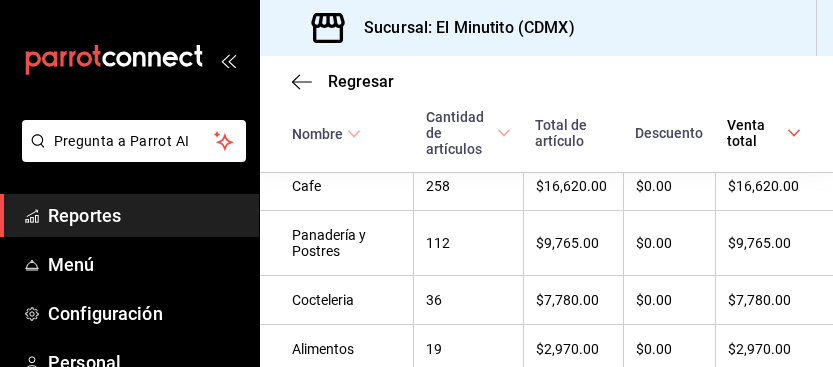 click on "Cocteleria" at bounding box center (337, 300) 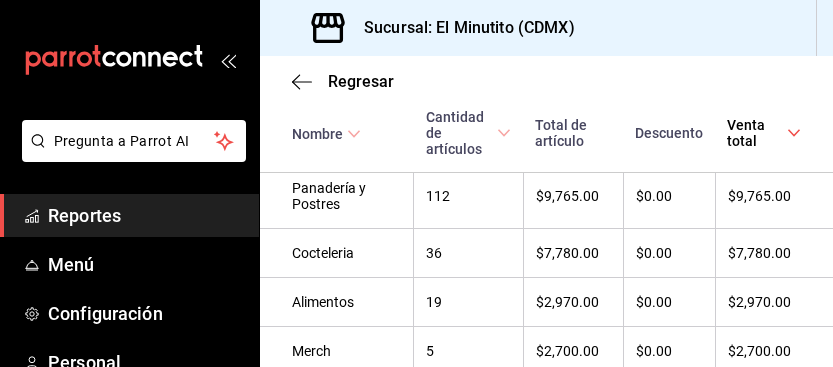 scroll, scrollTop: 646, scrollLeft: 0, axis: vertical 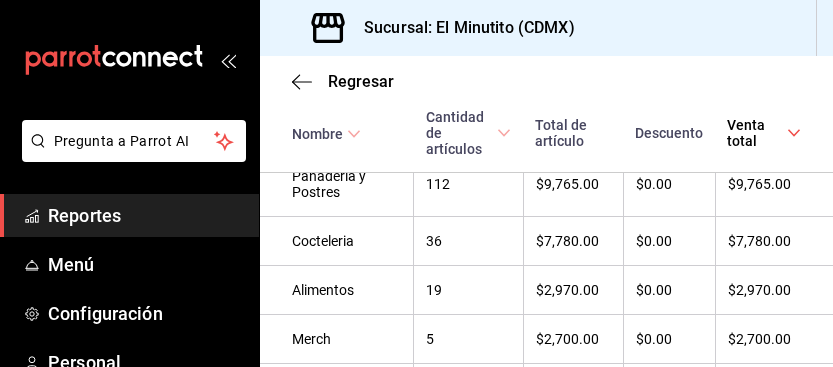 click on "Merch" at bounding box center [337, 339] 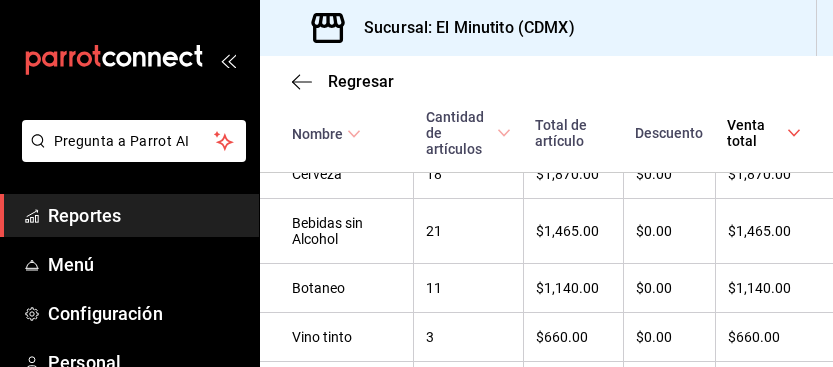 scroll, scrollTop: 866, scrollLeft: 0, axis: vertical 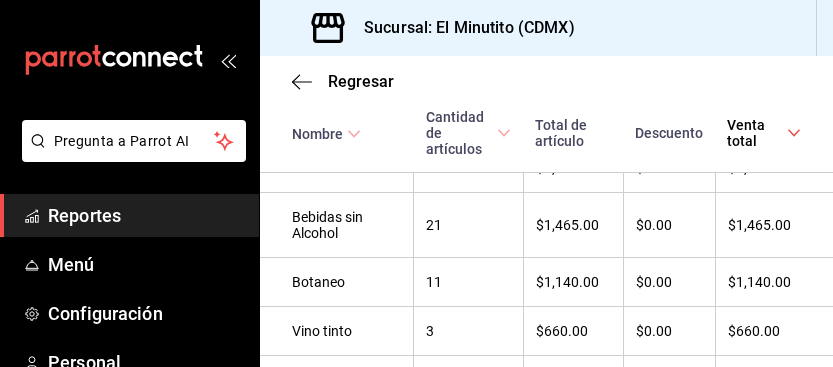 click on "Botaneo" at bounding box center (337, 282) 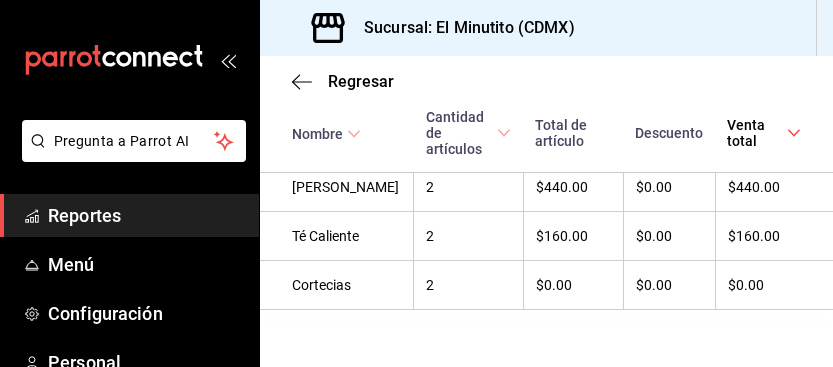 scroll, scrollTop: 1189, scrollLeft: 0, axis: vertical 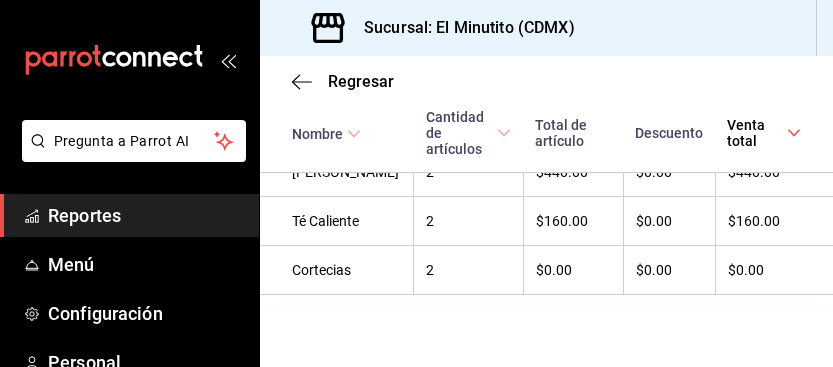 click on "Fecha [DATE] [DATE] - [DATE] [DATE] Hora inicio 00:00 Hora inicio Hora fin 23:59 Hora fin Marca Elige las marcas Canal de venta Elige los canales de venta Tipo de orden Elige los tipos de orden Nota Los artículos listados no incluyen  descuentos de orden . Aquellos  sin categoría  no se considerarán en este reporte. Los artículos vendidos mediante integraciones se agruparán bajo la categoría  Órdenes de integración. Exportar a Excel Nombre Cantidad de artículos Total de artículo Descuento Venta total Cafe 258 $16,620.00 $0.00 $16,620.00 Panadería y Postres 112 $9,765.00 $0.00 $9,765.00 Cocteleria 36 $7,780.00 $0.00 $7,780.00 Alimentos 19 $2,970.00 $0.00 $2,970.00 Merch 5 $2,700.00 $0.00 $2,700.00 Cerveza 18 $1,870.00 $0.00 $1,870.00 Bebidas sin Alcohol 21 $1,465.00 $0.00 $1,465.00 Botaneo 11 $1,140.00 $0.00 $1,140.00 Vino tinto 3 $660.00 $0.00 $660.00 Vinos Blanco 3 $660.00 $0.00 $660.00 Vermut 4 $600.00 $0.00 $600.00 Vino Rosado 2 $440.00 $0.00 $440.00 Té Caliente 2 $160.00 2" at bounding box center [546, -326] 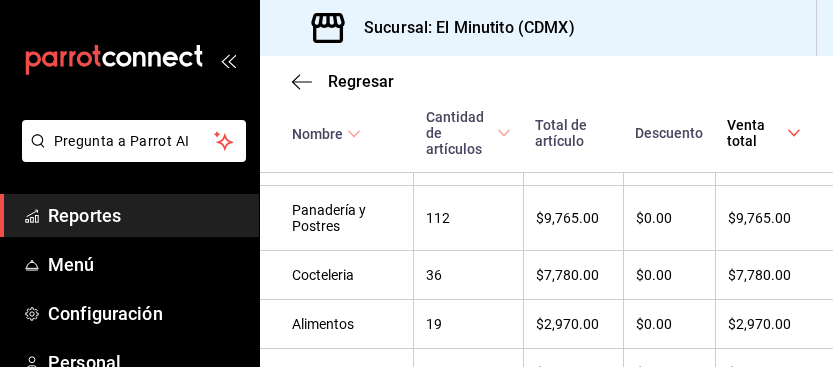 scroll, scrollTop: 617, scrollLeft: 0, axis: vertical 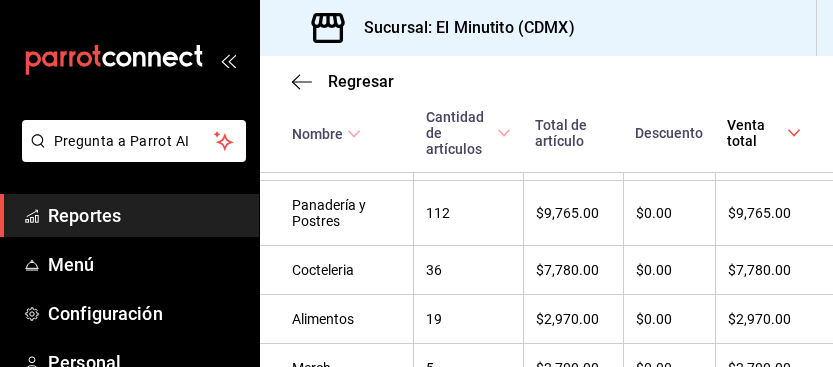 click on "Alimentos" at bounding box center (337, 319) 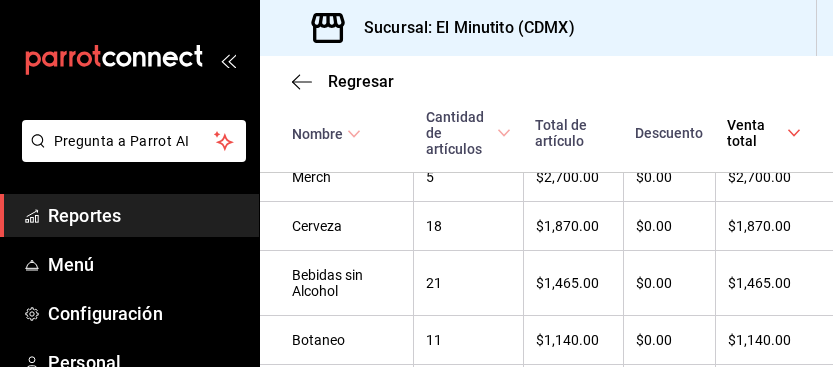 scroll, scrollTop: 832, scrollLeft: 0, axis: vertical 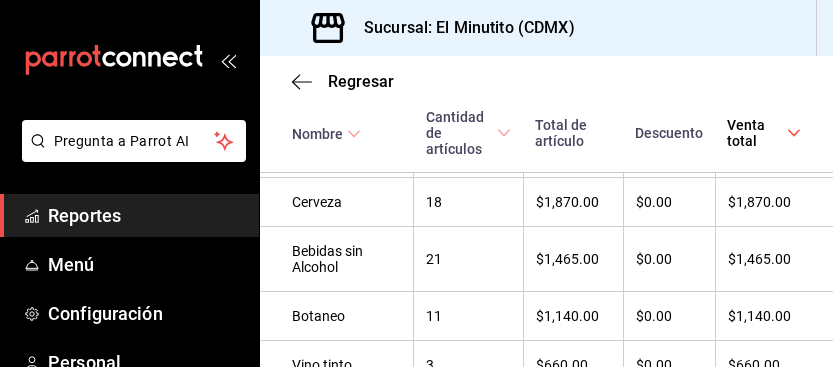 click on "Bebidas sin Alcohol" at bounding box center (346, 259) 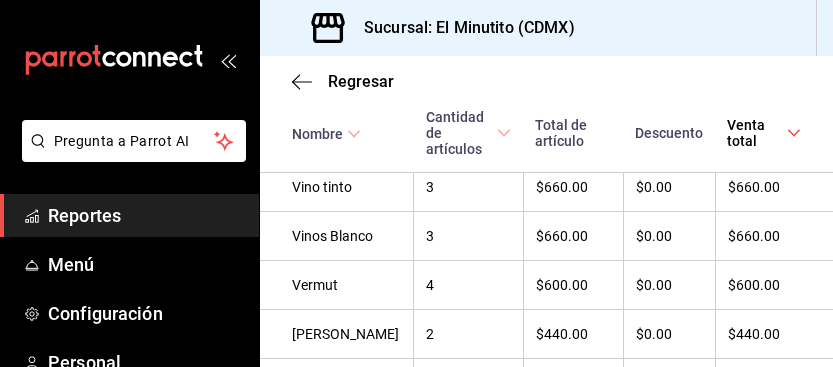 scroll, scrollTop: 1022, scrollLeft: 0, axis: vertical 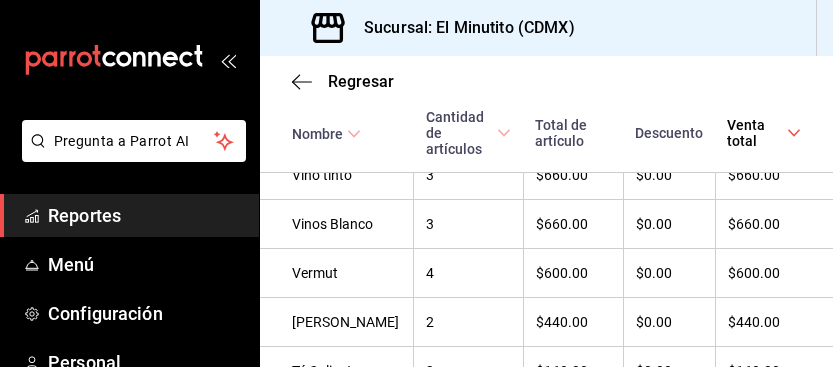 click on "Vermut" at bounding box center (337, 273) 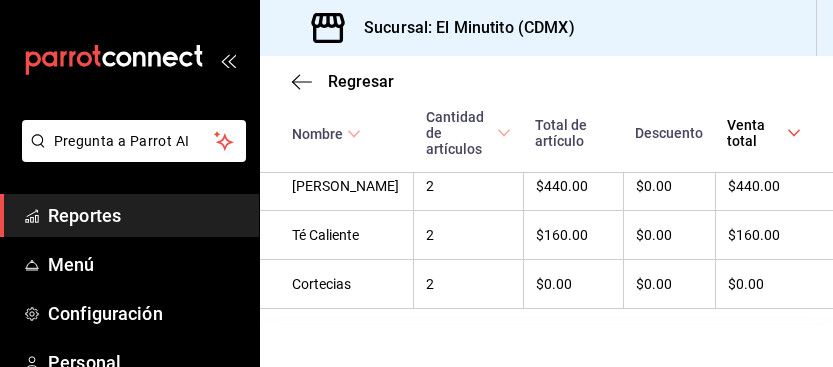 scroll, scrollTop: 1164, scrollLeft: 0, axis: vertical 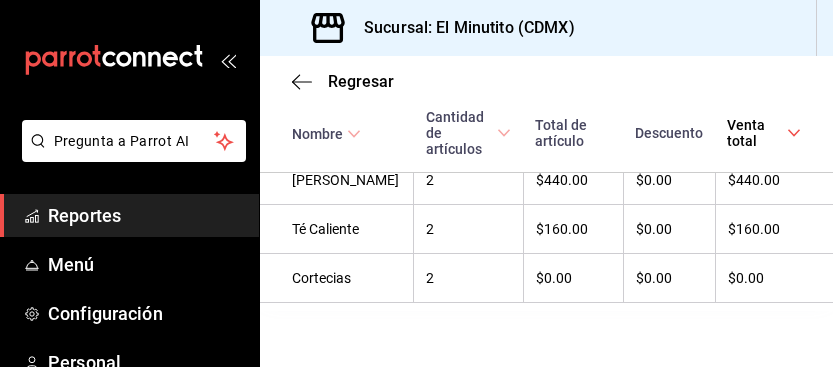 click on "Nombre Cantidad de artículos Total de artículo Descuento Venta total Cafe 258 $16,620.00 $0.00 $16,620.00 Panadería y Postres 112 $9,765.00 $0.00 $9,765.00 Cocteleria 36 $7,780.00 $0.00 $7,780.00 Alimentos 19 $2,970.00 $0.00 $2,970.00 Merch 5 $2,700.00 $0.00 $2,700.00 Cerveza 18 $1,870.00 $0.00 $1,870.00 Bebidas sin Alcohol 21 $1,465.00 $0.00 $1,465.00 Botaneo 11 $1,140.00 $0.00 $1,140.00 Vino tinto 3 $660.00 $0.00 $660.00 Vinos Blanco 3 $660.00 $0.00 $660.00 Vermut 4 $600.00 $0.00 $600.00 Vino Rosado 2 $440.00 $0.00 $440.00 Té Caliente 2 $160.00 $0.00 $160.00 Cortecias 2 $0.00 $0.00 $0.00" at bounding box center (546, -111) 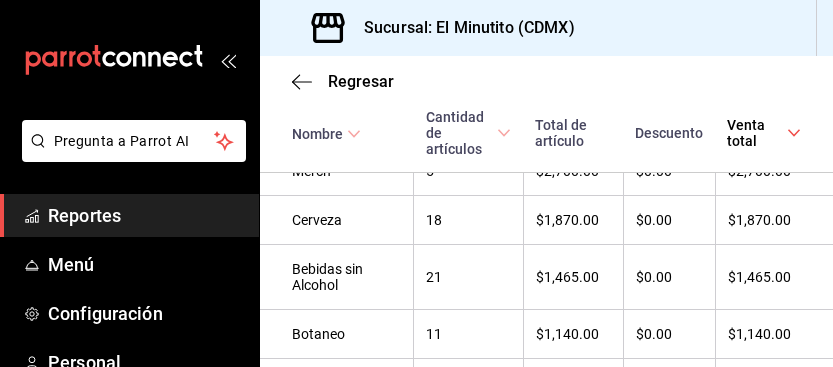 scroll, scrollTop: 754, scrollLeft: 0, axis: vertical 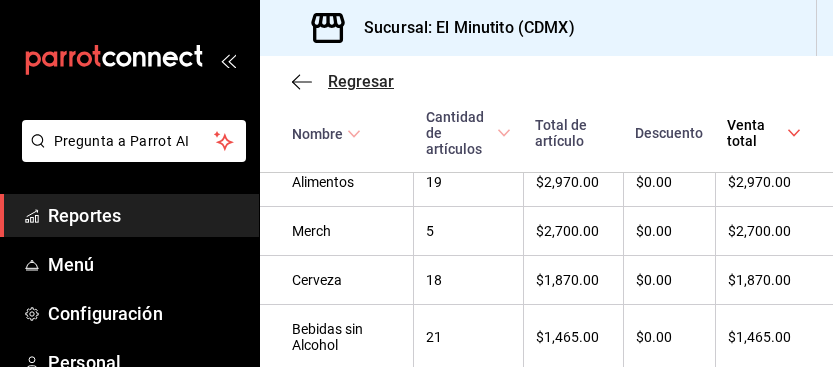 click on "Regresar" at bounding box center [361, 81] 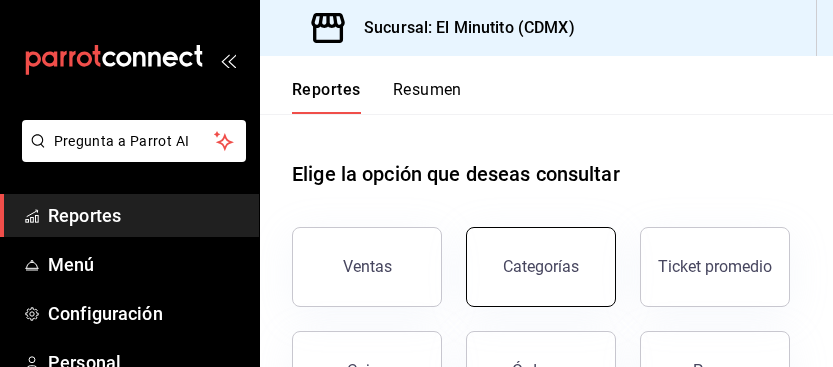 click on "Categorías" at bounding box center [541, 267] 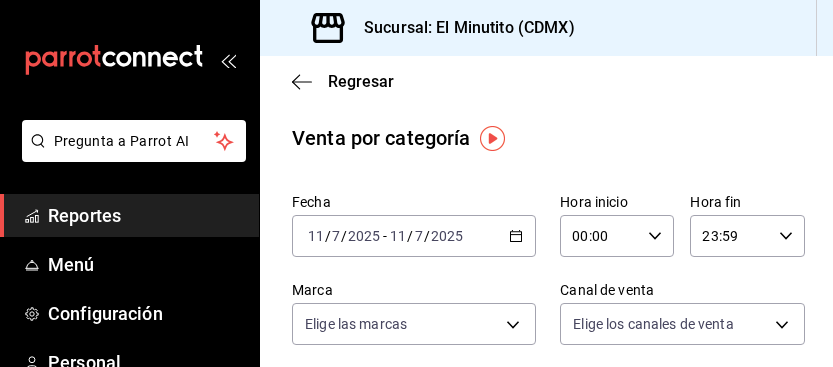 click 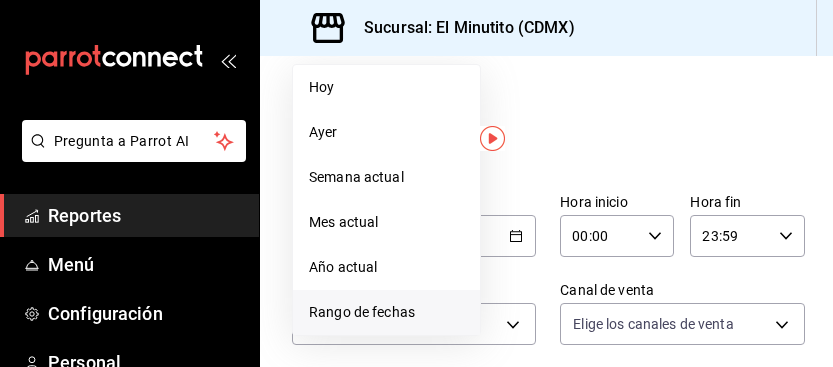 click on "Rango de fechas" at bounding box center (386, 312) 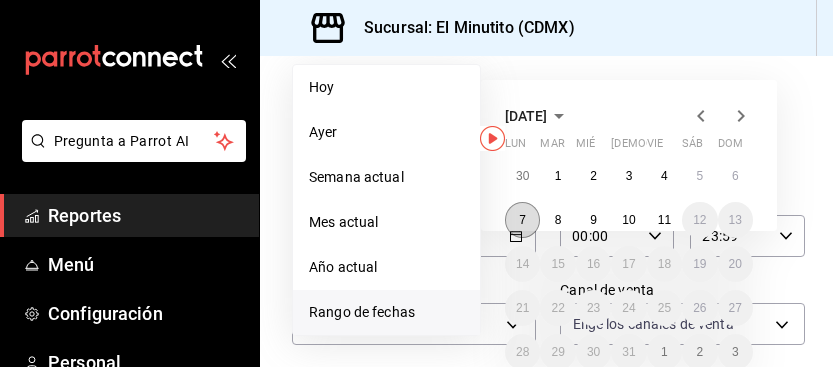 click on "7" at bounding box center (522, 220) 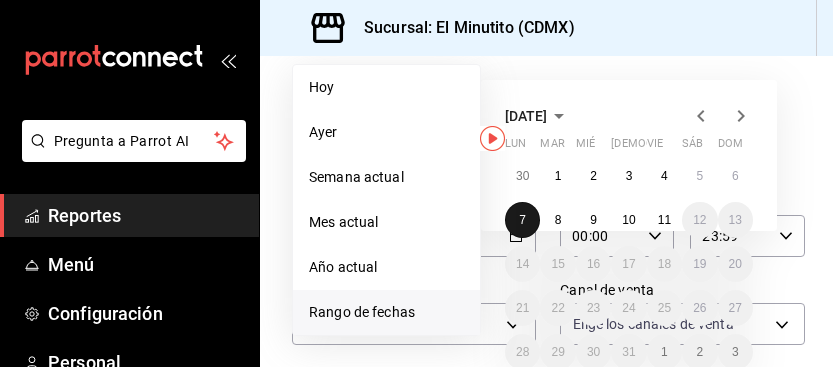 click on "7" at bounding box center [522, 220] 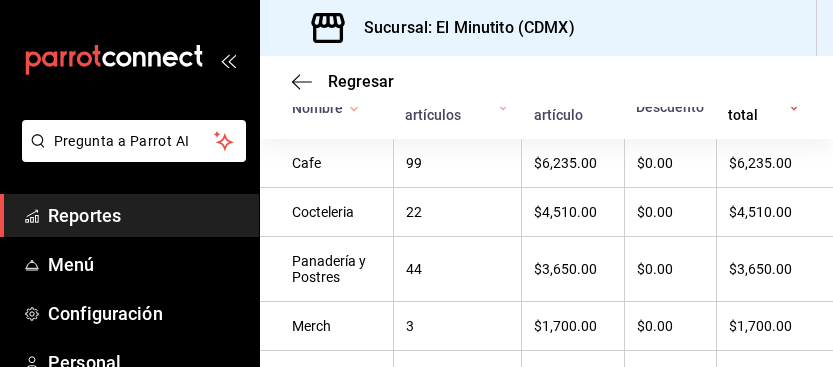 scroll, scrollTop: 568, scrollLeft: 0, axis: vertical 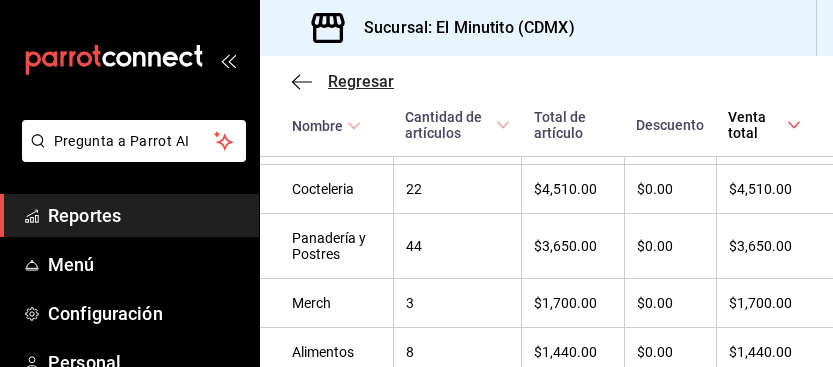 click on "Regresar" at bounding box center (361, 81) 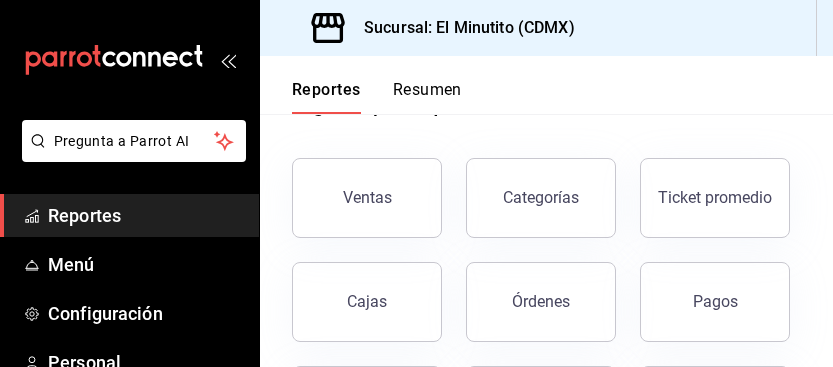 scroll, scrollTop: 153, scrollLeft: 0, axis: vertical 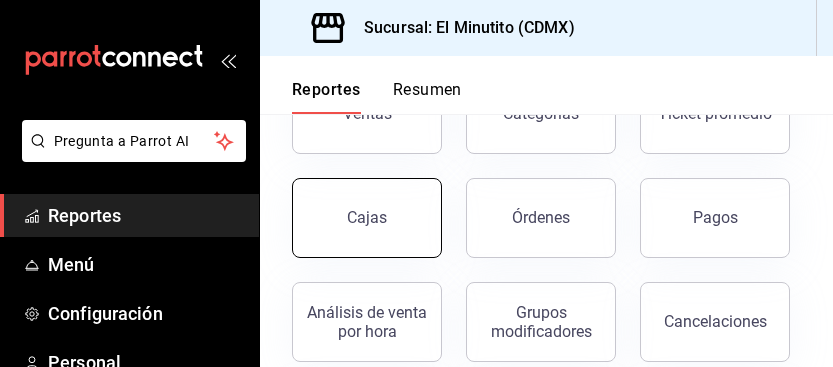 click on "Cajas" at bounding box center (367, 218) 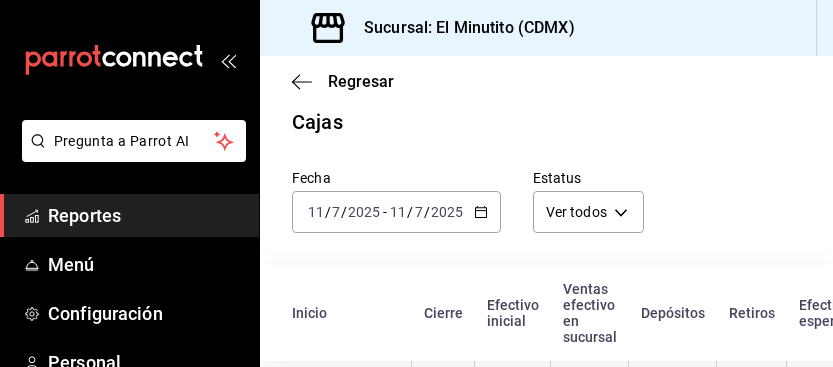 scroll, scrollTop: 62, scrollLeft: 0, axis: vertical 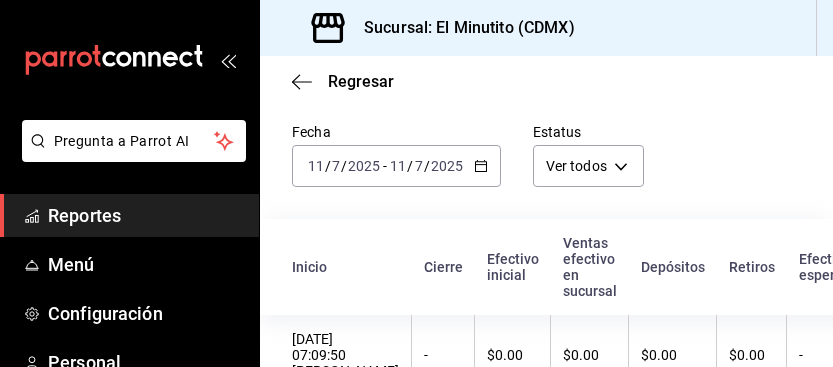 click on "[DATE] [DATE] - [DATE] [DATE]" at bounding box center (396, 166) 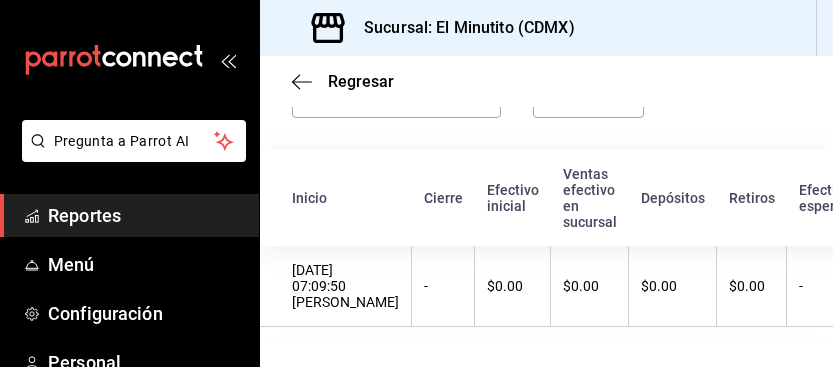 scroll, scrollTop: 151, scrollLeft: 0, axis: vertical 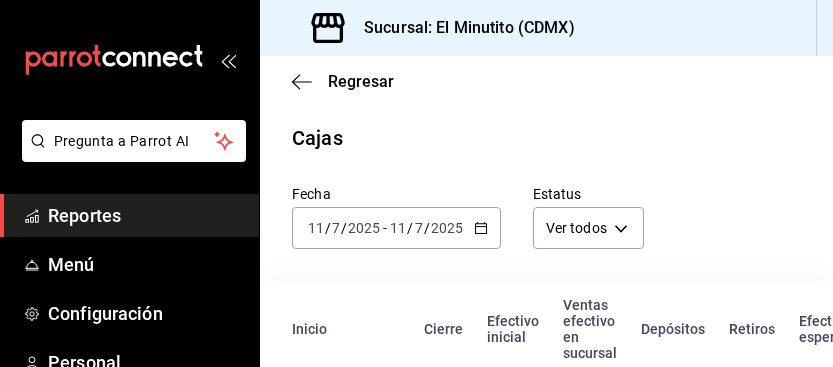 click 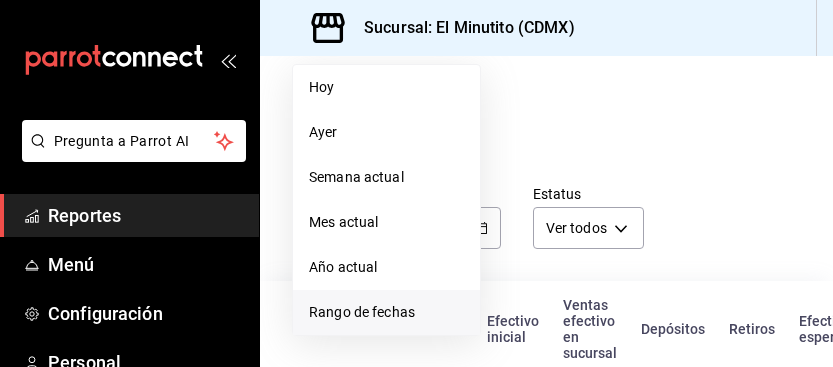 click on "Rango de fechas" at bounding box center [386, 312] 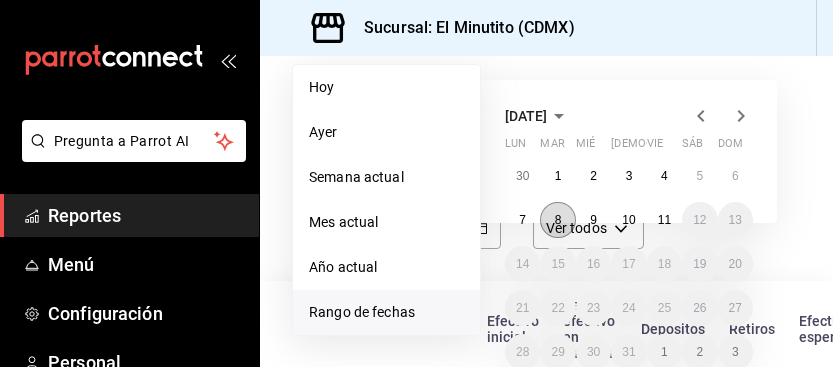 click on "8" at bounding box center [558, 220] 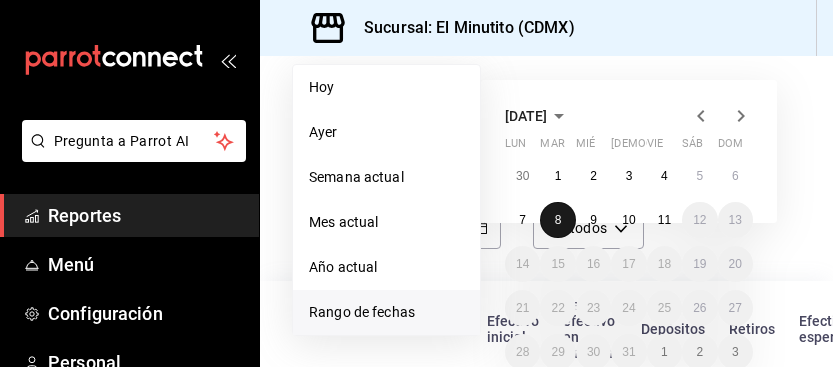 click on "8" at bounding box center [558, 220] 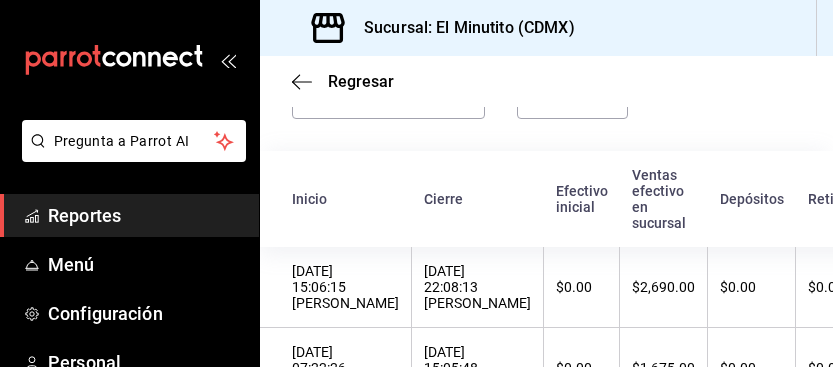 scroll, scrollTop: 134, scrollLeft: 0, axis: vertical 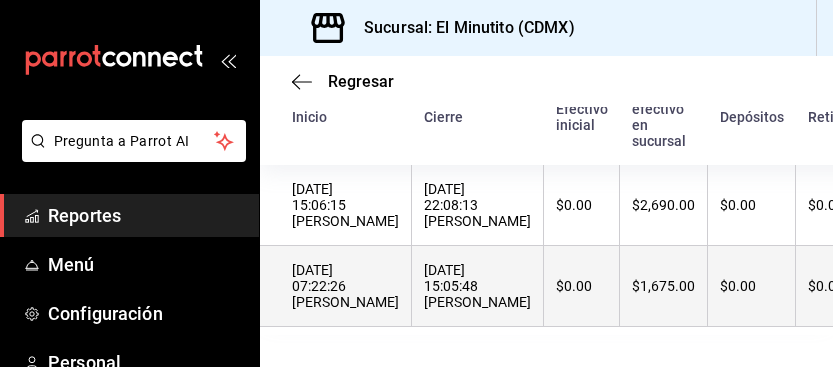 click on "$1,675.00" at bounding box center (664, 286) 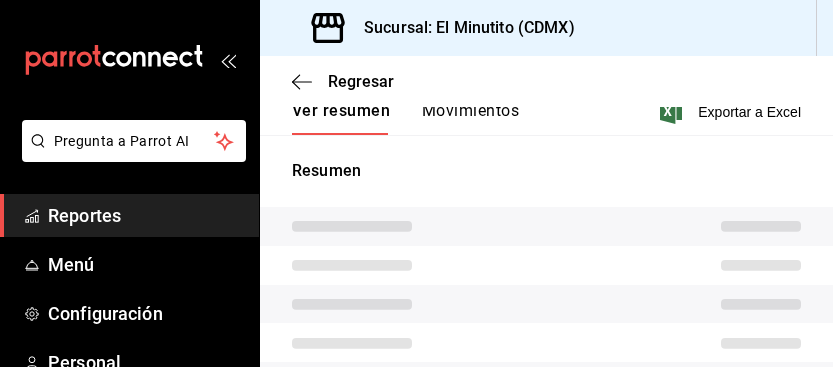 click at bounding box center (546, 304) 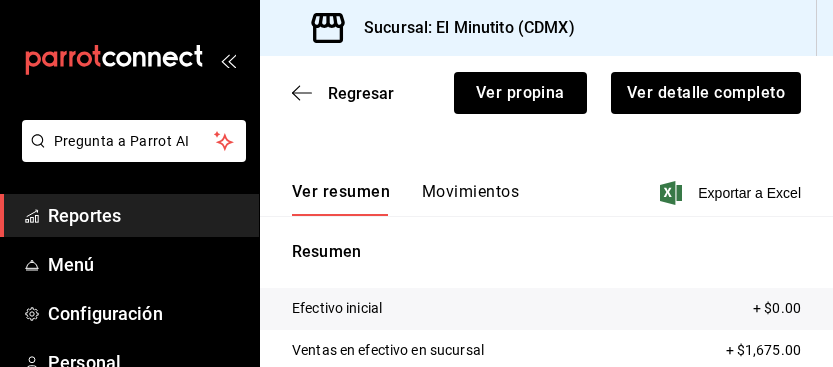 scroll, scrollTop: 293, scrollLeft: 0, axis: vertical 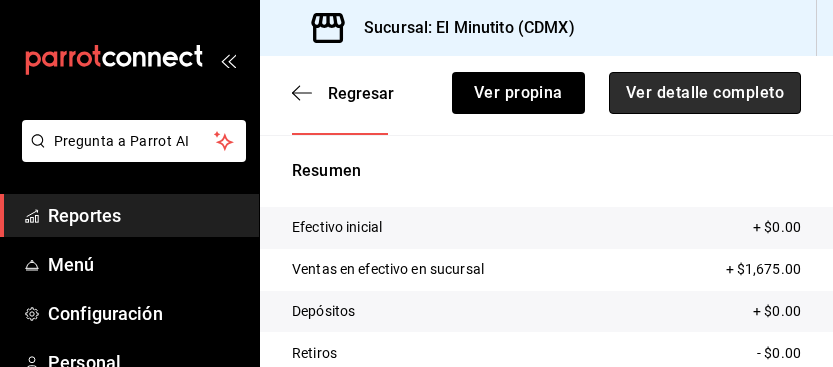 click on "Ver detalle completo" at bounding box center (705, 93) 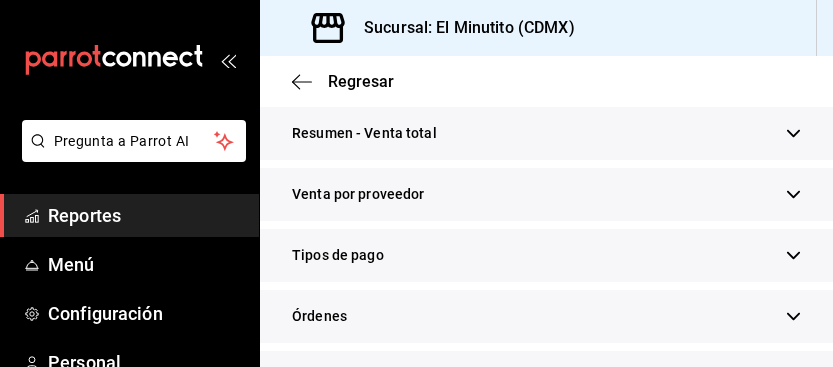 scroll, scrollTop: 409, scrollLeft: 0, axis: vertical 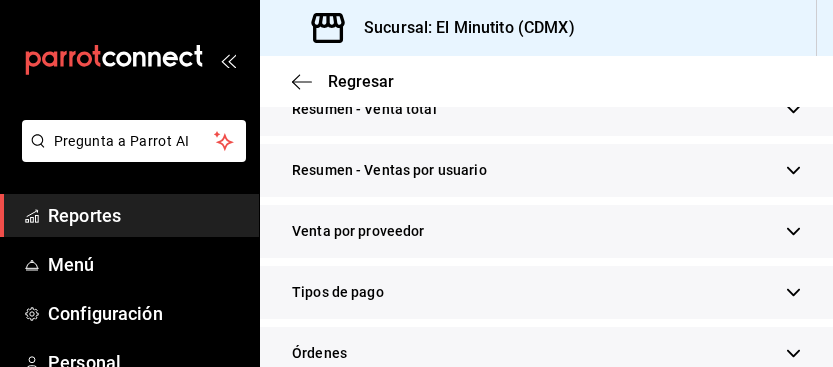 click 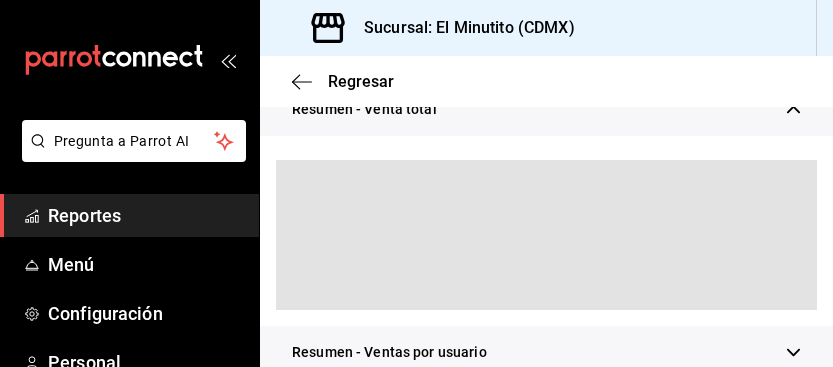 click 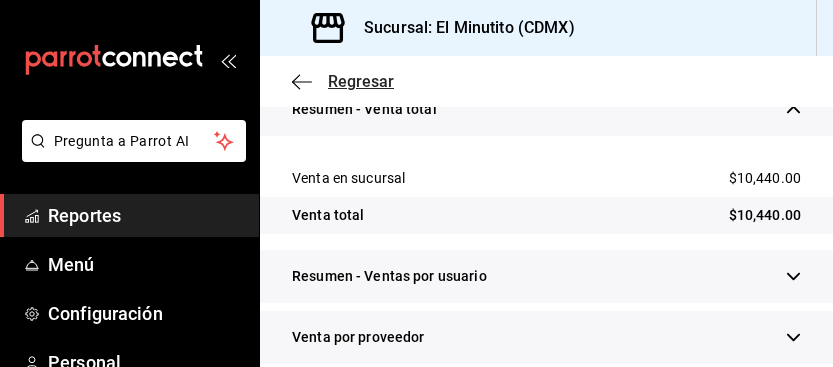 click on "Regresar" at bounding box center [361, 81] 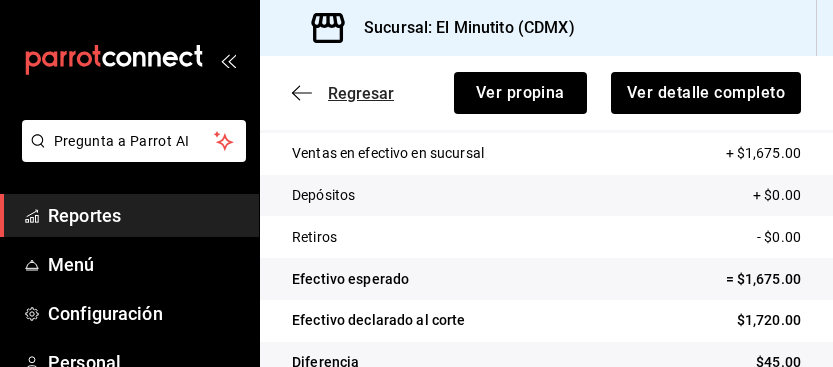 click on "Regresar" at bounding box center (361, 93) 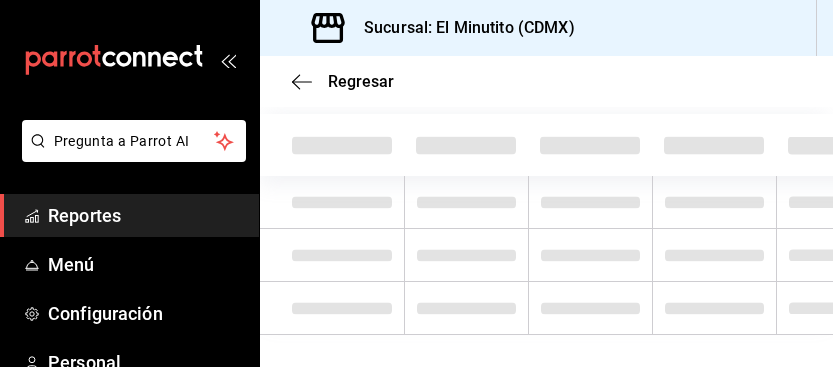 scroll, scrollTop: 182, scrollLeft: 0, axis: vertical 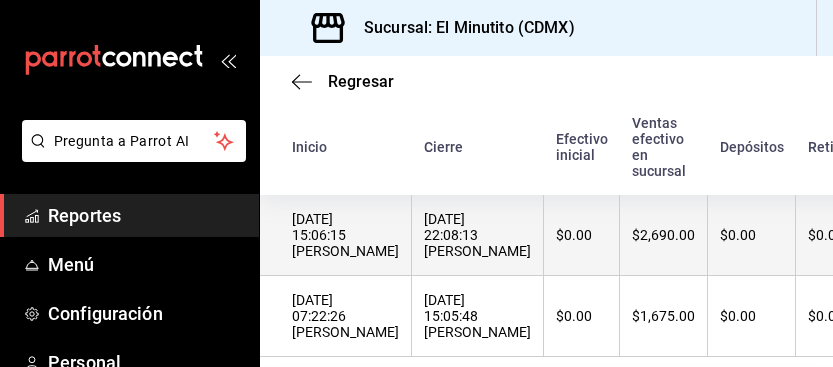 click on "[DATE]
22:08:13
[PERSON_NAME]" at bounding box center (477, 235) 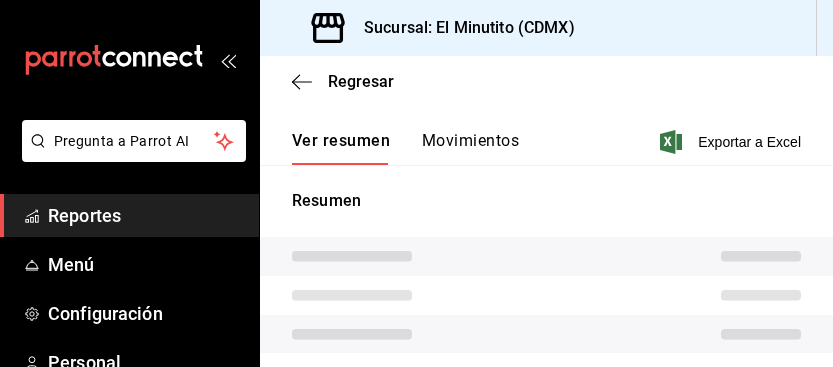 click on "Resumen" at bounding box center [546, 360] 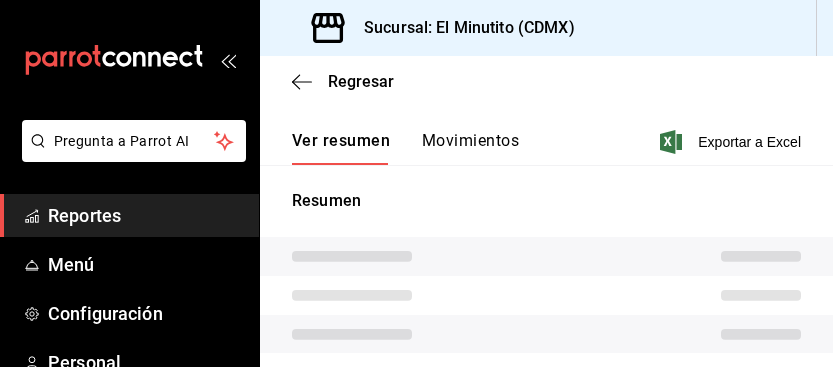 scroll, scrollTop: 207, scrollLeft: 0, axis: vertical 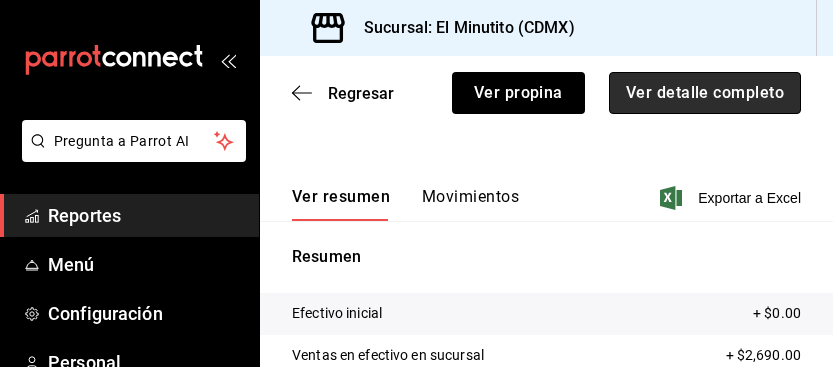 click on "Ver detalle completo" at bounding box center [705, 93] 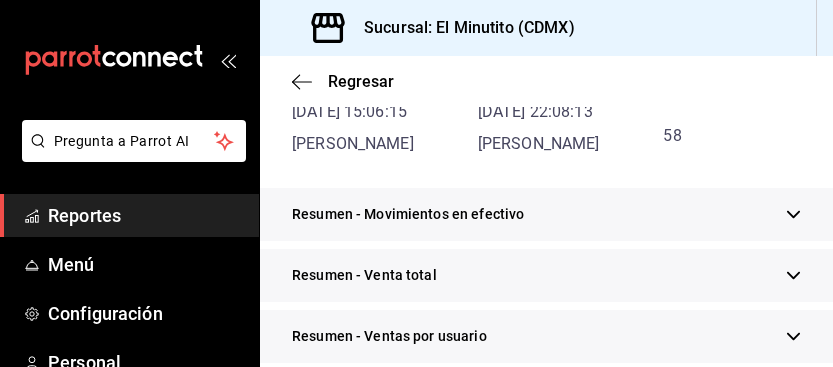 scroll, scrollTop: 253, scrollLeft: 0, axis: vertical 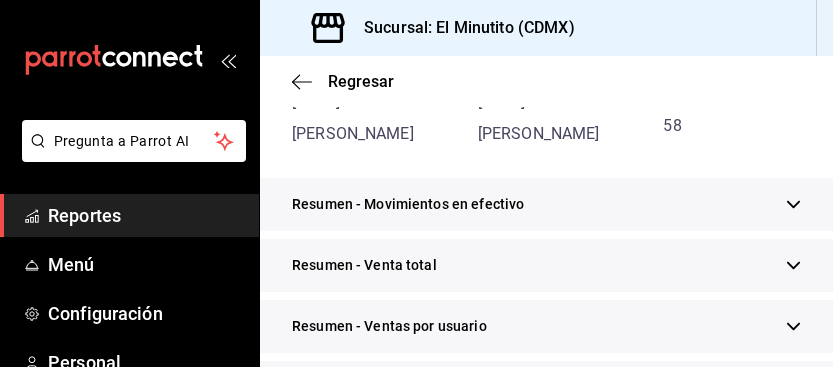 click on "Resumen - Venta total" at bounding box center [546, 265] 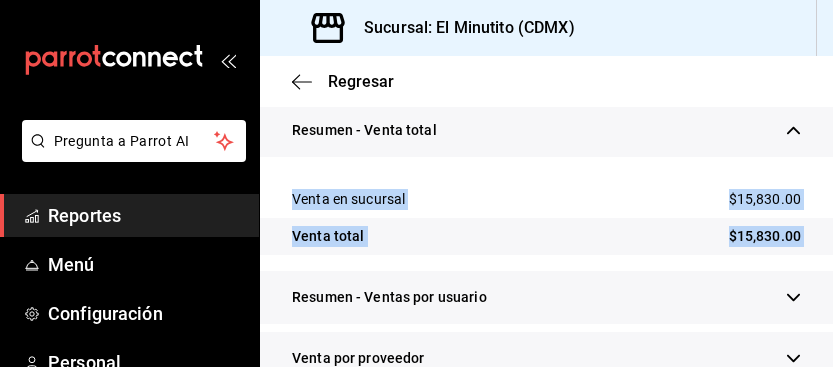 scroll, scrollTop: 393, scrollLeft: 0, axis: vertical 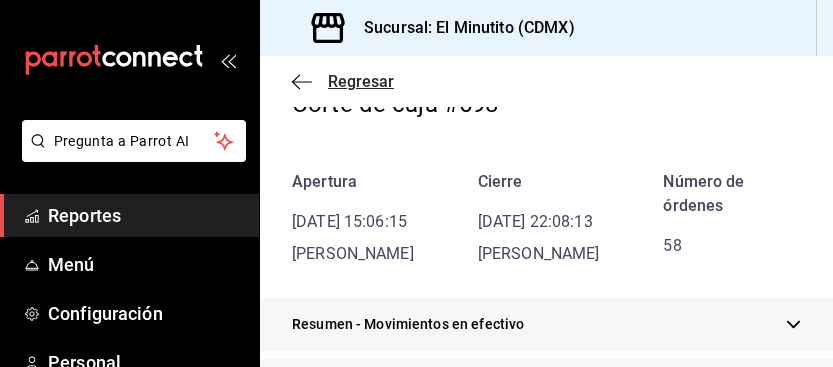 click on "Regresar" at bounding box center (361, 81) 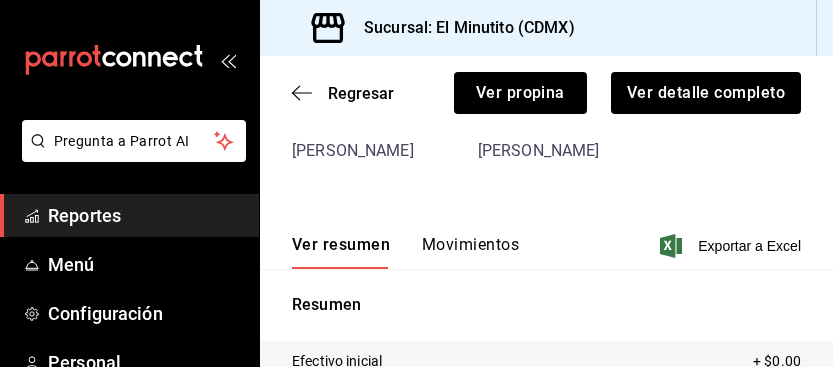 scroll, scrollTop: 151, scrollLeft: 0, axis: vertical 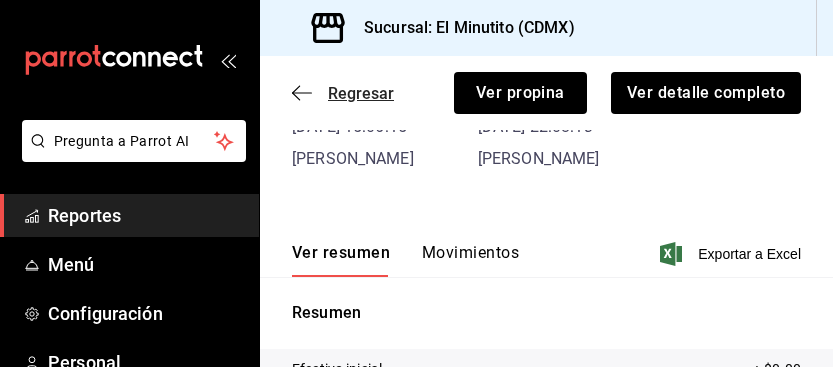 click on "Regresar" at bounding box center [361, 93] 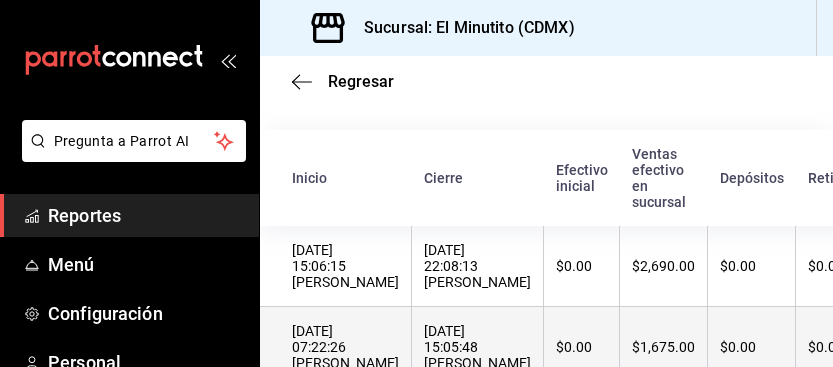 click on "$0.00" at bounding box center [582, 347] 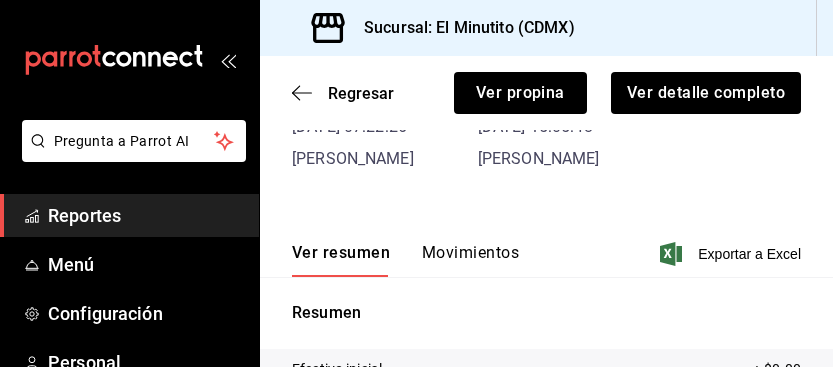 scroll, scrollTop: 176, scrollLeft: 0, axis: vertical 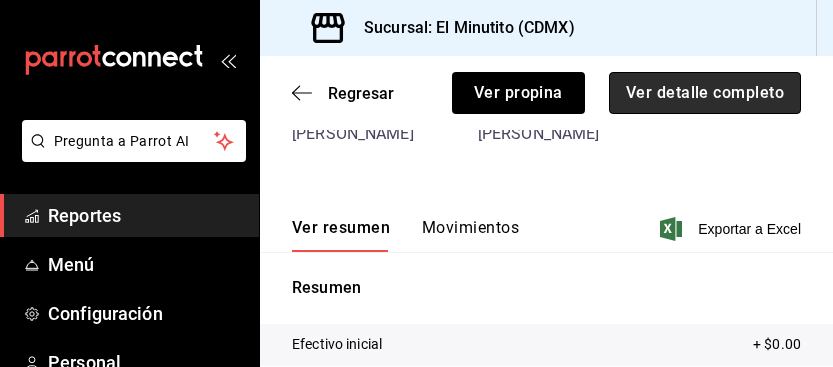 click on "Ver detalle completo" at bounding box center [705, 93] 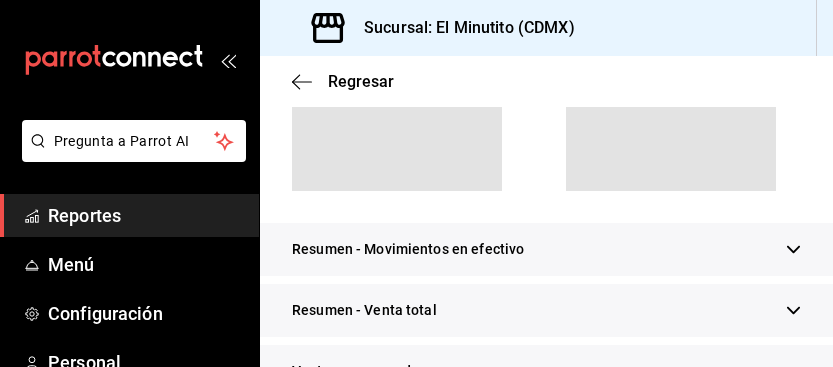 scroll, scrollTop: 212, scrollLeft: 0, axis: vertical 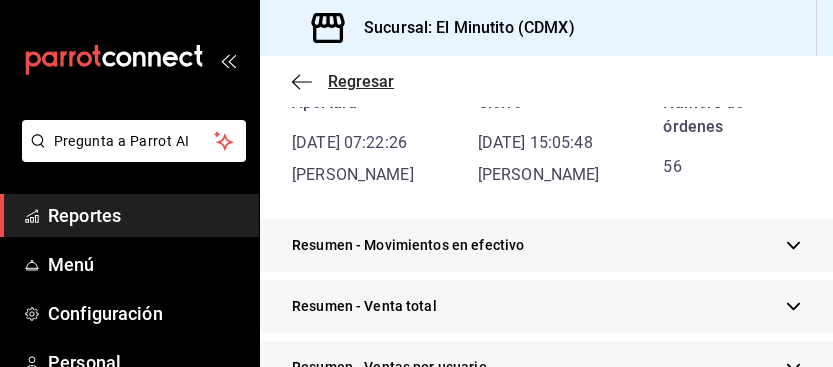click on "Regresar" at bounding box center (361, 81) 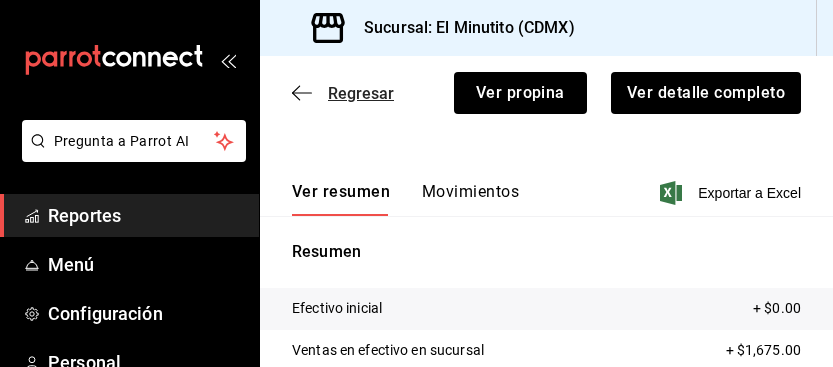 click on "Regresar" at bounding box center (361, 93) 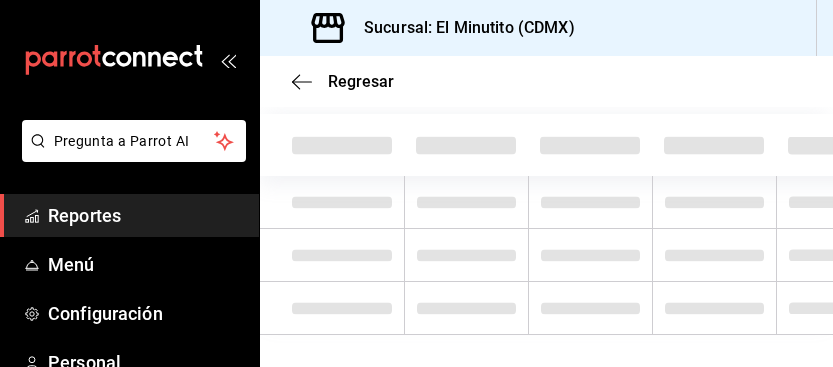 scroll, scrollTop: 182, scrollLeft: 0, axis: vertical 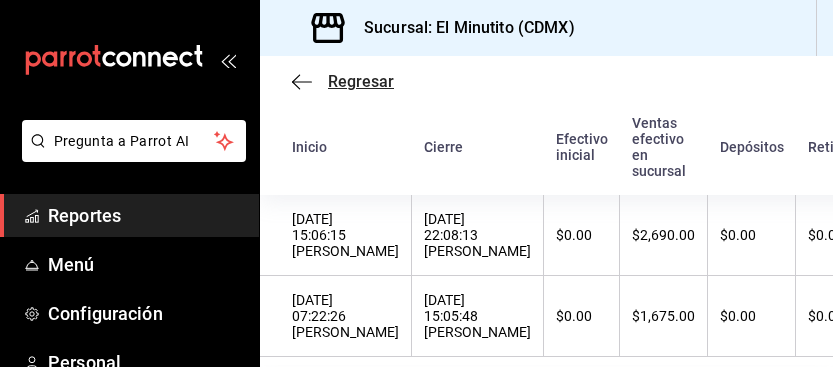 click on "Regresar" at bounding box center [361, 81] 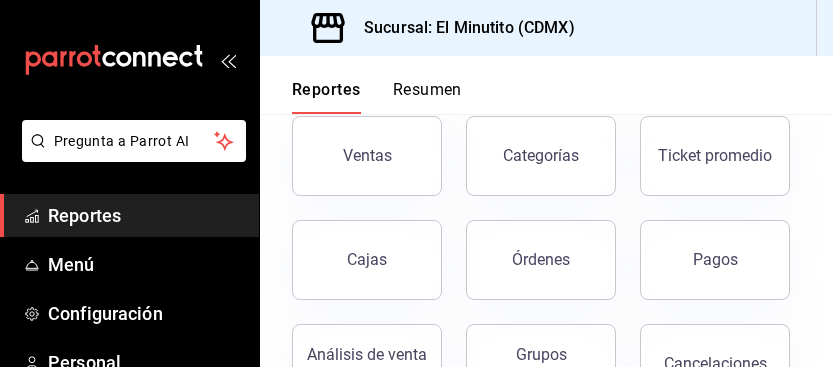 scroll, scrollTop: 126, scrollLeft: 0, axis: vertical 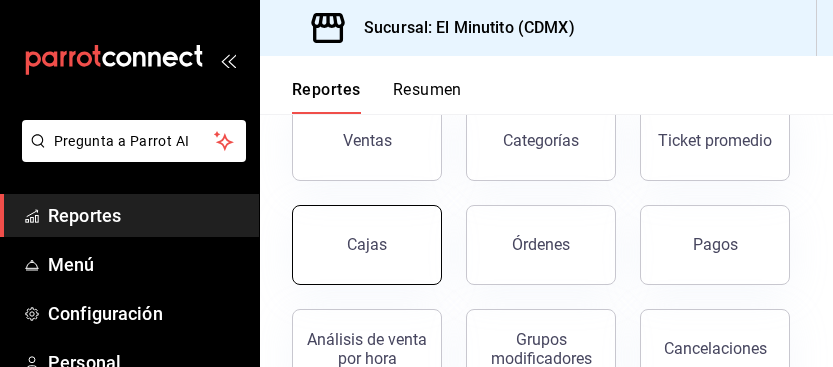 click on "Cajas" at bounding box center (367, 245) 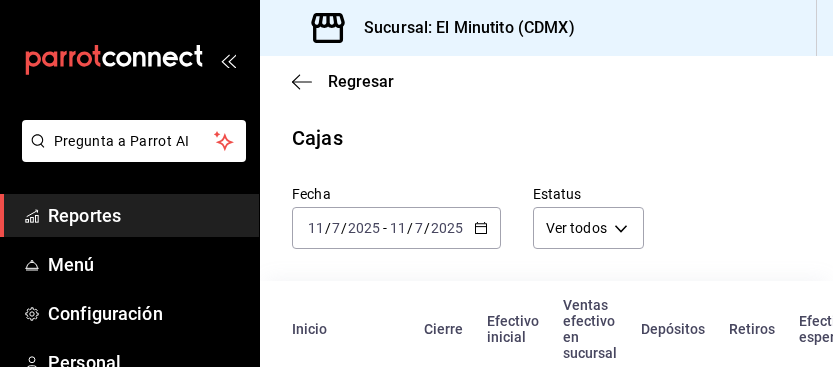 click on "[DATE] [DATE] - [DATE] [DATE]" at bounding box center (396, 228) 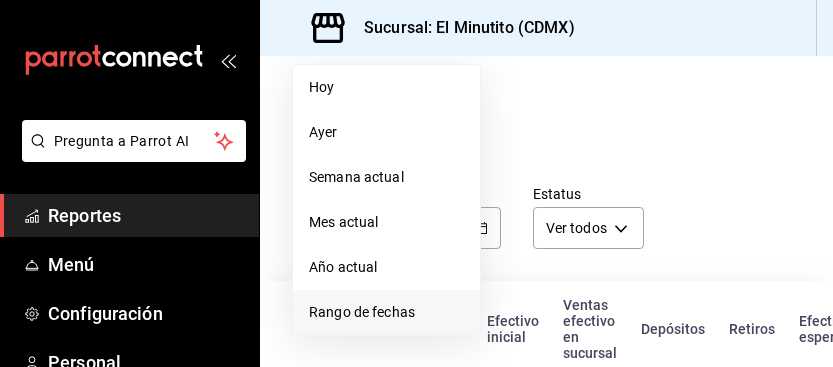 click on "Rango de fechas" at bounding box center (386, 312) 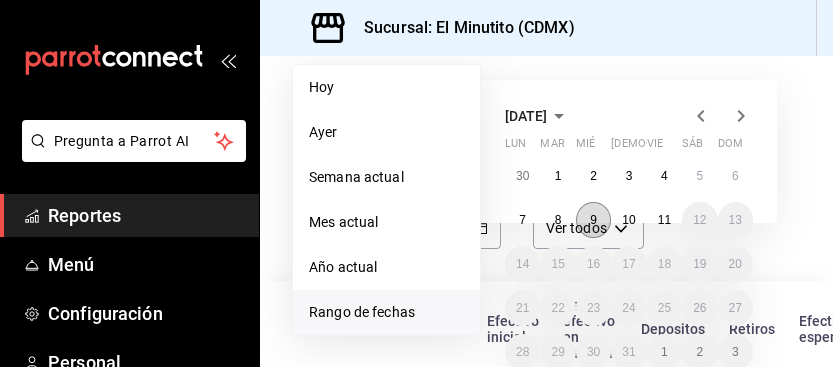 click on "9" at bounding box center (593, 220) 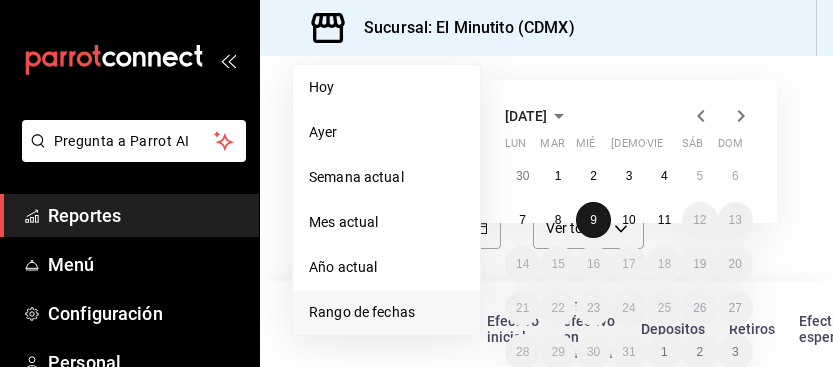 click on "9" at bounding box center [593, 220] 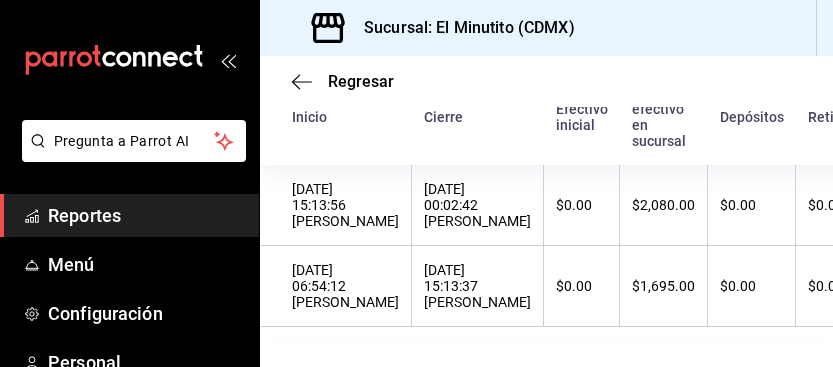 scroll, scrollTop: 245, scrollLeft: 0, axis: vertical 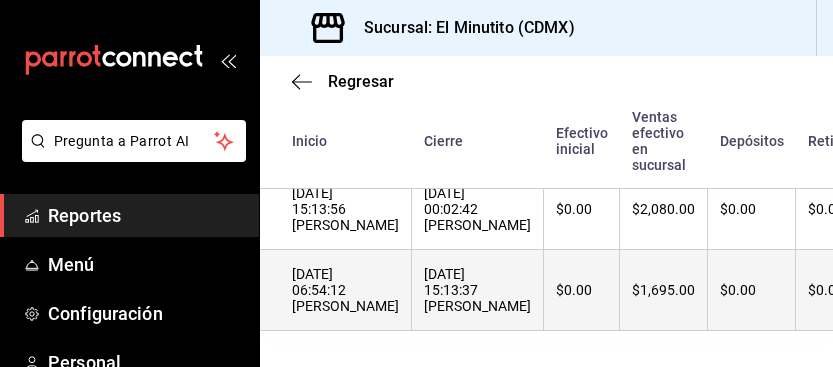 click on "$0.00" at bounding box center [831, 290] 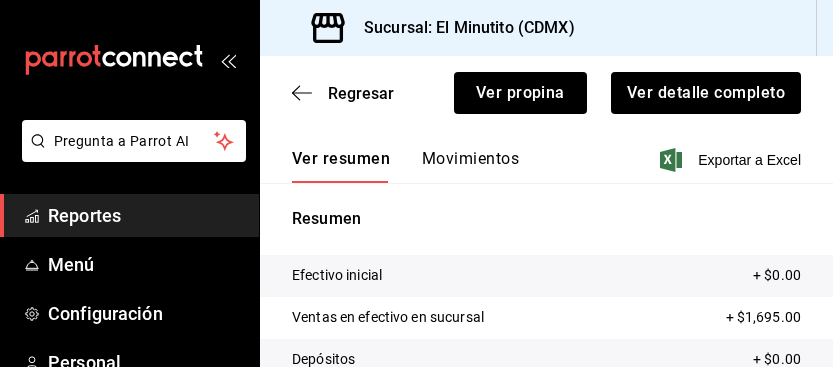 scroll, scrollTop: 326, scrollLeft: 0, axis: vertical 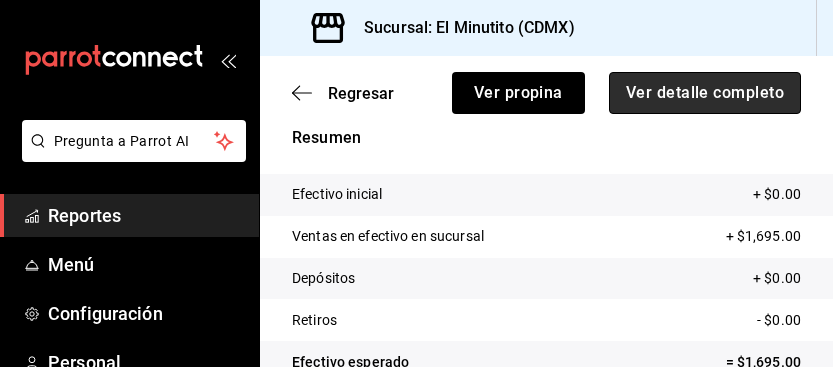 click on "Ver detalle completo" at bounding box center [705, 93] 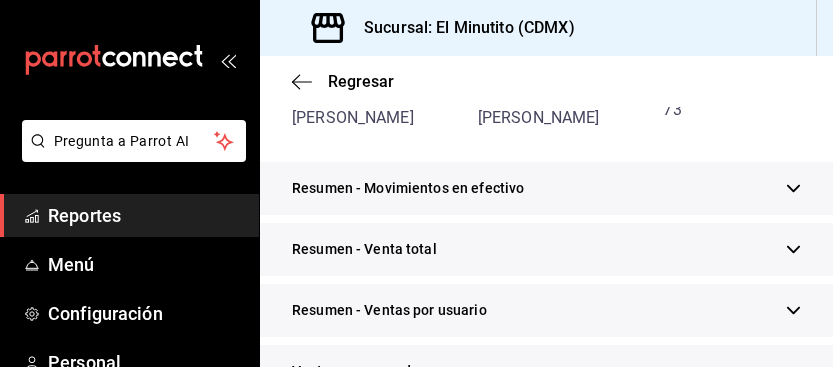 scroll, scrollTop: 250, scrollLeft: 0, axis: vertical 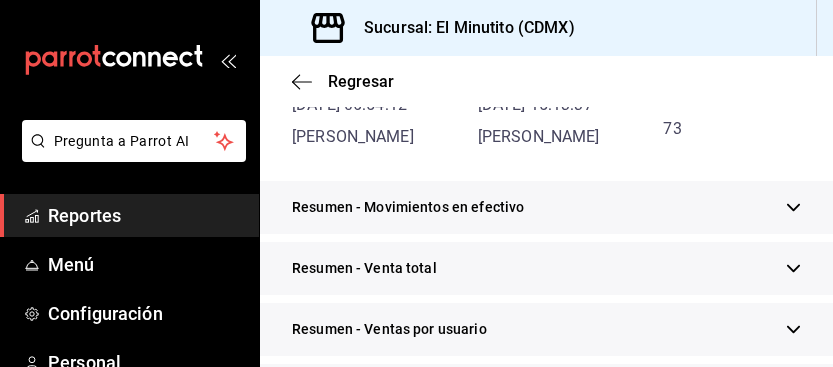 click on "Resumen - Venta total" at bounding box center (546, 268) 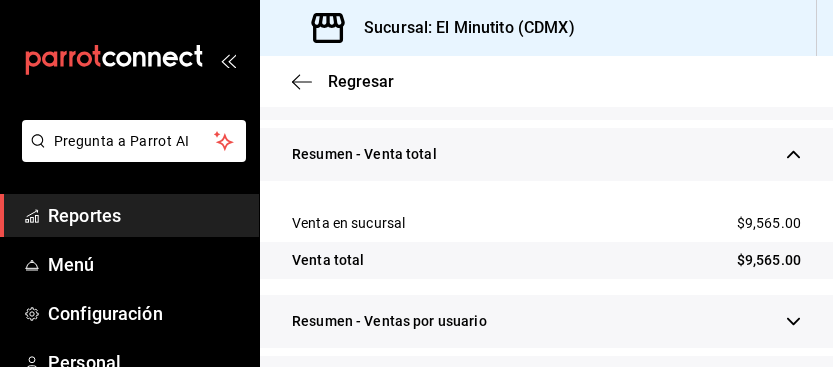 scroll, scrollTop: 385, scrollLeft: 0, axis: vertical 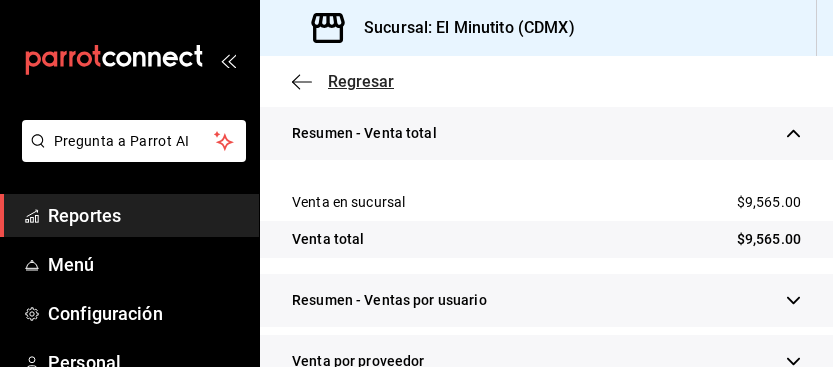 click on "Regresar" at bounding box center (361, 81) 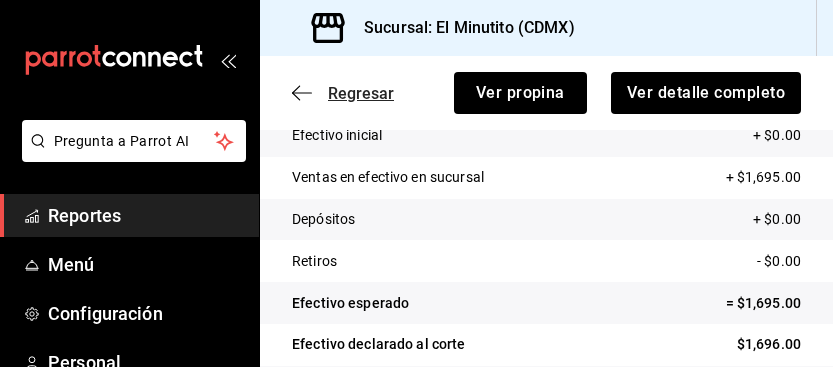 click on "Regresar" at bounding box center [361, 93] 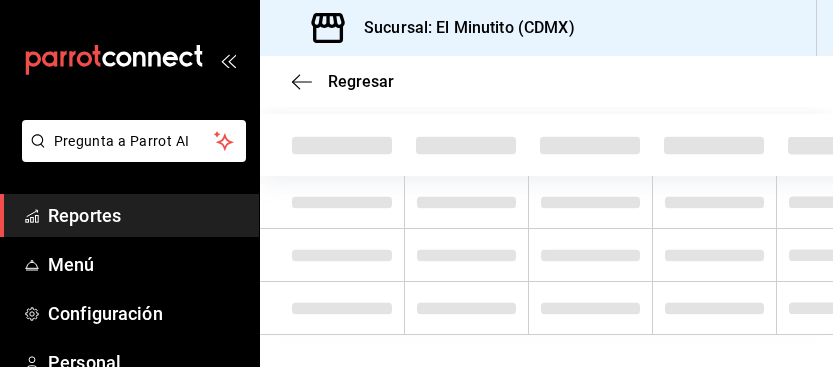 scroll, scrollTop: 182, scrollLeft: 0, axis: vertical 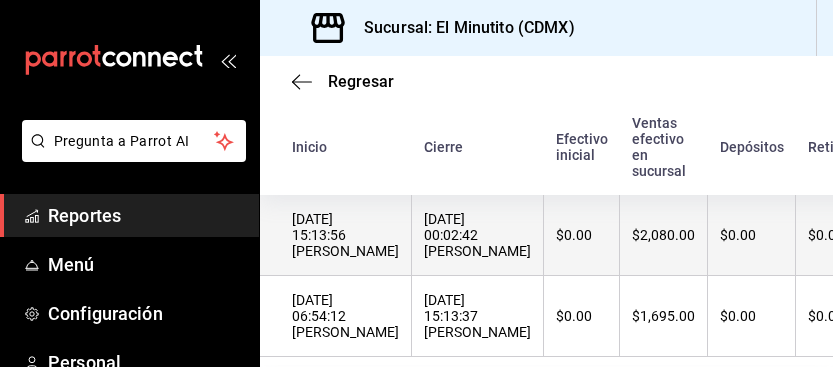 click on "$2,080.00" at bounding box center (663, 235) 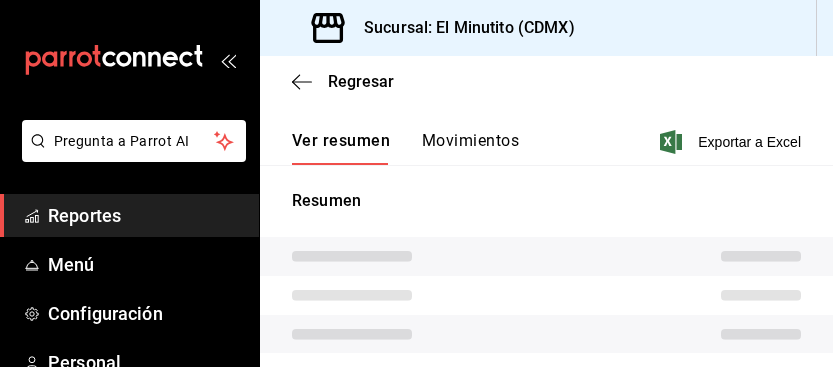 click on "Resumen" at bounding box center [546, 360] 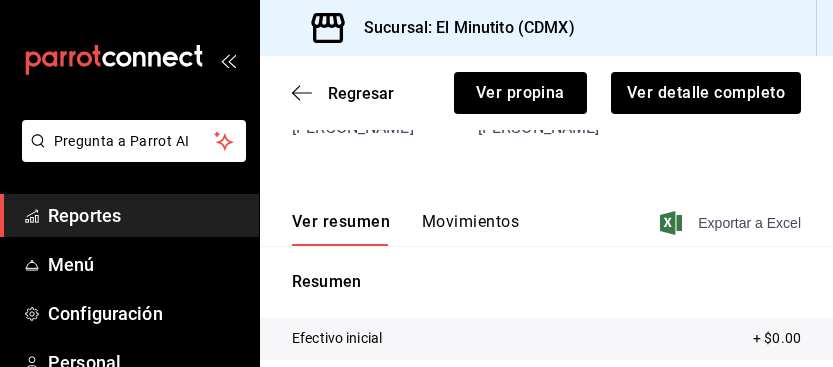 scroll, scrollTop: 207, scrollLeft: 0, axis: vertical 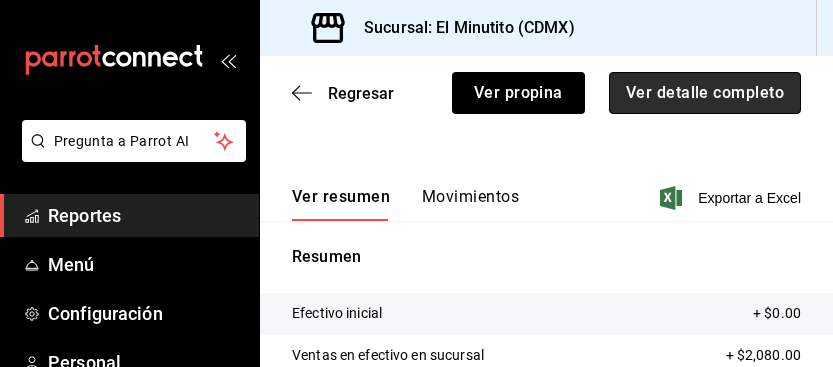 click on "Ver detalle completo" at bounding box center (705, 93) 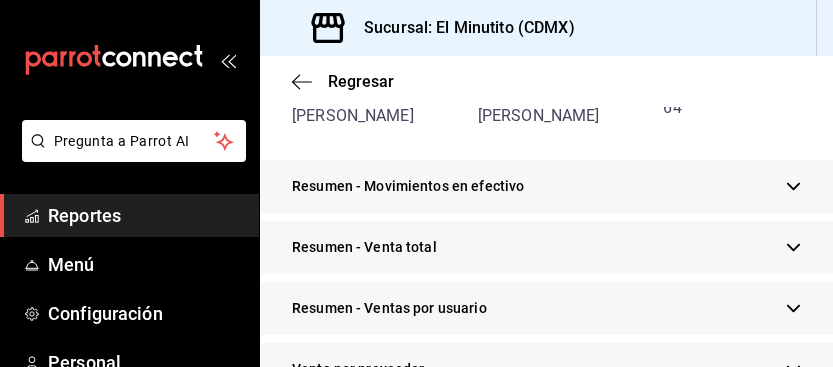scroll, scrollTop: 243, scrollLeft: 0, axis: vertical 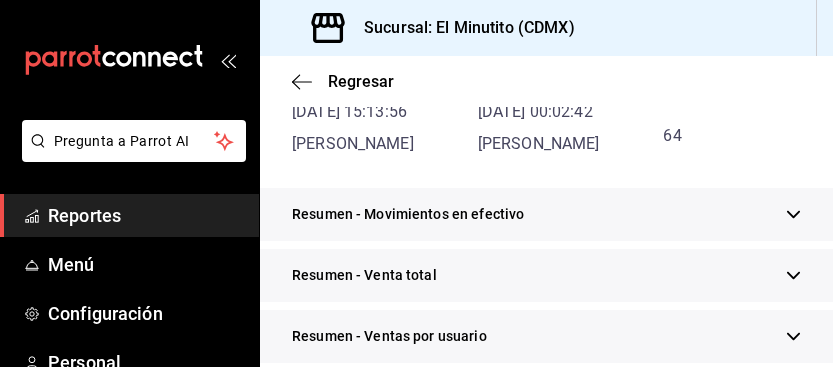 click on "Resumen - Venta total" at bounding box center [546, 275] 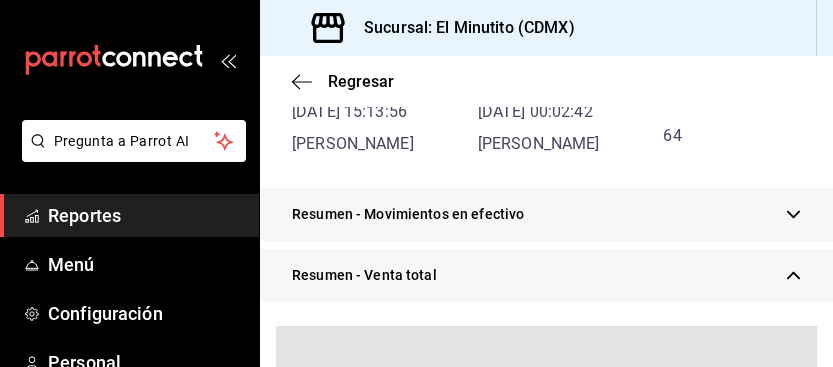 click on "Resumen - Venta total" at bounding box center (546, 275) 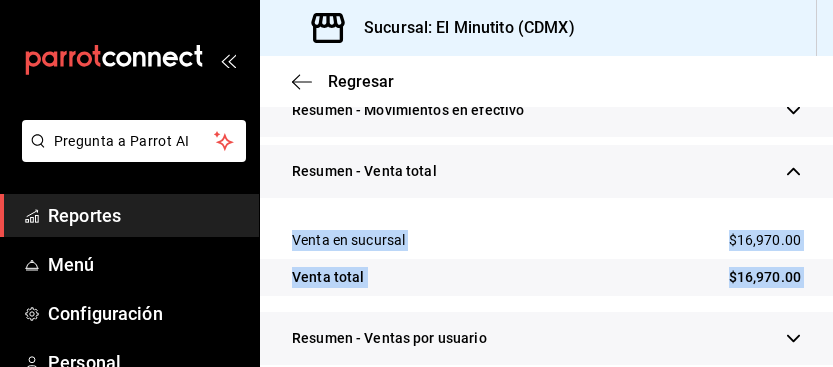 scroll, scrollTop: 383, scrollLeft: 0, axis: vertical 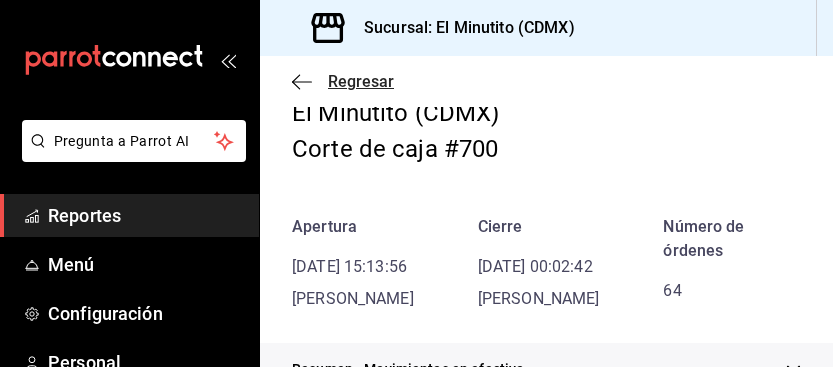 click on "Regresar" at bounding box center [361, 81] 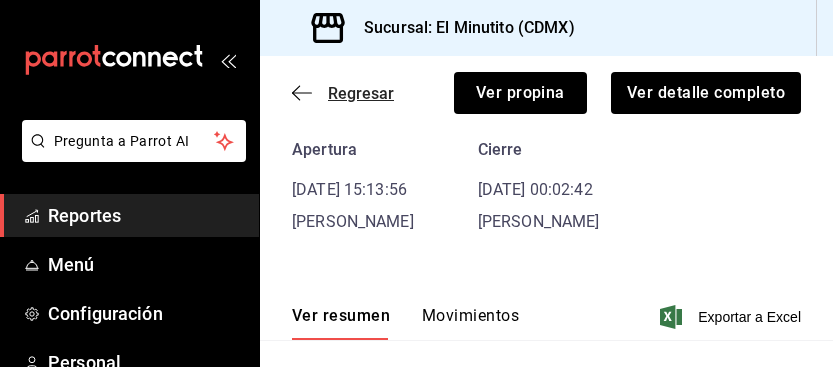 click on "Regresar" at bounding box center [361, 93] 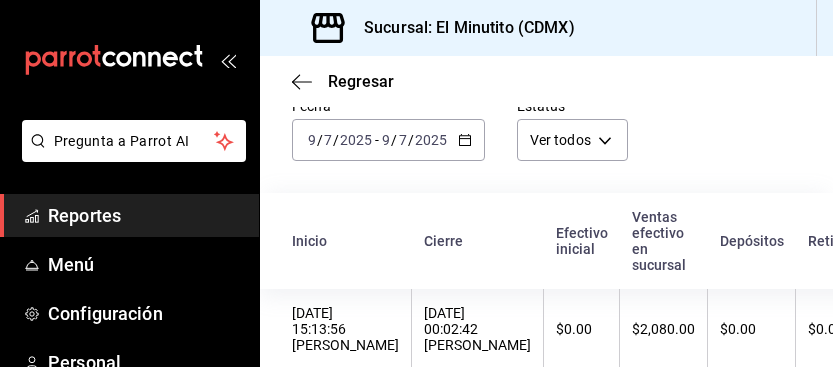 click 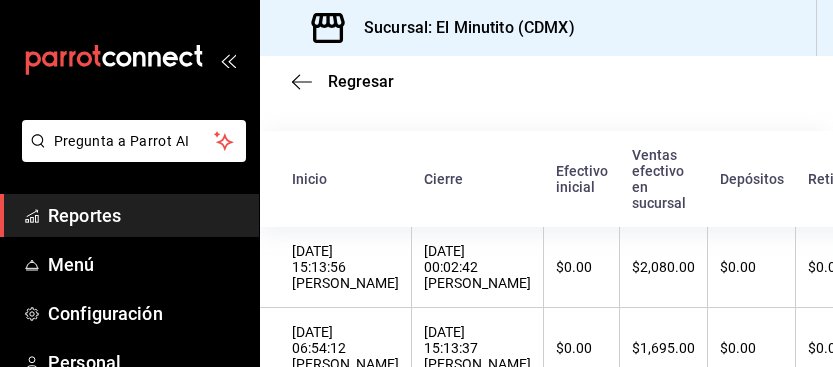 scroll, scrollTop: 127, scrollLeft: 0, axis: vertical 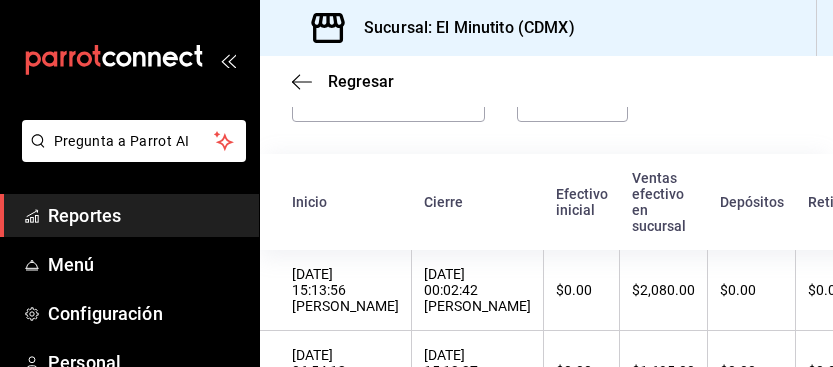 click on "[DATE] [DATE] - [DATE] [DATE]" at bounding box center [388, 101] 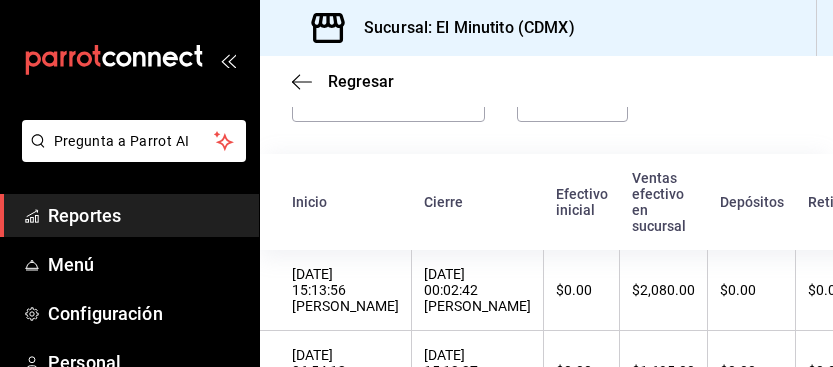 scroll, scrollTop: 0, scrollLeft: 0, axis: both 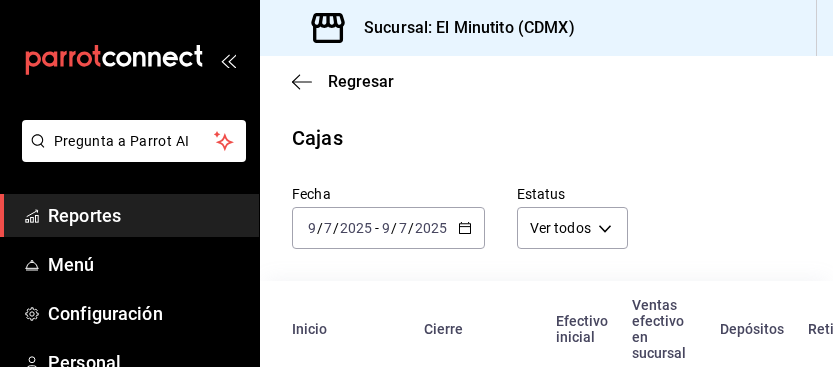 click 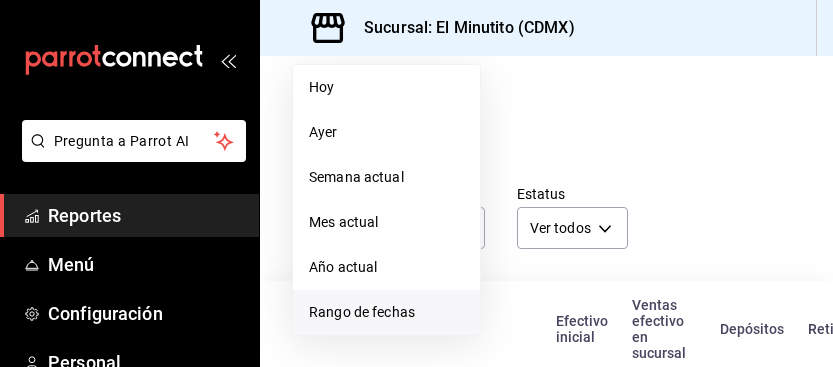 click on "Rango de fechas" at bounding box center [386, 312] 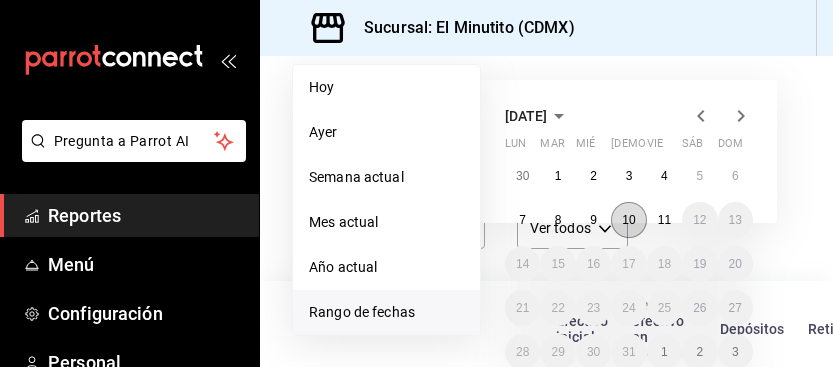 click on "10" at bounding box center [628, 220] 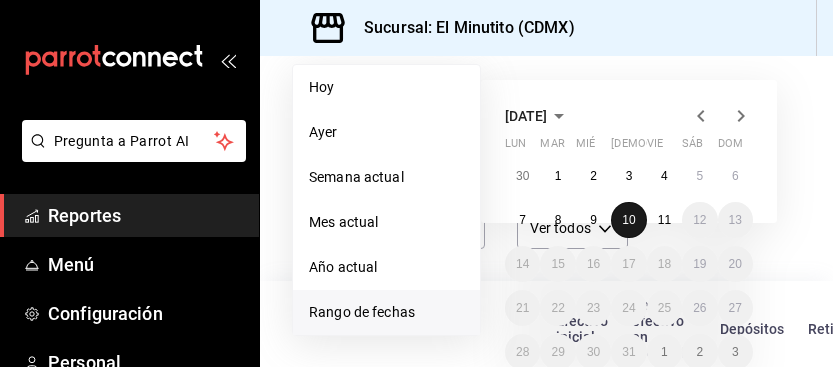 click on "10" at bounding box center (628, 220) 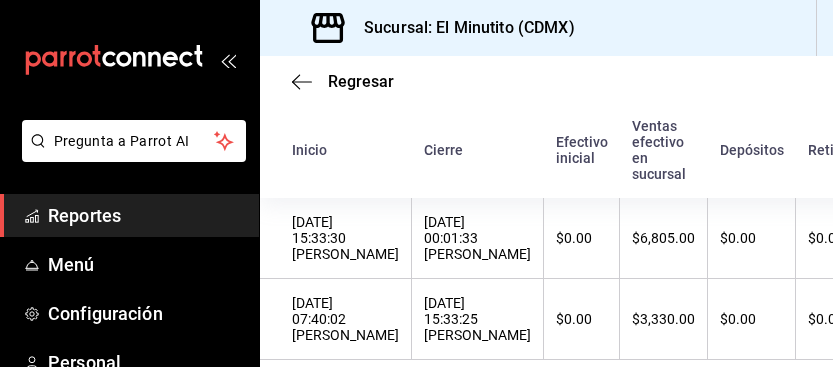 scroll, scrollTop: 214, scrollLeft: 0, axis: vertical 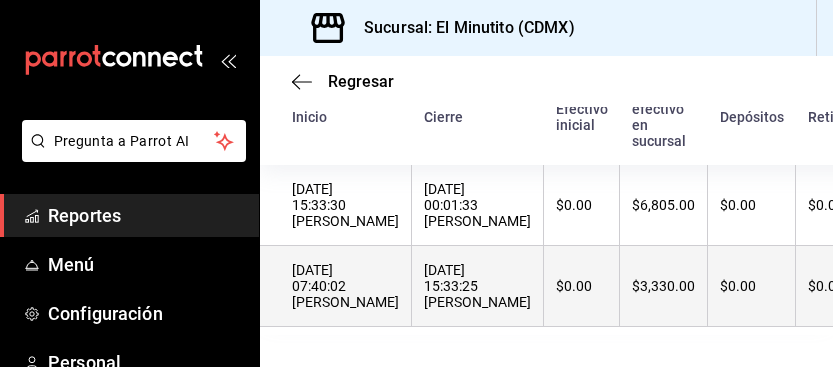 click on "$3,330.00" at bounding box center [664, 286] 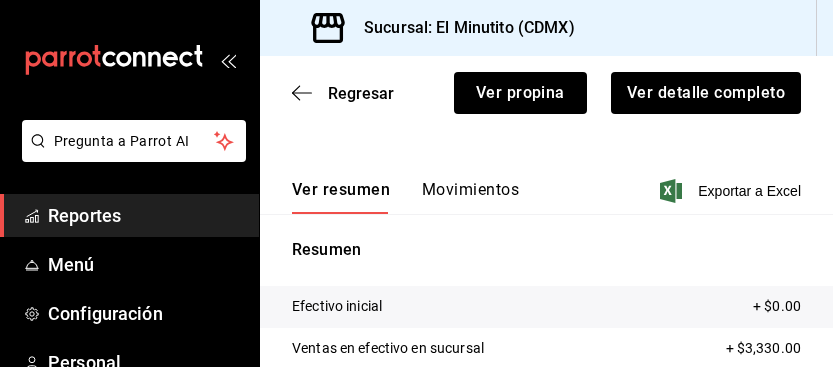 scroll, scrollTop: 295, scrollLeft: 0, axis: vertical 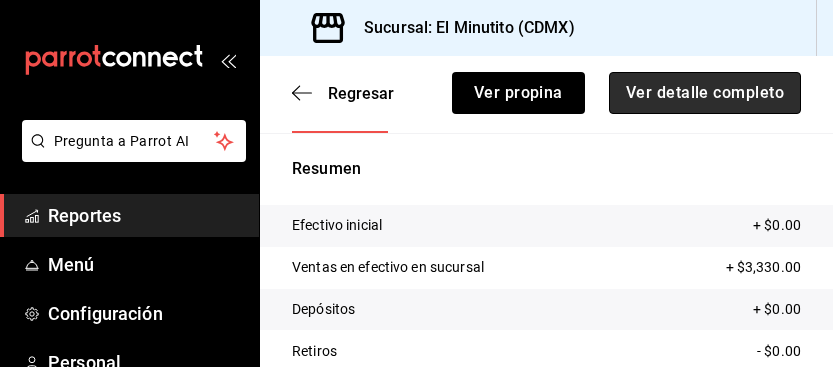 click on "Ver detalle completo" at bounding box center (705, 93) 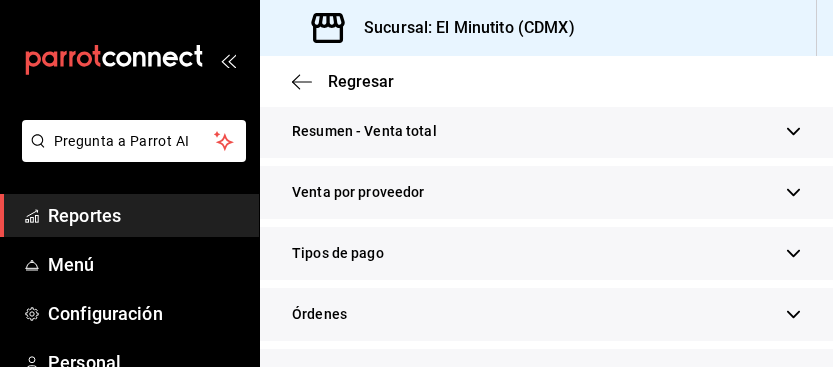 scroll, scrollTop: 435, scrollLeft: 0, axis: vertical 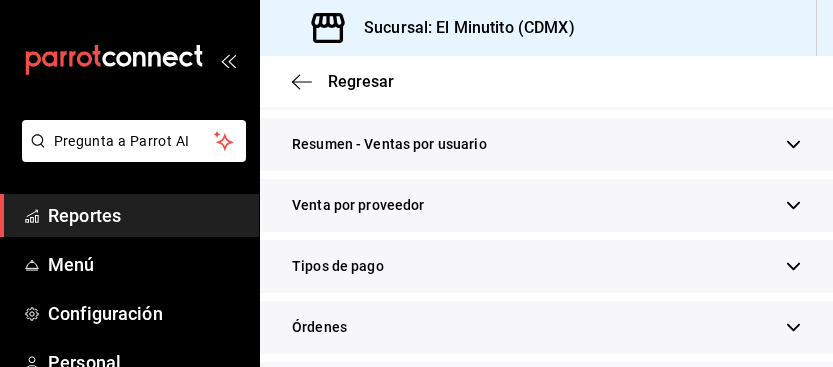 click on "Resumen - Venta total" at bounding box center [546, 83] 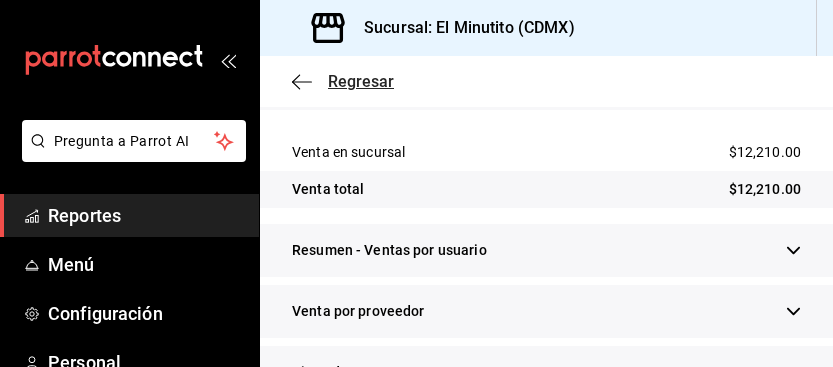 click on "Regresar" at bounding box center [361, 81] 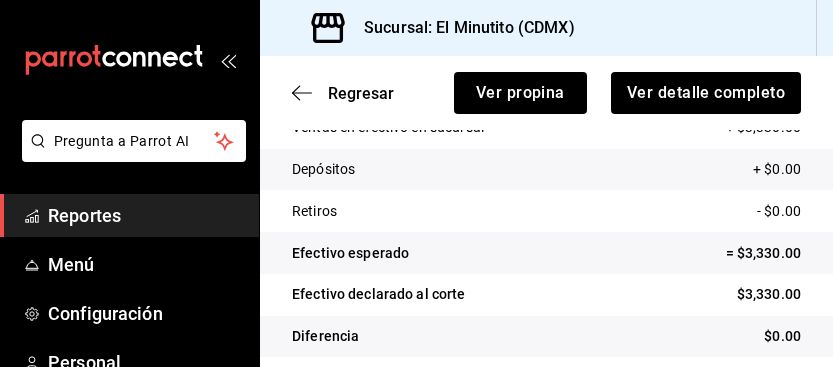 click on "Regresar Ver propina Ver detalle completo" at bounding box center (546, 93) 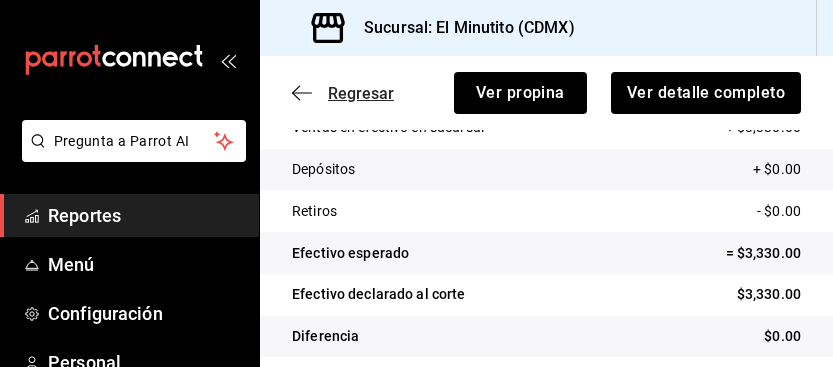 click on "Regresar" at bounding box center (361, 93) 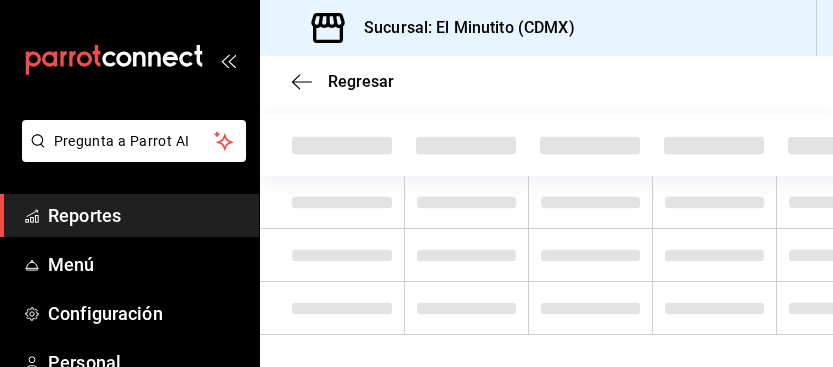 scroll, scrollTop: 182, scrollLeft: 0, axis: vertical 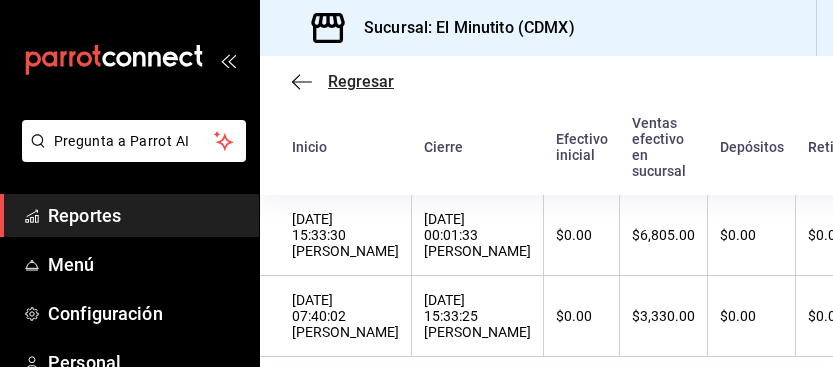 click on "Regresar" at bounding box center [361, 81] 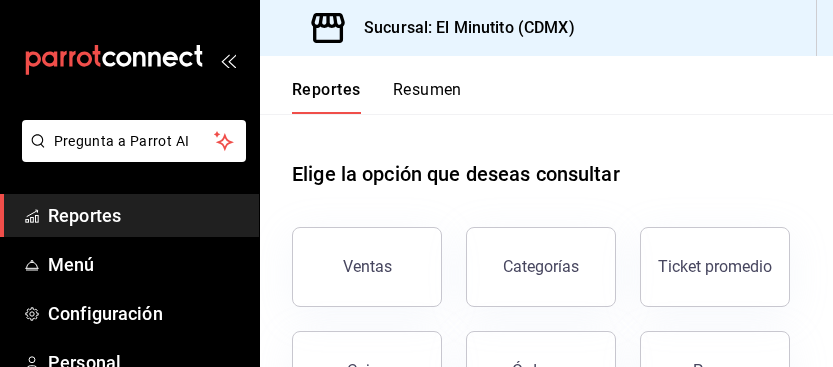 click on "Reportes Resumen" at bounding box center (377, 97) 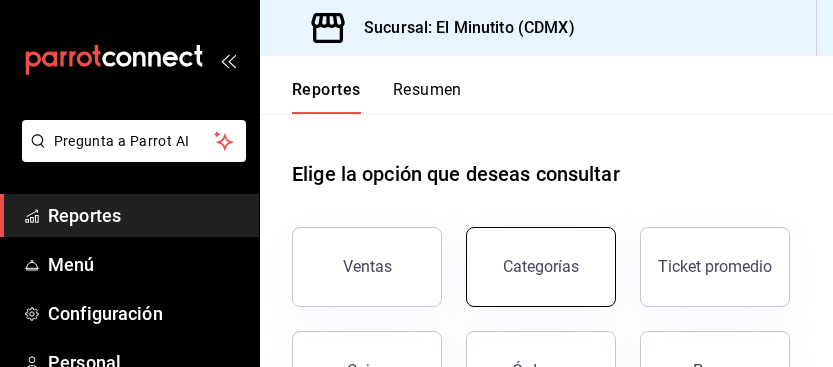 click on "Categorías" at bounding box center [541, 266] 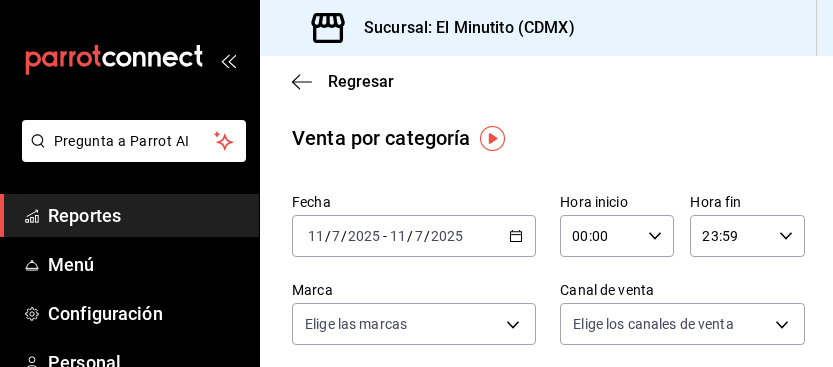 click 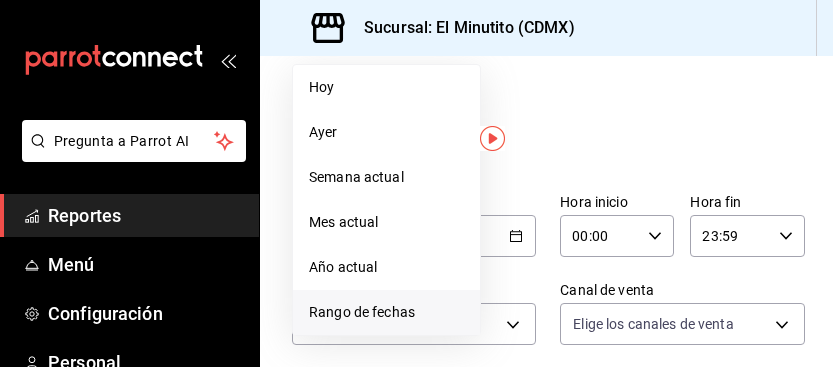 click on "Rango de fechas" at bounding box center [386, 312] 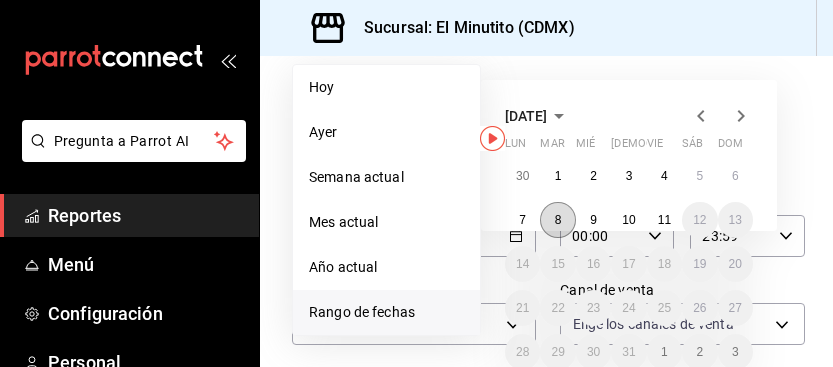 click on "8" at bounding box center [557, 220] 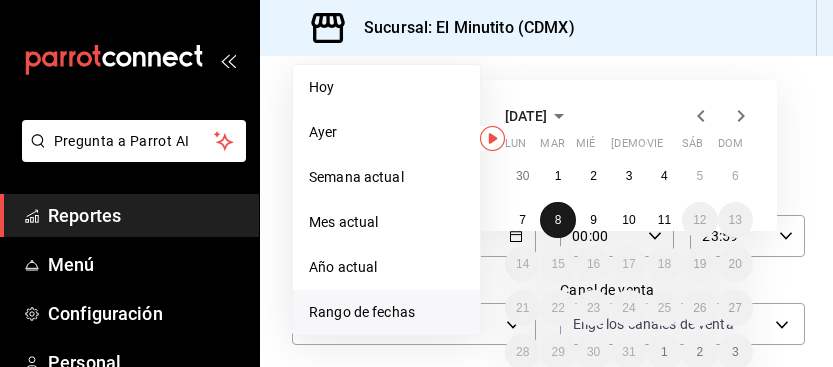 click on "8" at bounding box center (557, 220) 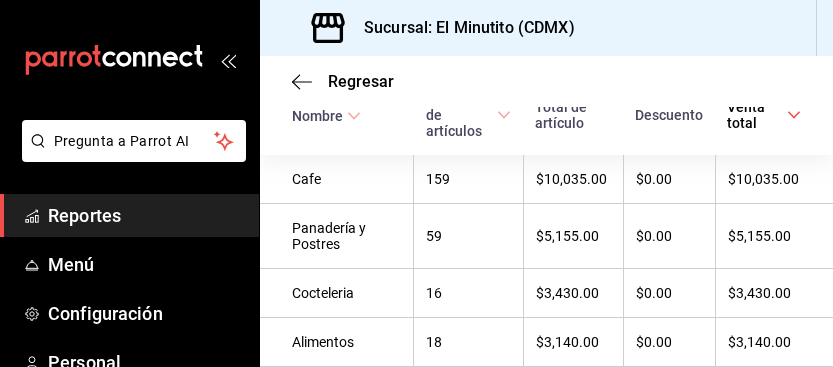 scroll, scrollTop: 551, scrollLeft: 0, axis: vertical 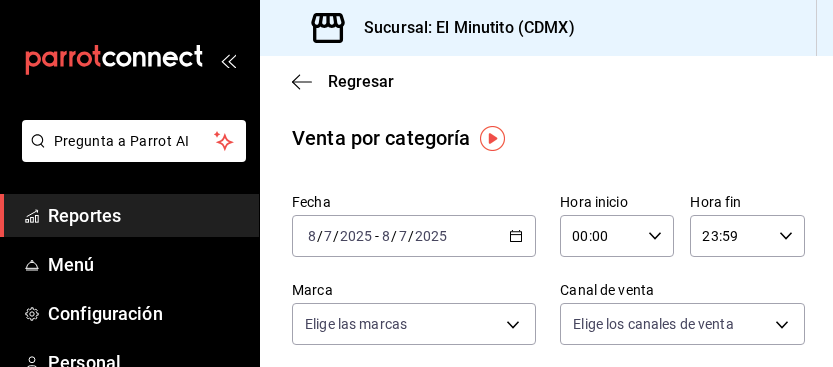 click on "[DATE] [DATE] - [DATE] [DATE]" at bounding box center [414, 236] 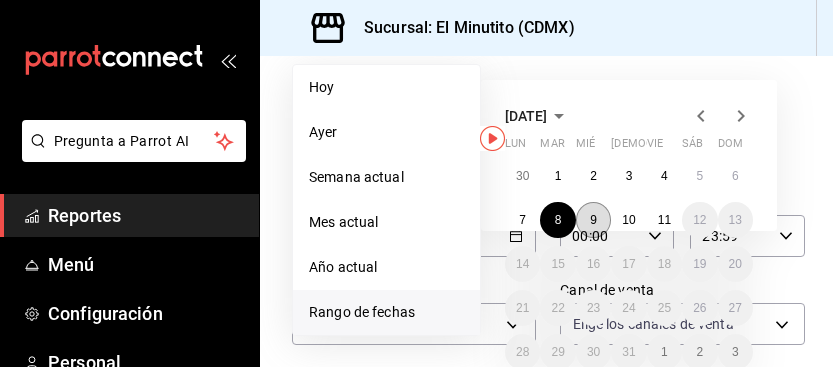 click on "9" at bounding box center [593, 220] 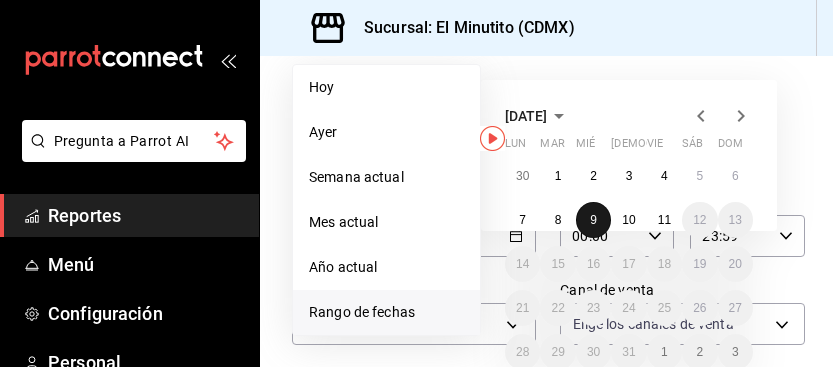 click on "9" at bounding box center (593, 220) 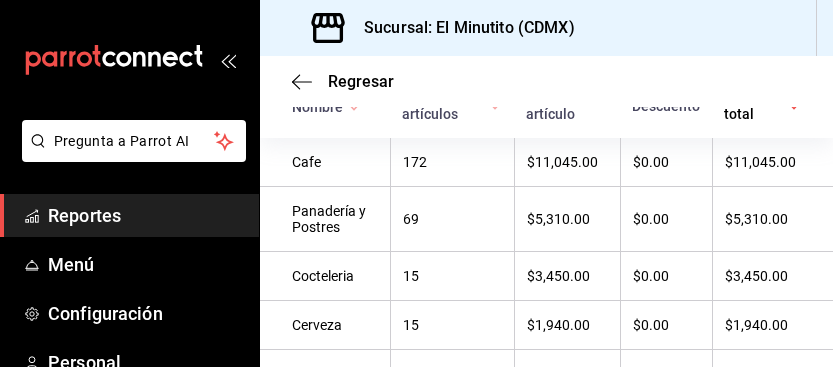 scroll, scrollTop: 564, scrollLeft: 0, axis: vertical 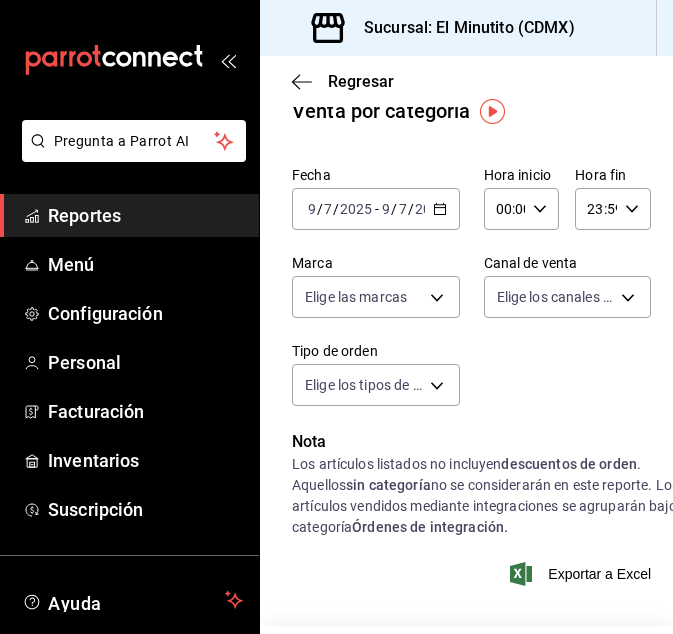 click on "[DATE] [DATE] - [DATE] [DATE]" at bounding box center (376, 209) 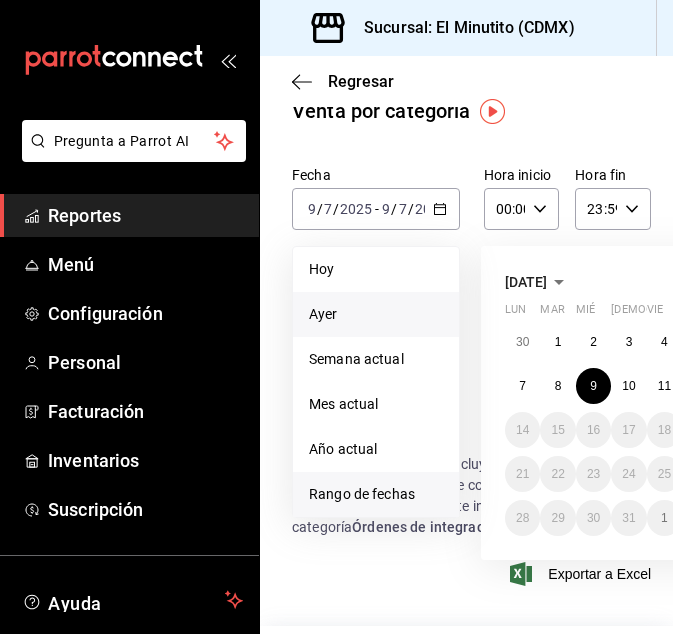 click on "Ayer" at bounding box center [376, 314] 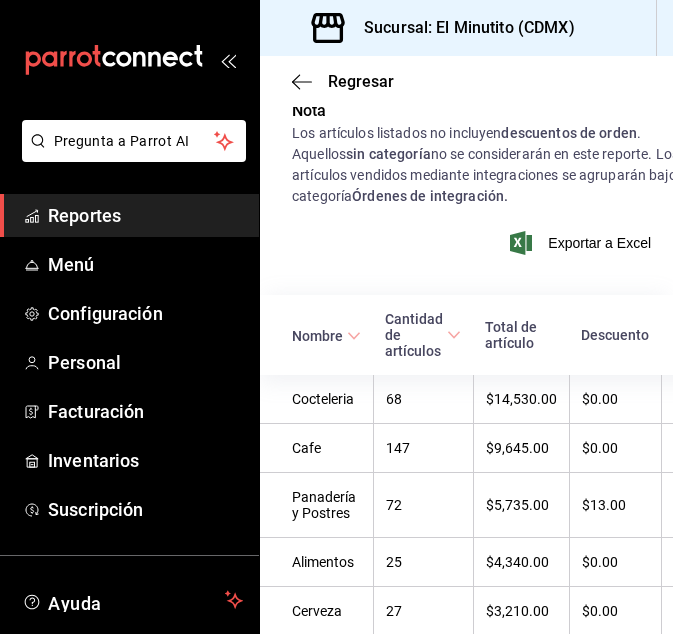 scroll, scrollTop: 437, scrollLeft: 0, axis: vertical 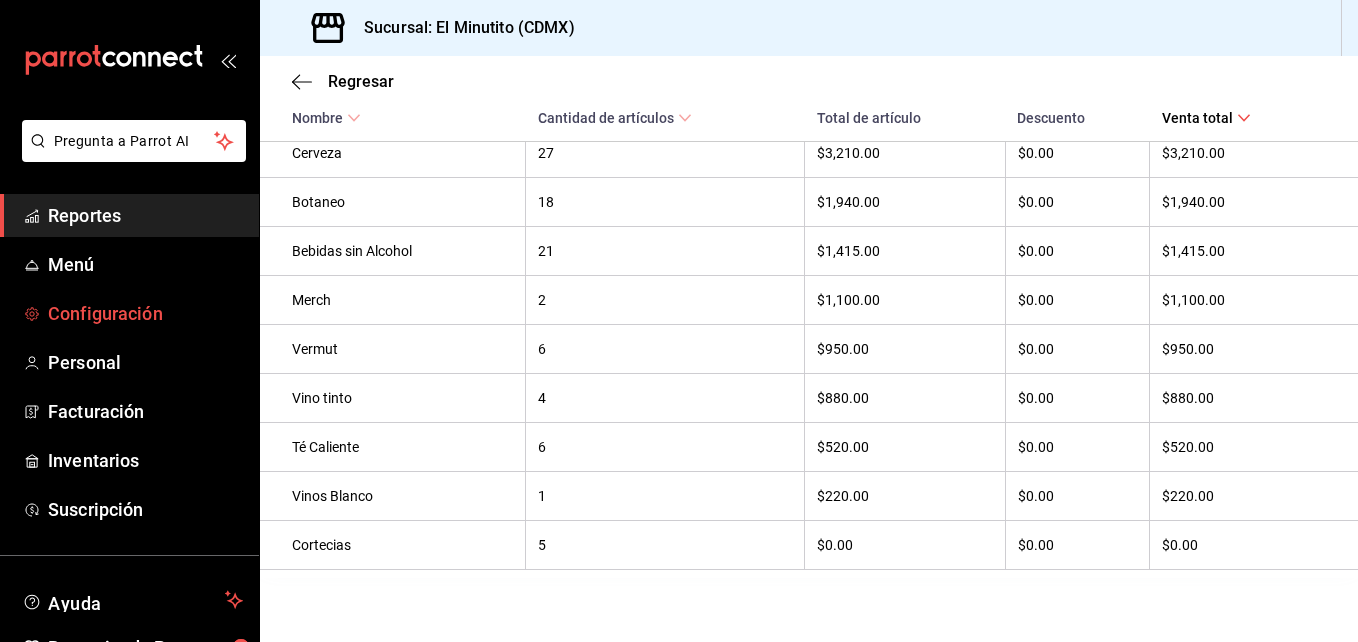 click on "Configuración" at bounding box center [129, 313] 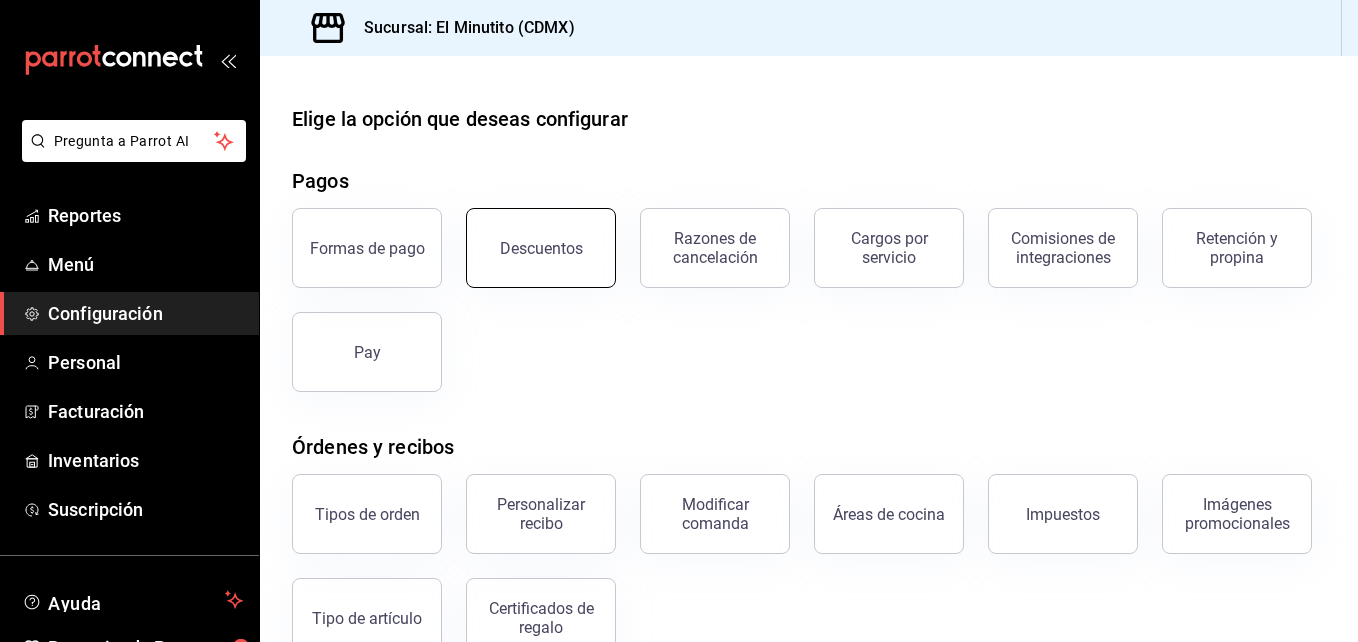 click on "Descuentos" at bounding box center [541, 248] 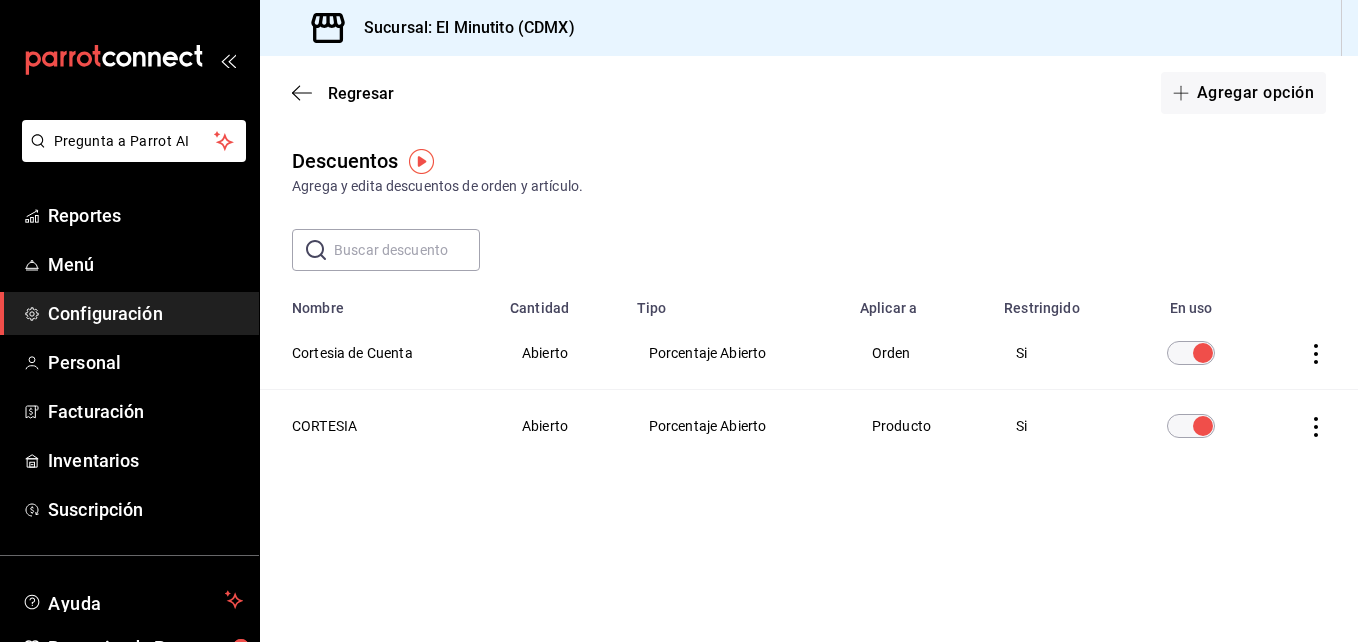 click at bounding box center (421, 161) 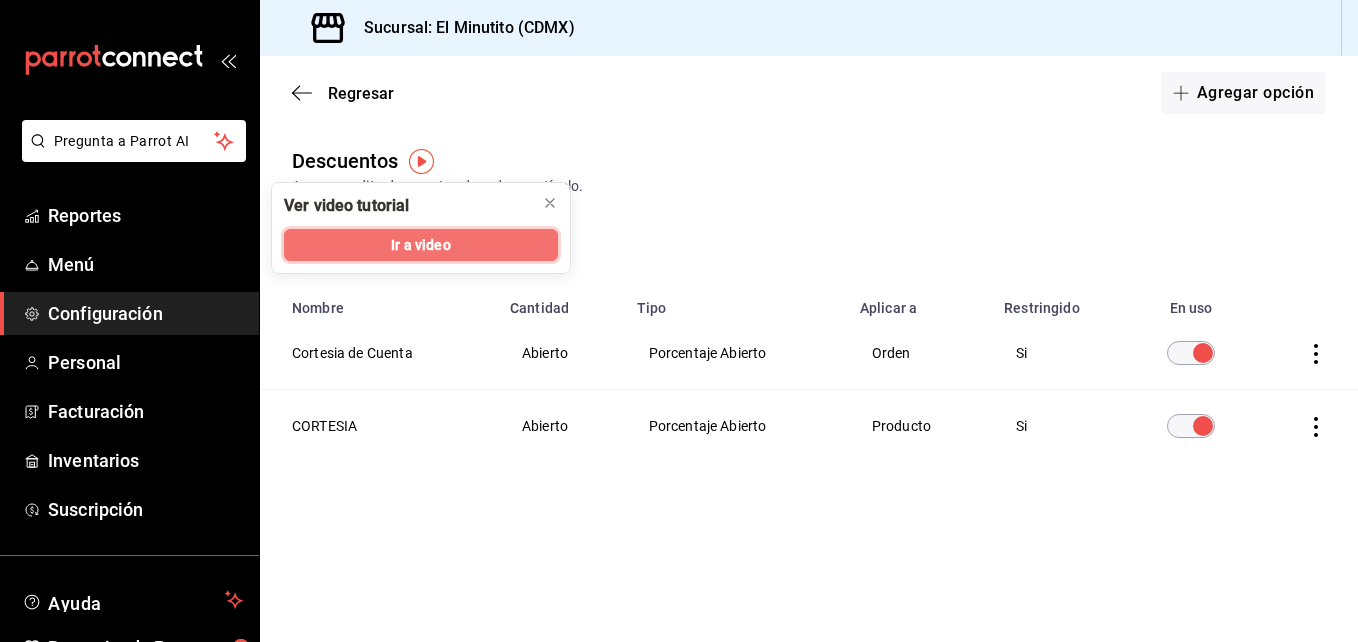 click on "Ir a video" at bounding box center (421, 245) 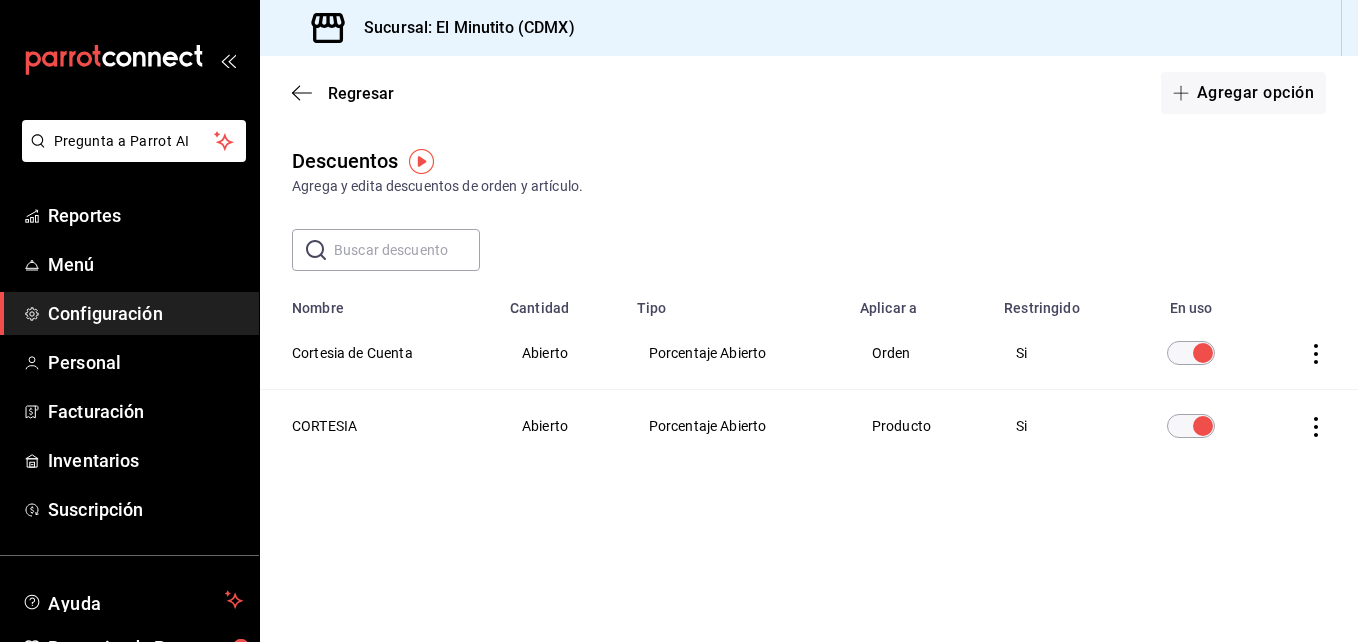 click 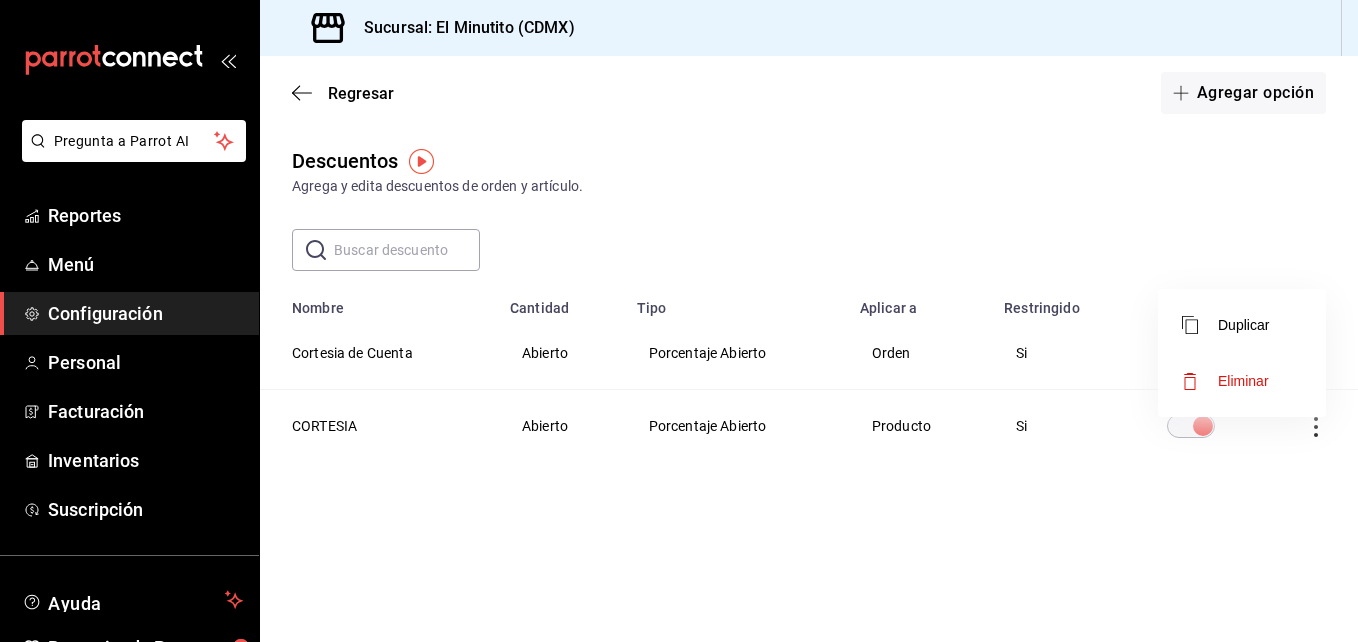 drag, startPoint x: 1305, startPoint y: 441, endPoint x: 776, endPoint y: 380, distance: 532.5054 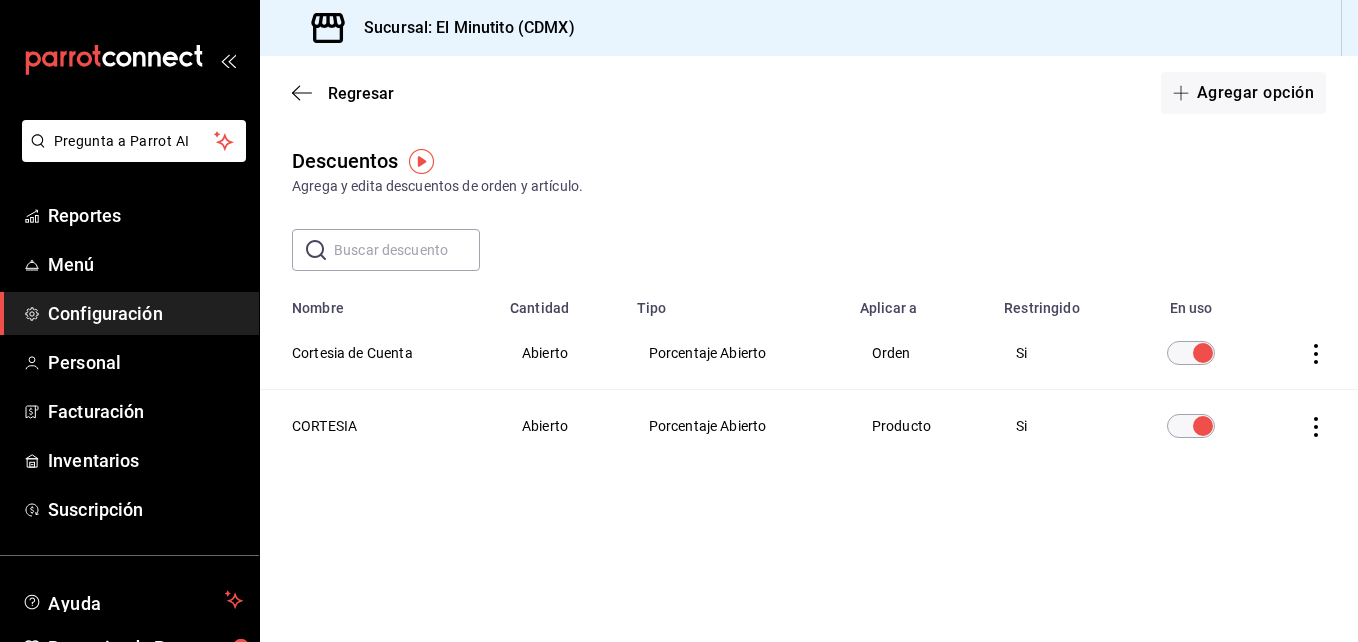click on "Cortesia de Cuenta" at bounding box center [379, 353] 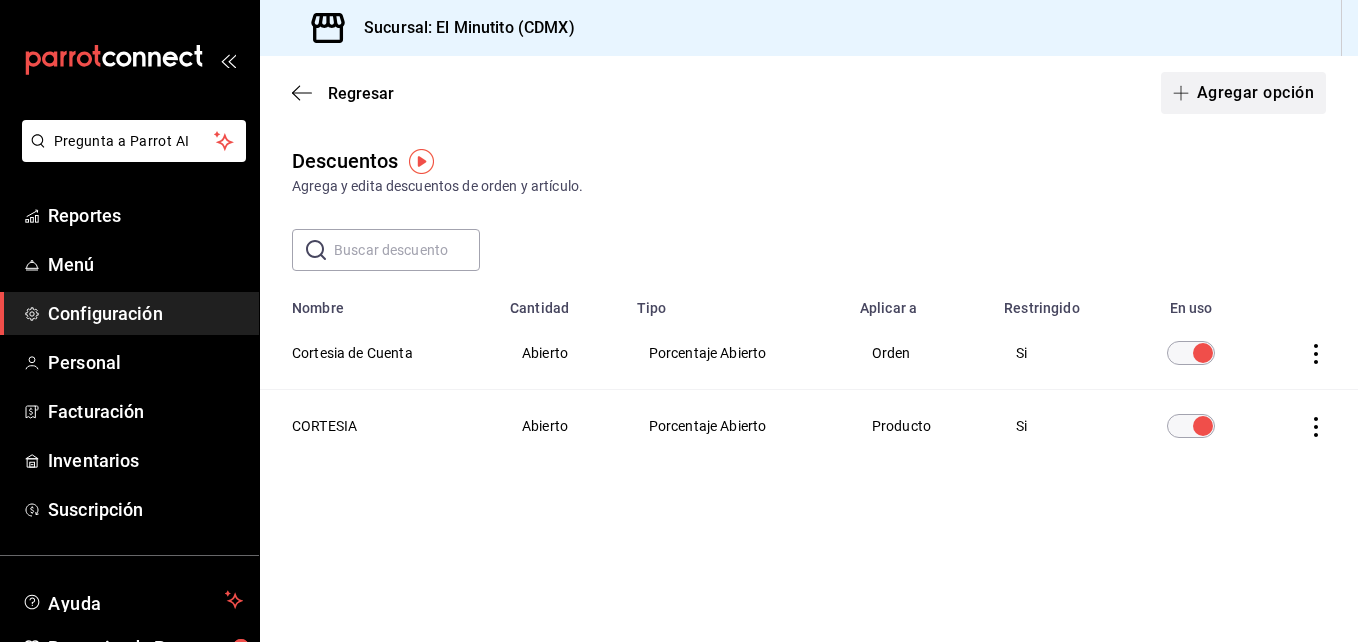 click on "Agregar opción" at bounding box center (1243, 93) 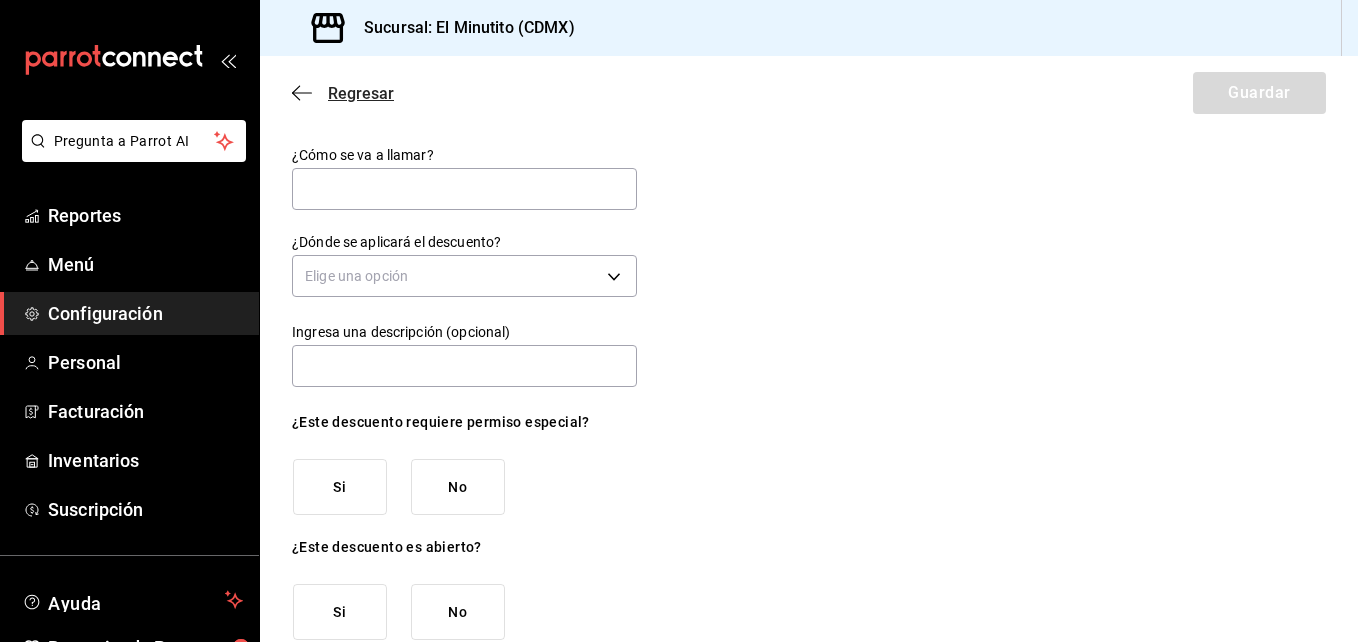 click on "Regresar" at bounding box center (361, 93) 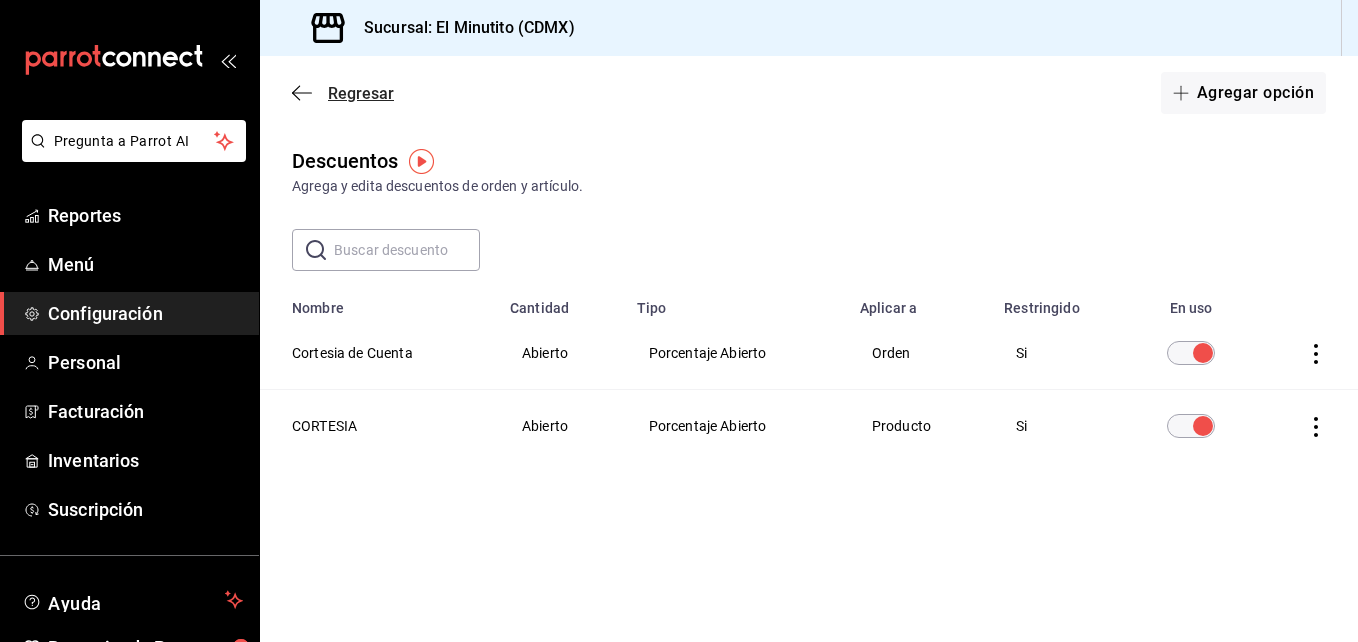 click on "Regresar" at bounding box center [361, 93] 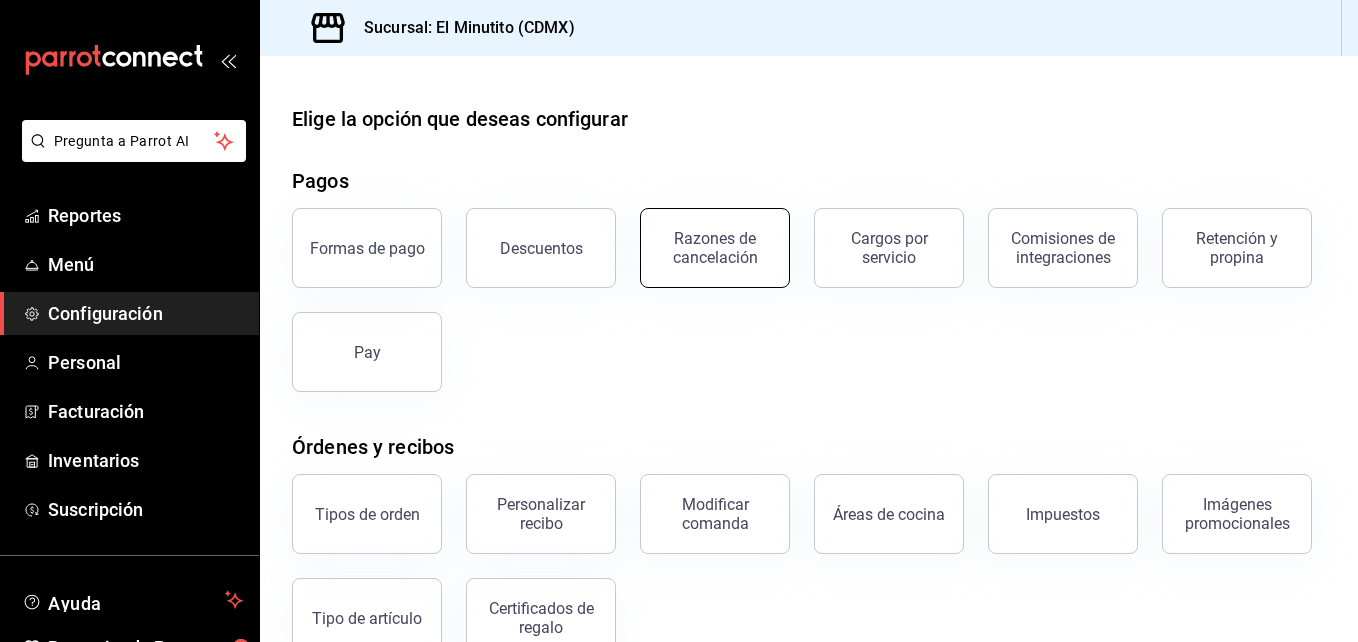 click on "Razones de cancelación" at bounding box center (715, 248) 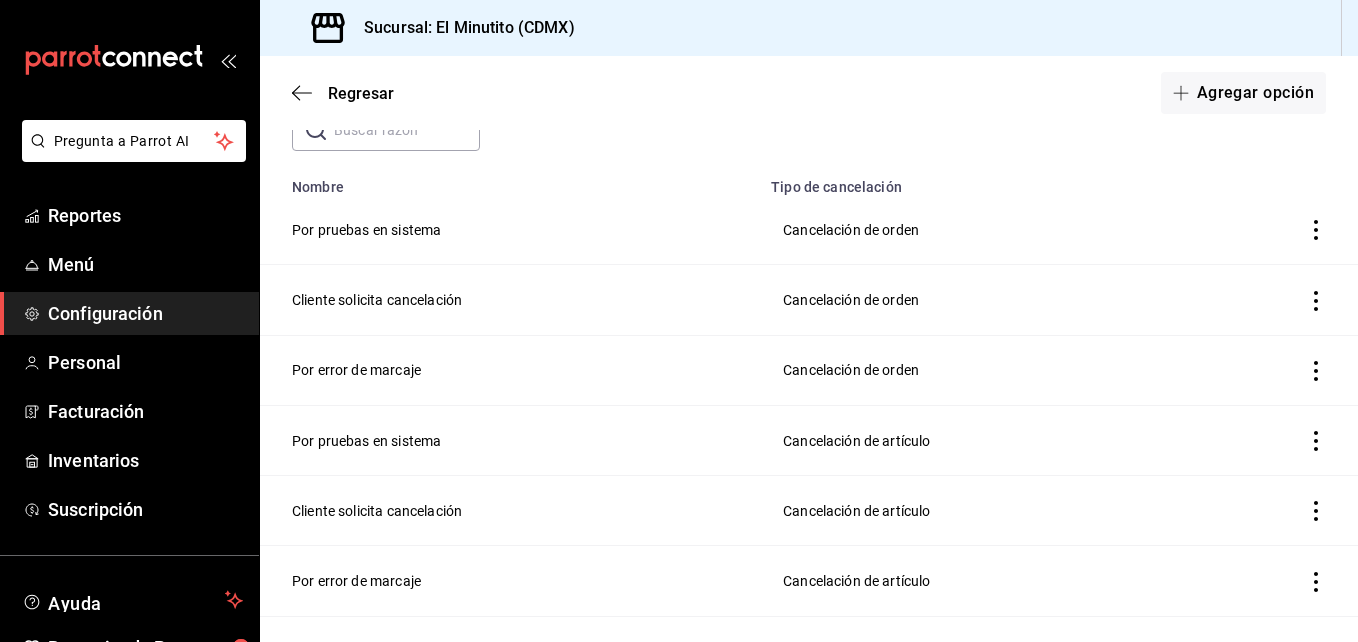 scroll, scrollTop: 123, scrollLeft: 0, axis: vertical 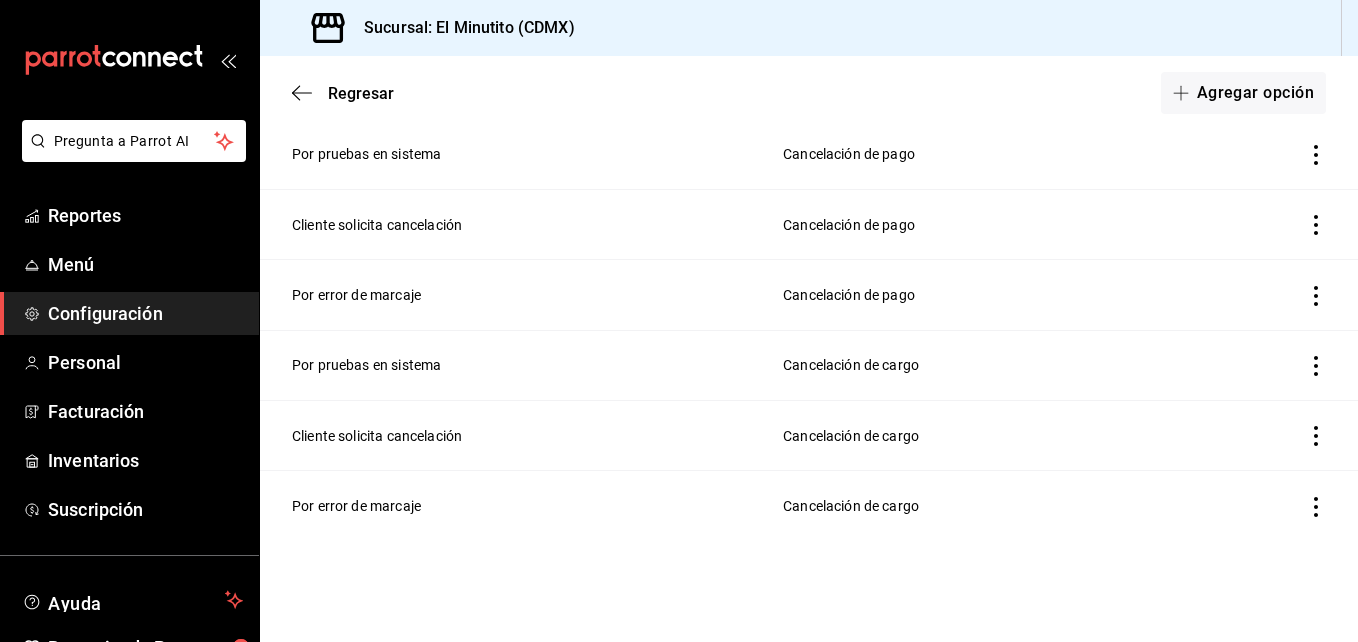 click 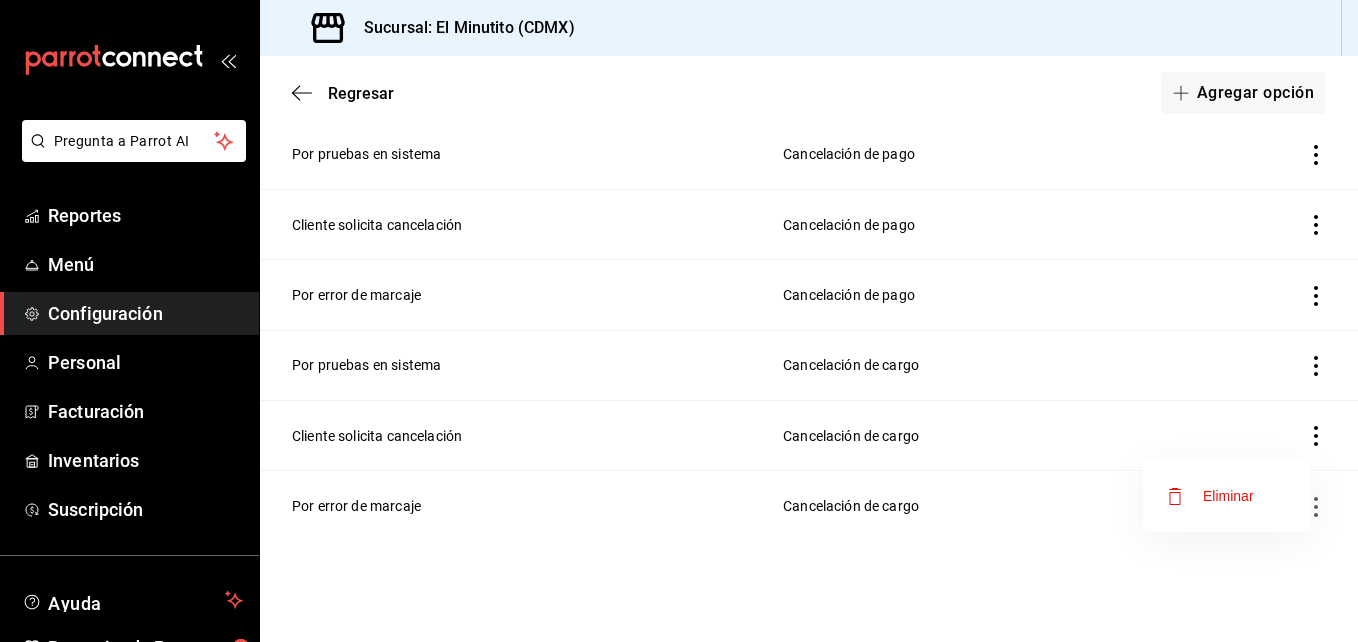 click at bounding box center [679, 321] 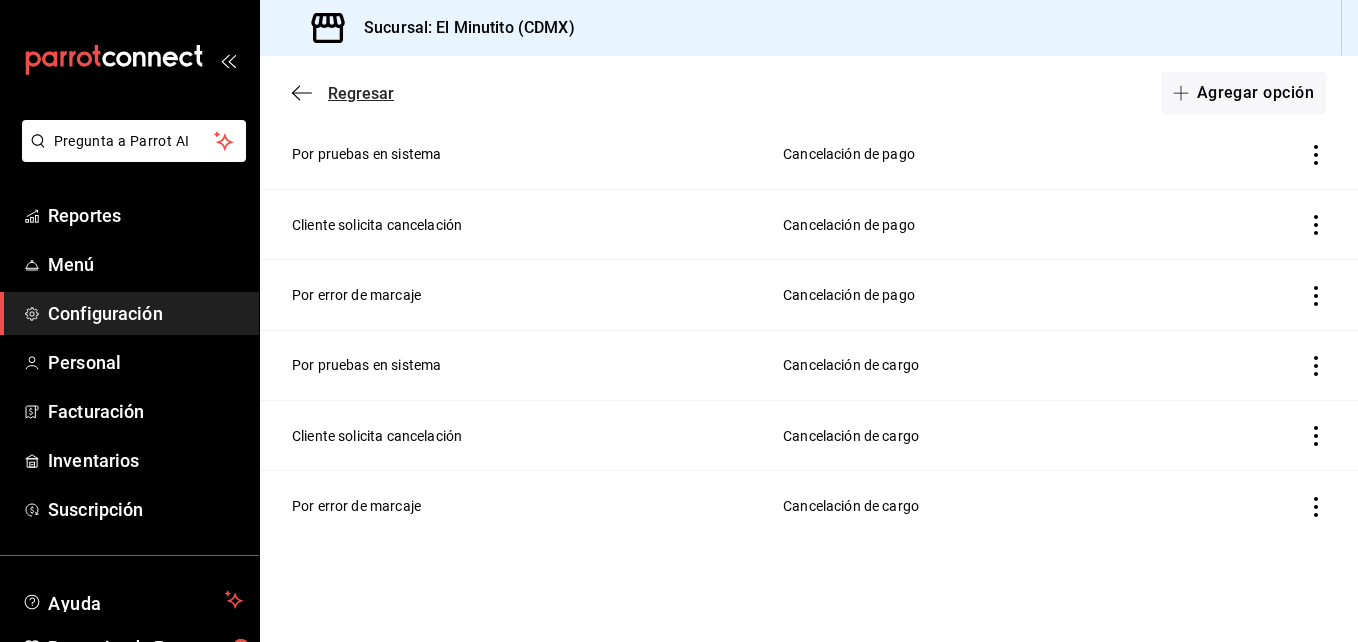 click on "Regresar" at bounding box center [361, 93] 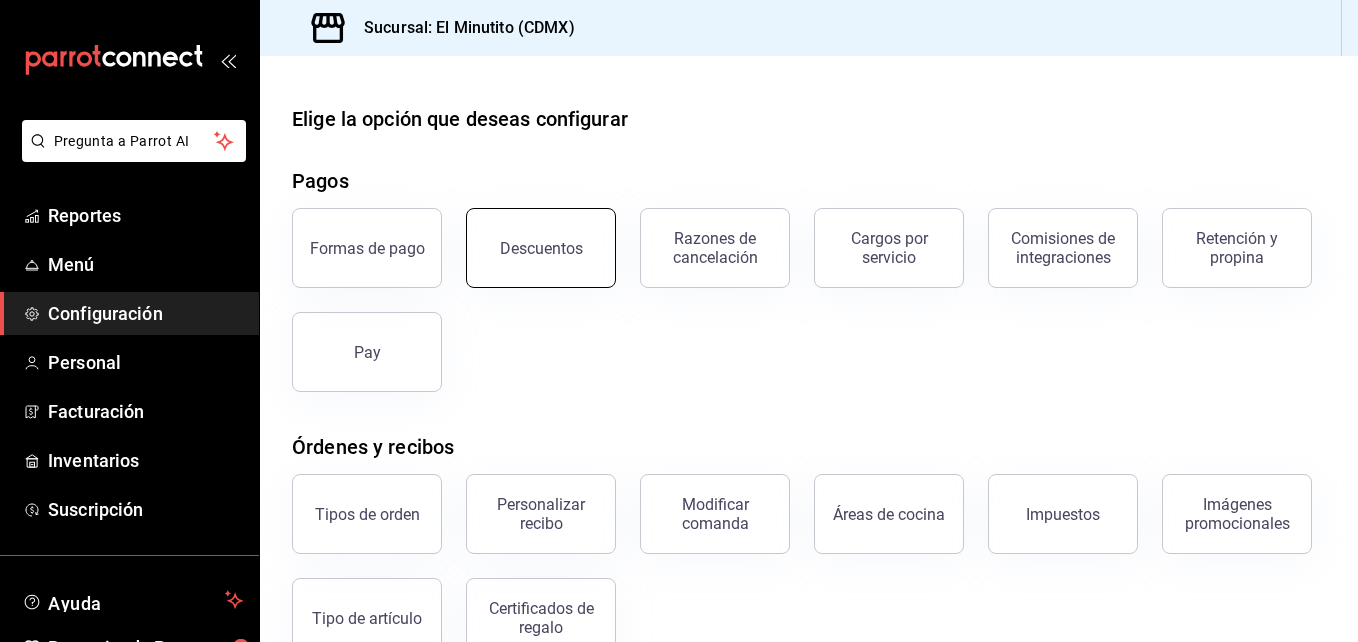click on "Descuentos" at bounding box center [541, 248] 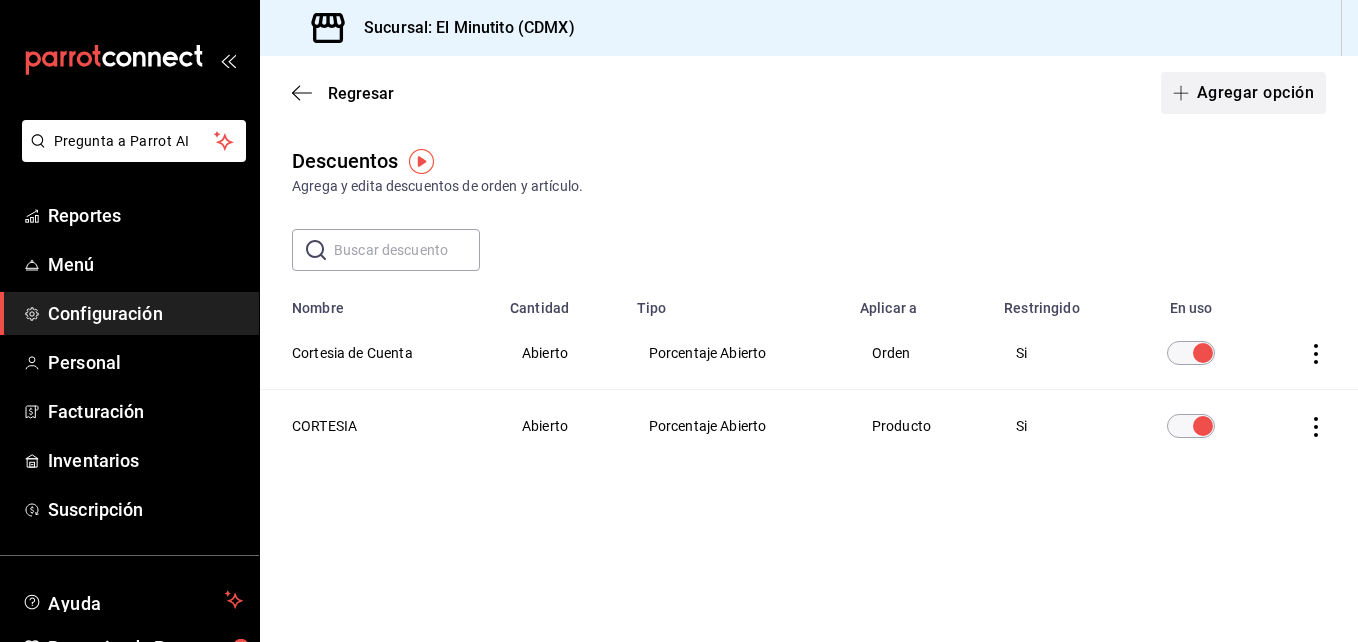 click on "Agregar opción" at bounding box center (1243, 93) 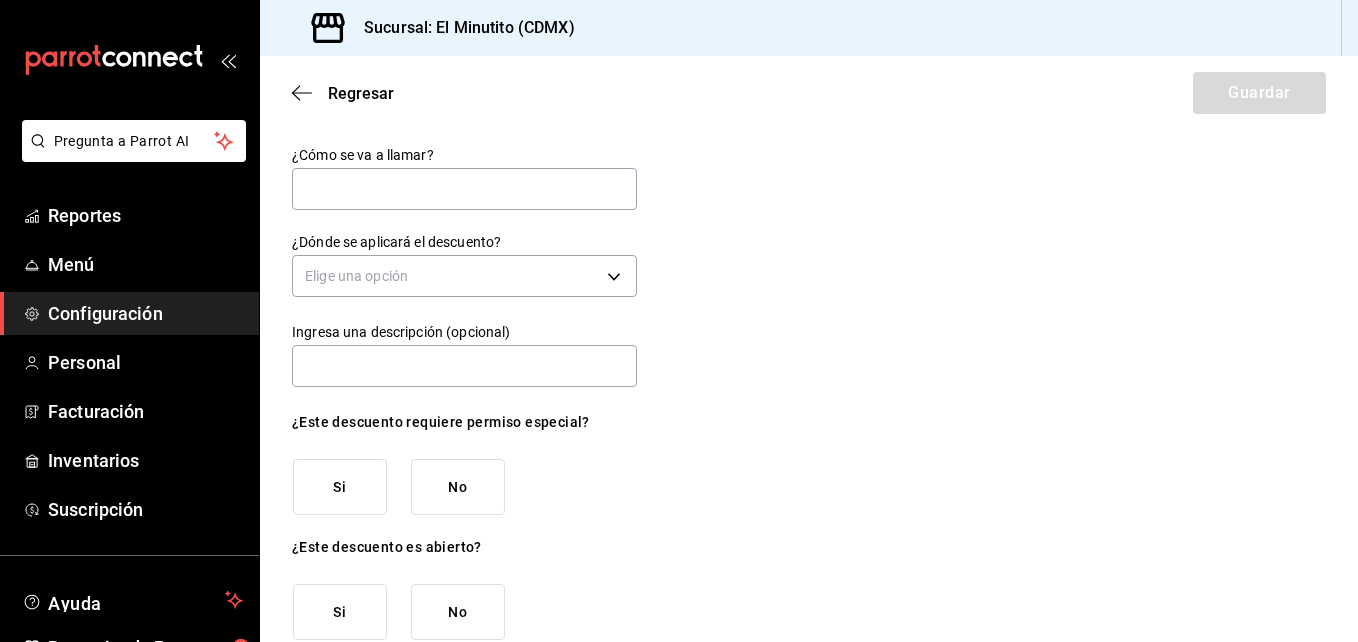 click on "¿Cómo se va a llamar? ¿Dónde se aplicará el descuento? Elige una opción Ingresa una descripción (opcional) ¿Este descuento requiere permiso especial? Si No ¿Este descuento es abierto? Si No ¿Este descuento será aplicado como porcentaje o cantidad? Porcentaje Cantidad" at bounding box center [809, 468] 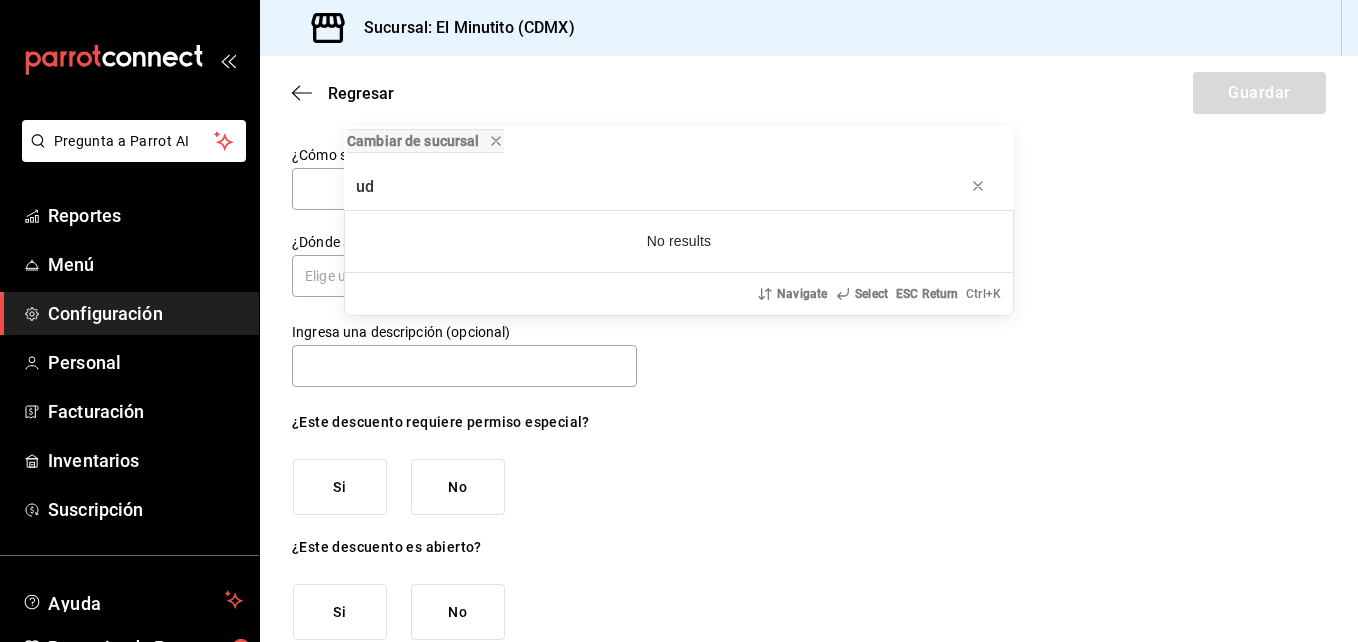 type on "u" 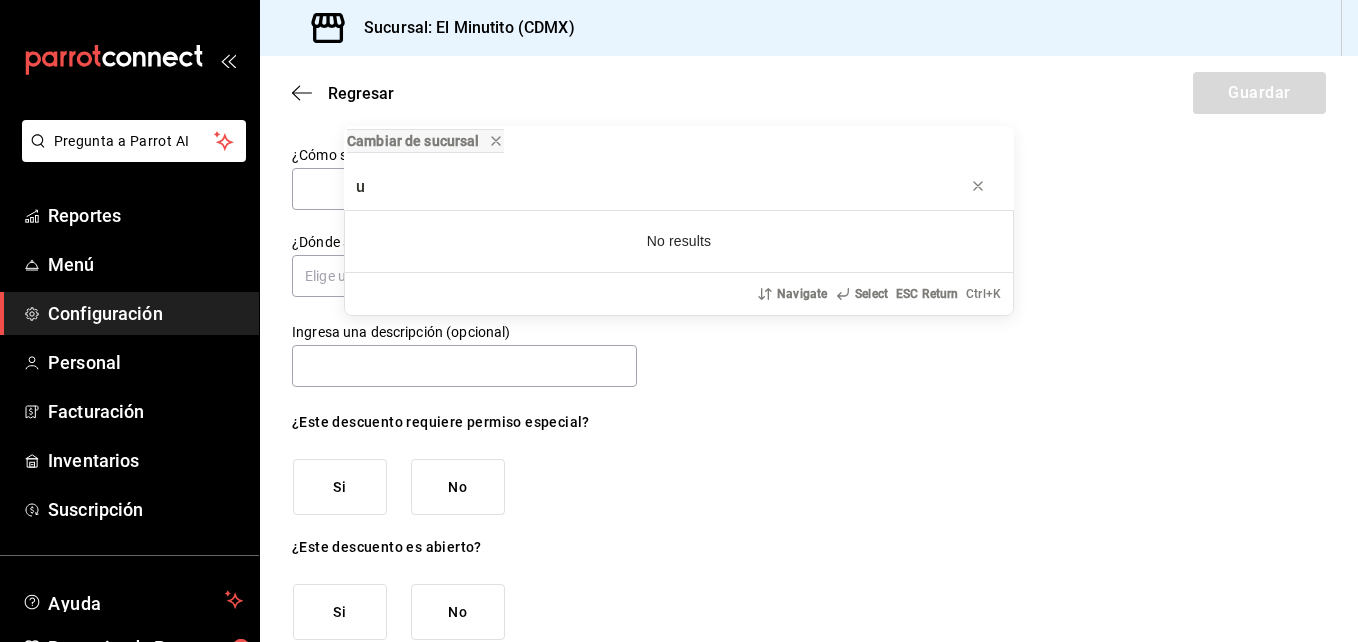type 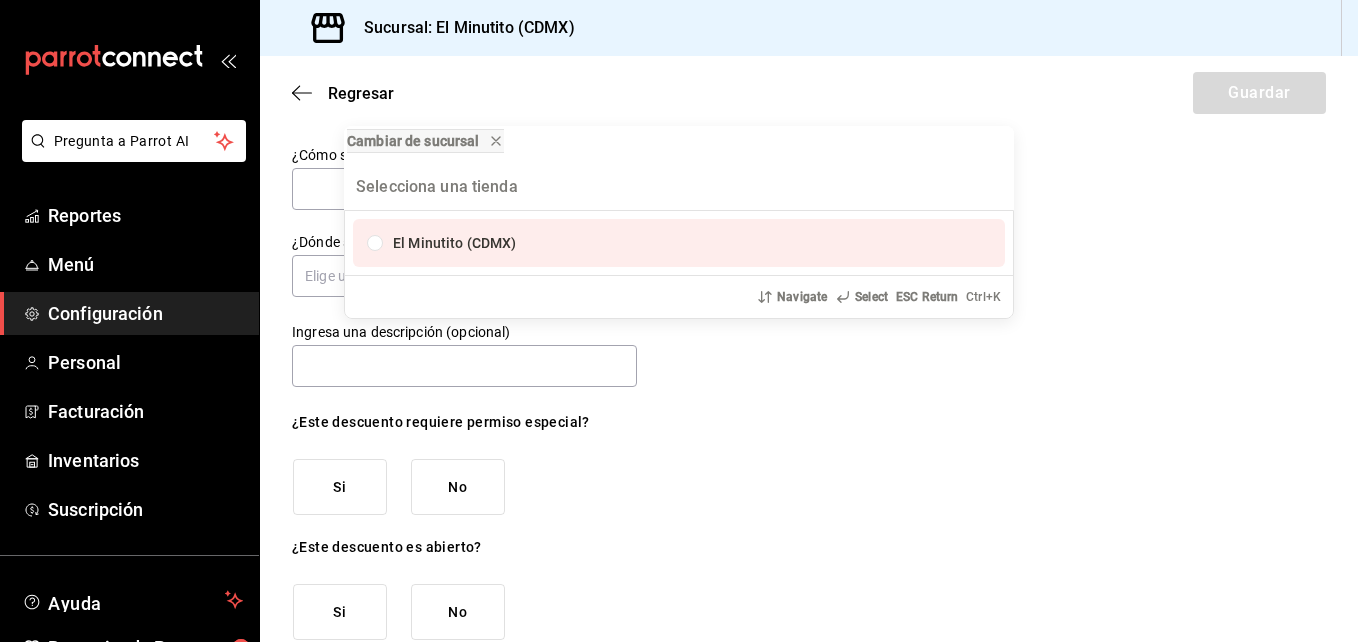 click on "Cambiar de sucursal El Minutito (CDMX) Navigate Select ESC Return Ctrl+ K" at bounding box center (679, 321) 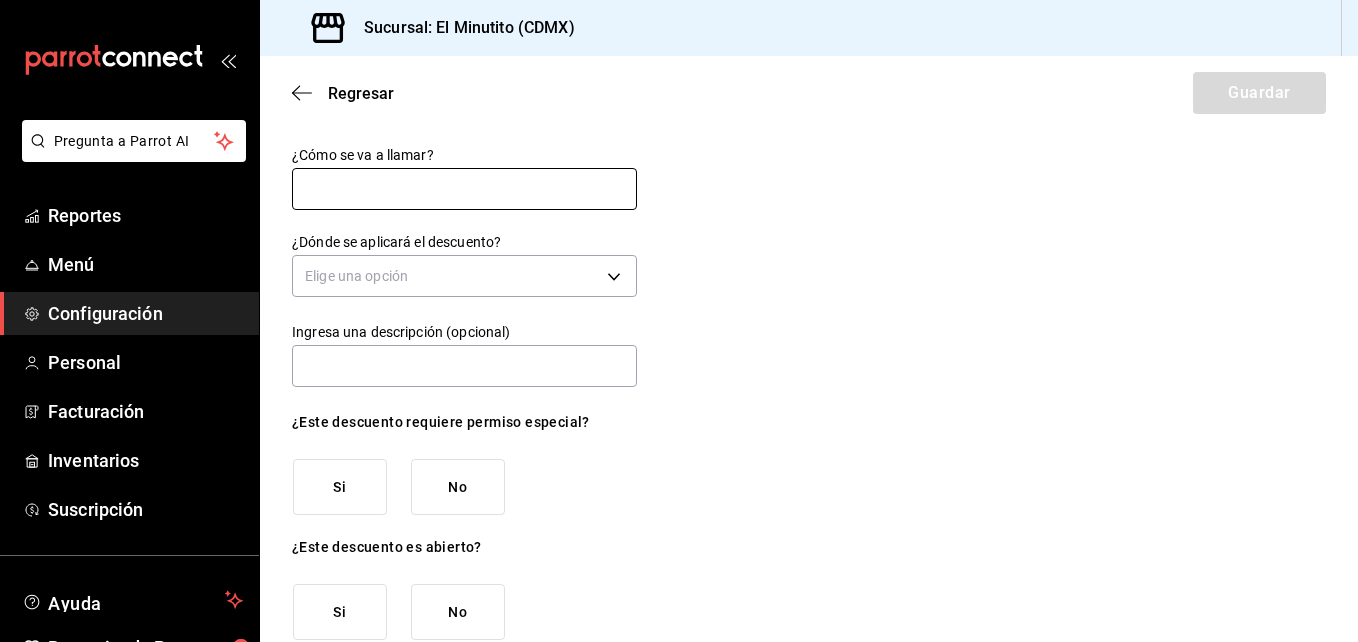 click at bounding box center [464, 189] 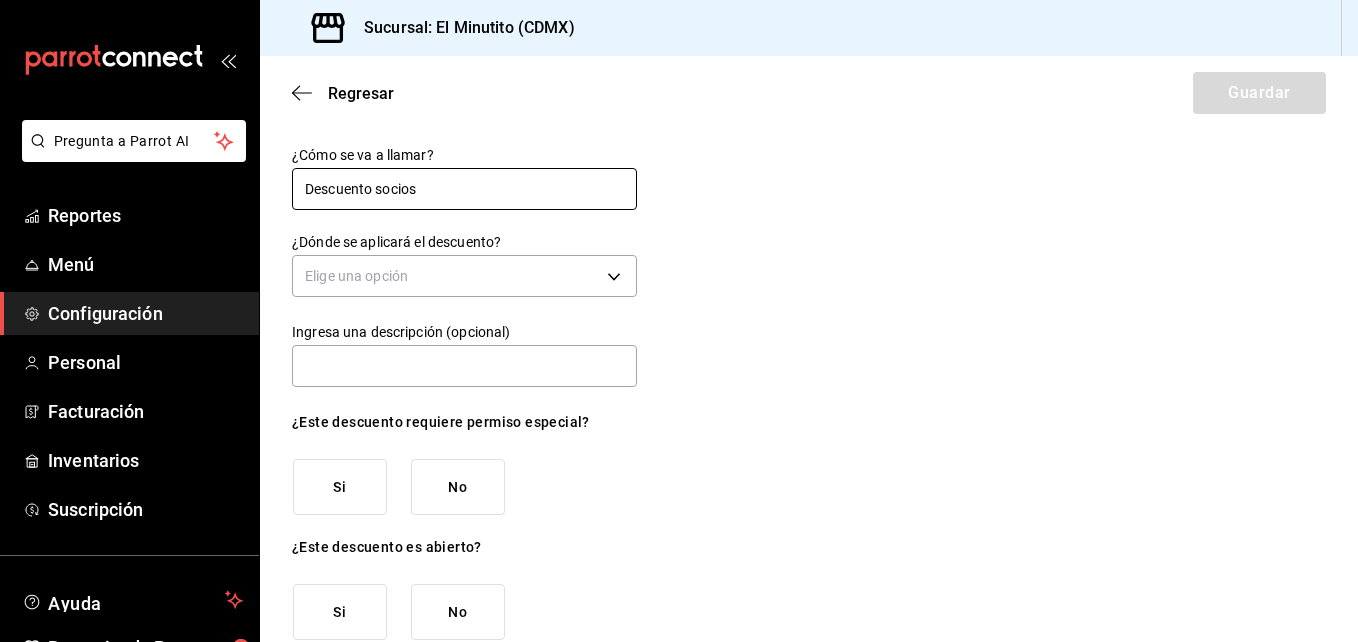type on "Descuento socios" 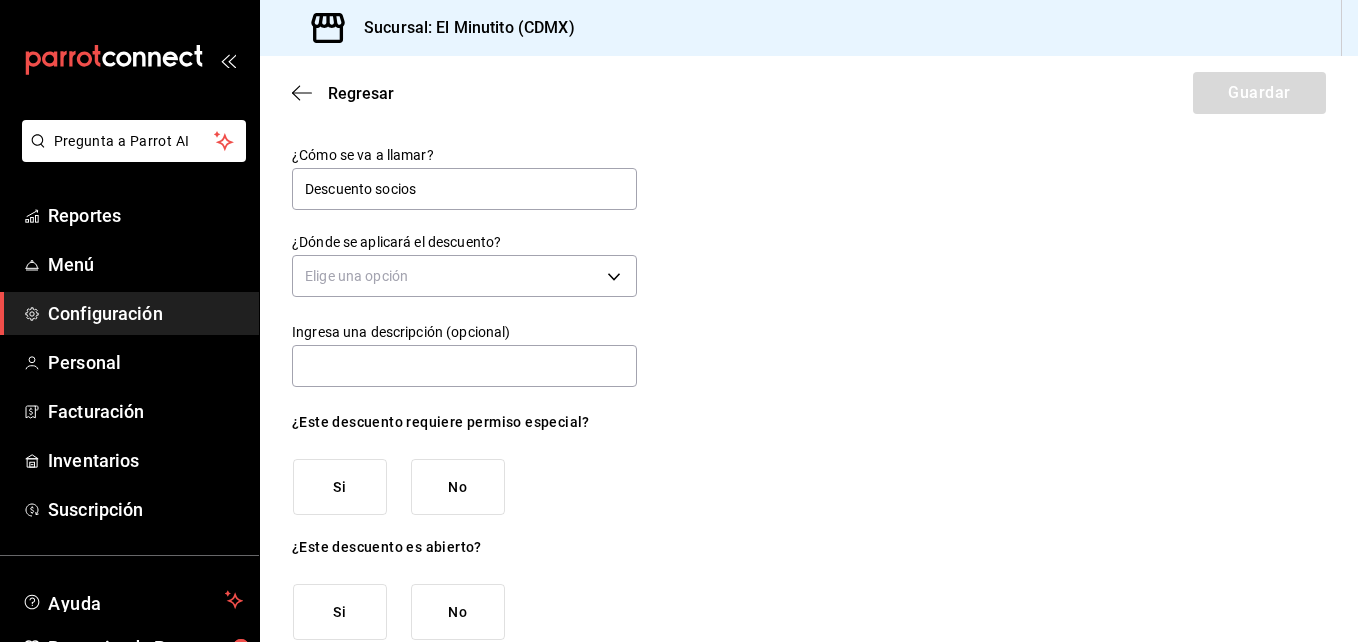 click on "Elige una opción" at bounding box center (464, 273) 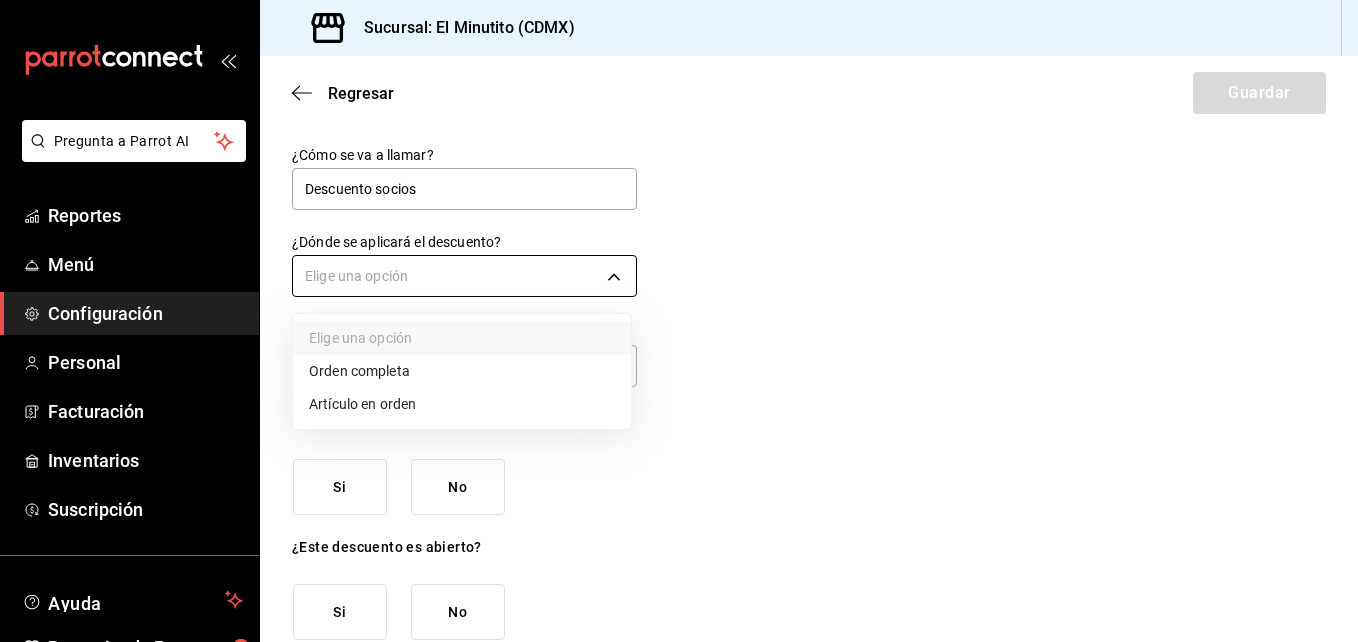 click on "Pregunta a Parrot AI Reportes   Menú   Configuración   Personal   Facturación   Inventarios   Suscripción   Ayuda Recomienda Parrot   [PERSON_NAME]   Sugerir nueva función   Sucursal: El Minutito (CDMX) Regresar Guardar ¿Cómo se va a llamar? Descuento socios ¿Dónde se aplicará el descuento? Elige una opción Ingresa una descripción (opcional) ¿Este descuento requiere permiso especial? Si No ¿Este descuento es abierto? Si No ¿Este descuento será aplicado como porcentaje o cantidad? Porcentaje Cantidad GANA 1 MES GRATIS EN TU SUSCRIPCIÓN AQUÍ ¿Recuerdas cómo empezó tu restaurante?
[DATE] puedes ayudar a un colega a tener el mismo cambio que tú viviste.
Recomienda Parrot directamente desde tu Portal Administrador.
Es fácil y rápido.
🎁 Por cada restaurante que se una, ganas 1 mes gratis. Pregunta a Parrot AI Reportes   Menú   Configuración   Personal   Facturación   Inventarios   Suscripción   Ayuda Recomienda Parrot   [PERSON_NAME]   Sugerir nueva función   Visitar centro de ayuda" at bounding box center (679, 321) 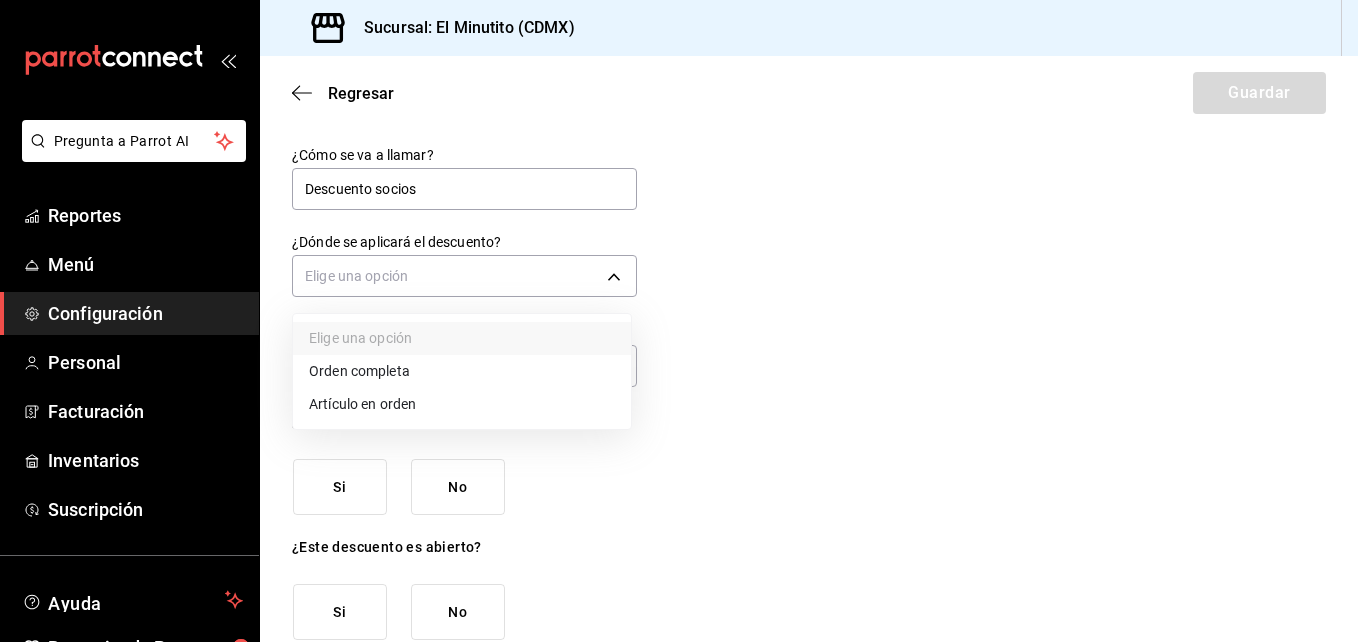 click on "Orden completa" at bounding box center (462, 371) 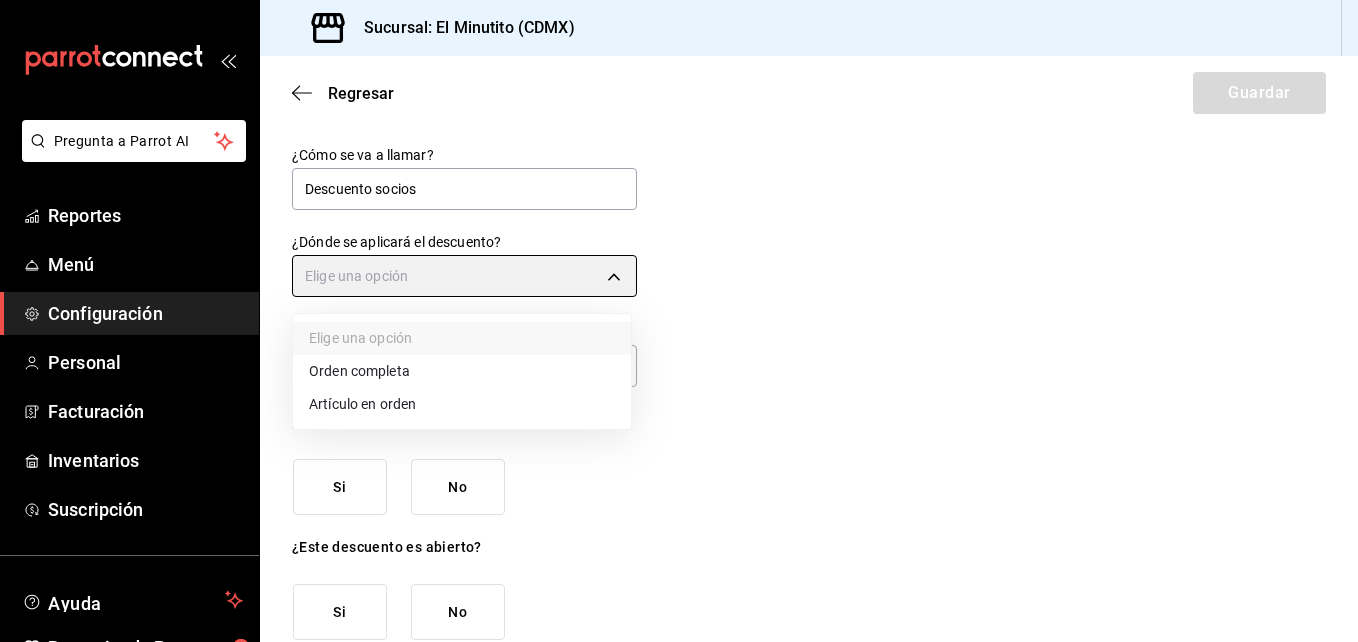 type on "ORDER" 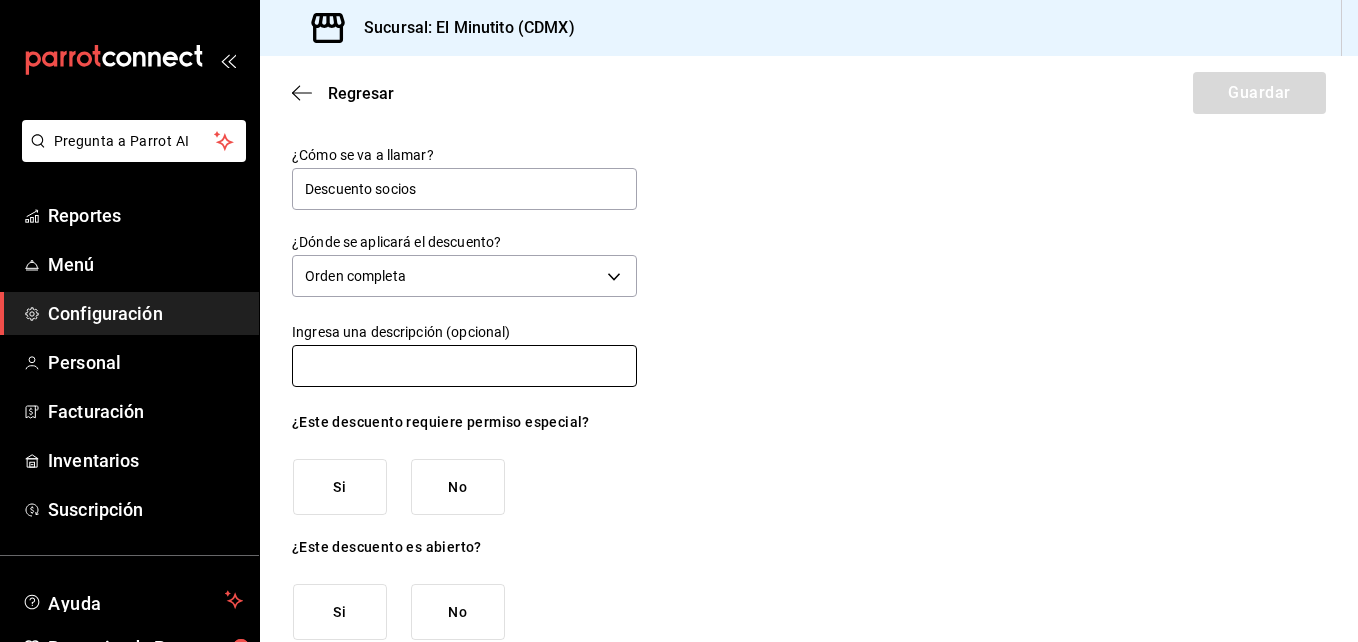 click at bounding box center (464, 366) 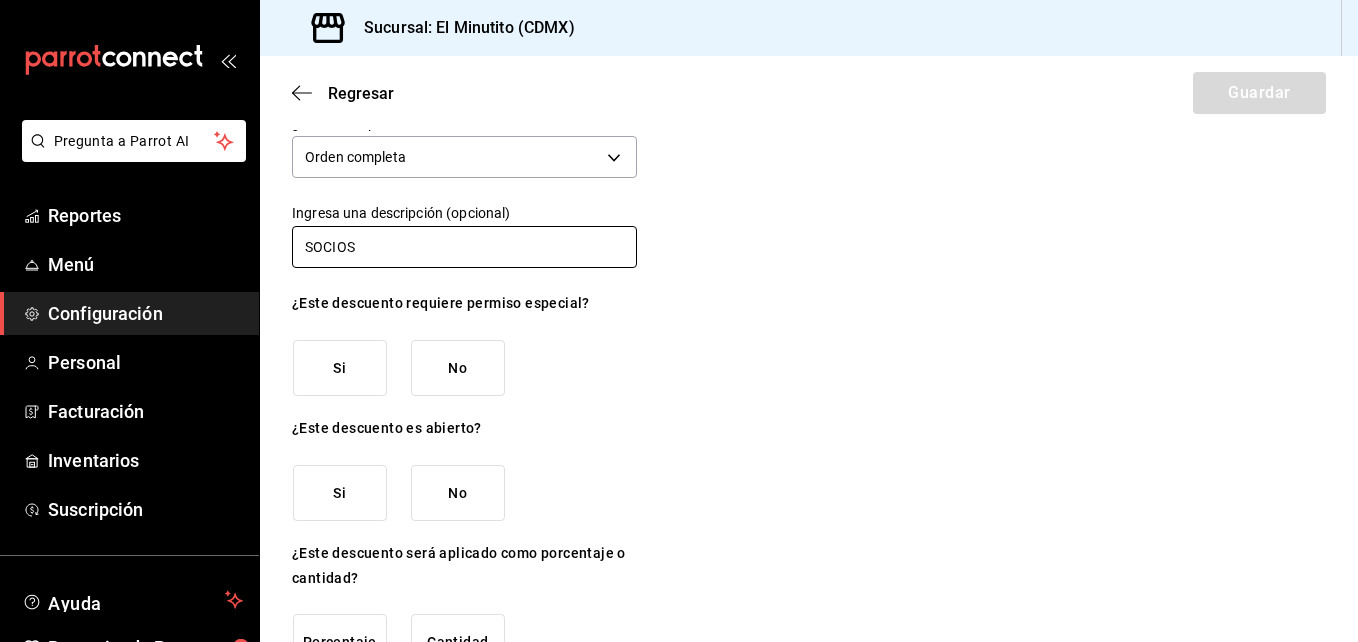 scroll, scrollTop: 126, scrollLeft: 0, axis: vertical 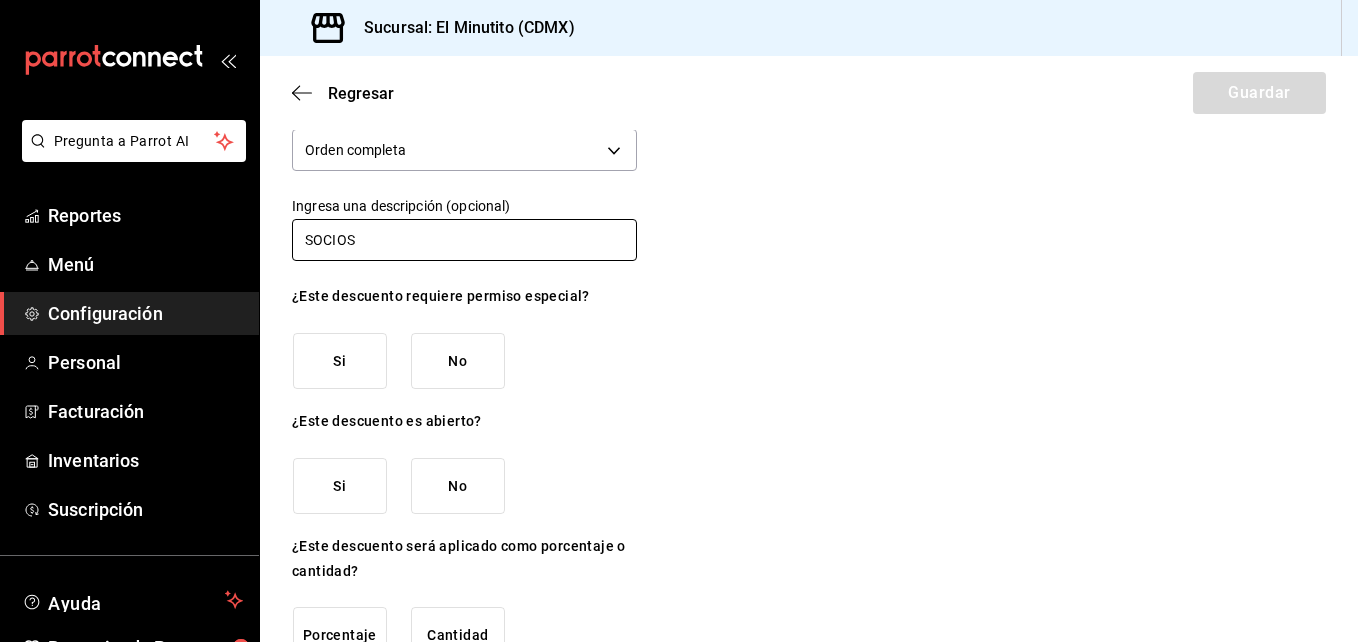 type on "SOCIOS" 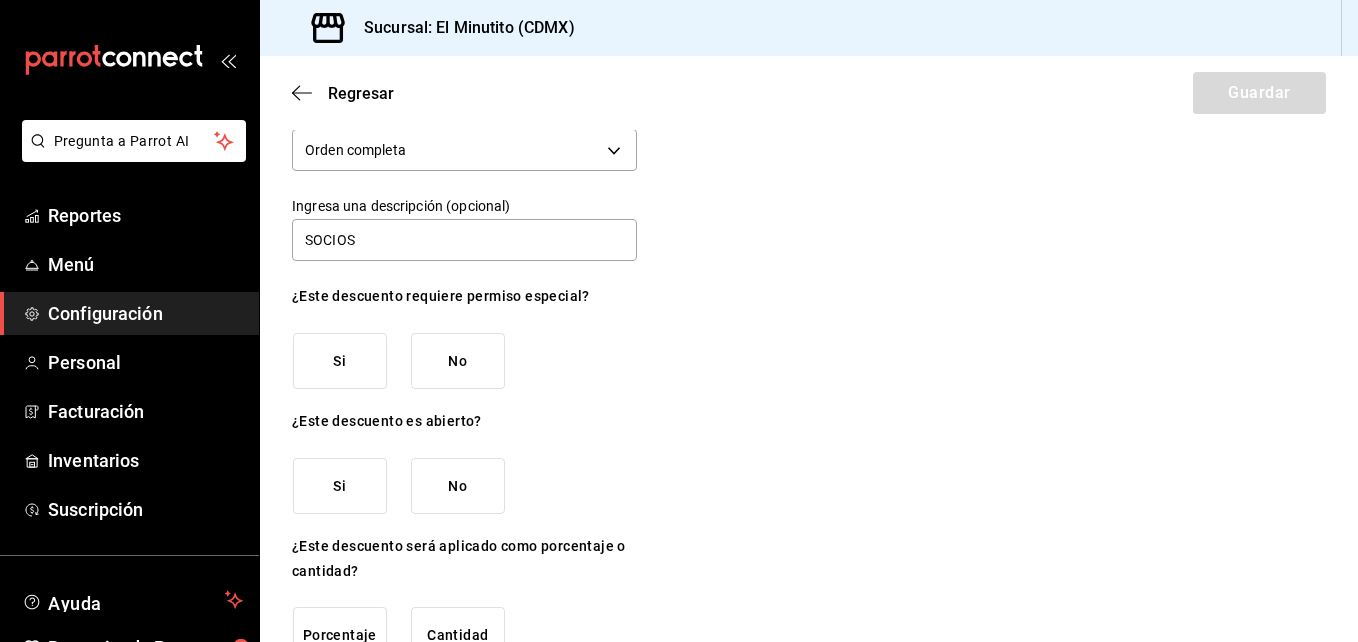 click on "Si" at bounding box center (340, 361) 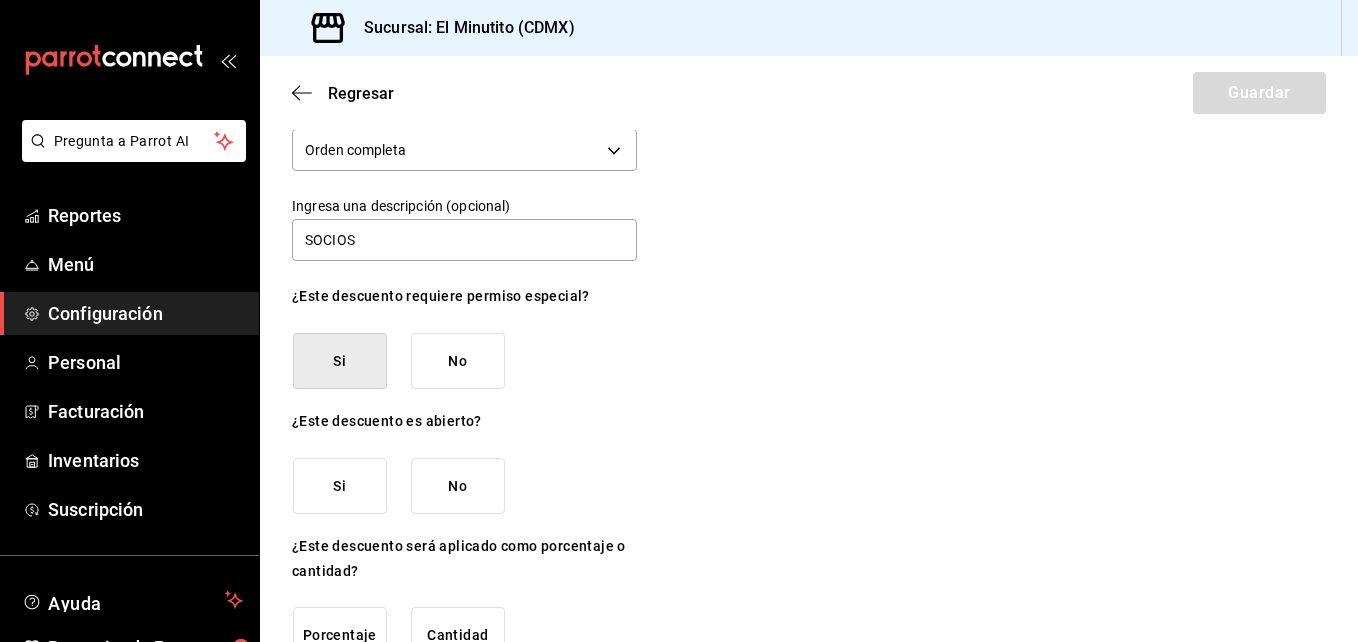 click on "No" at bounding box center (458, 486) 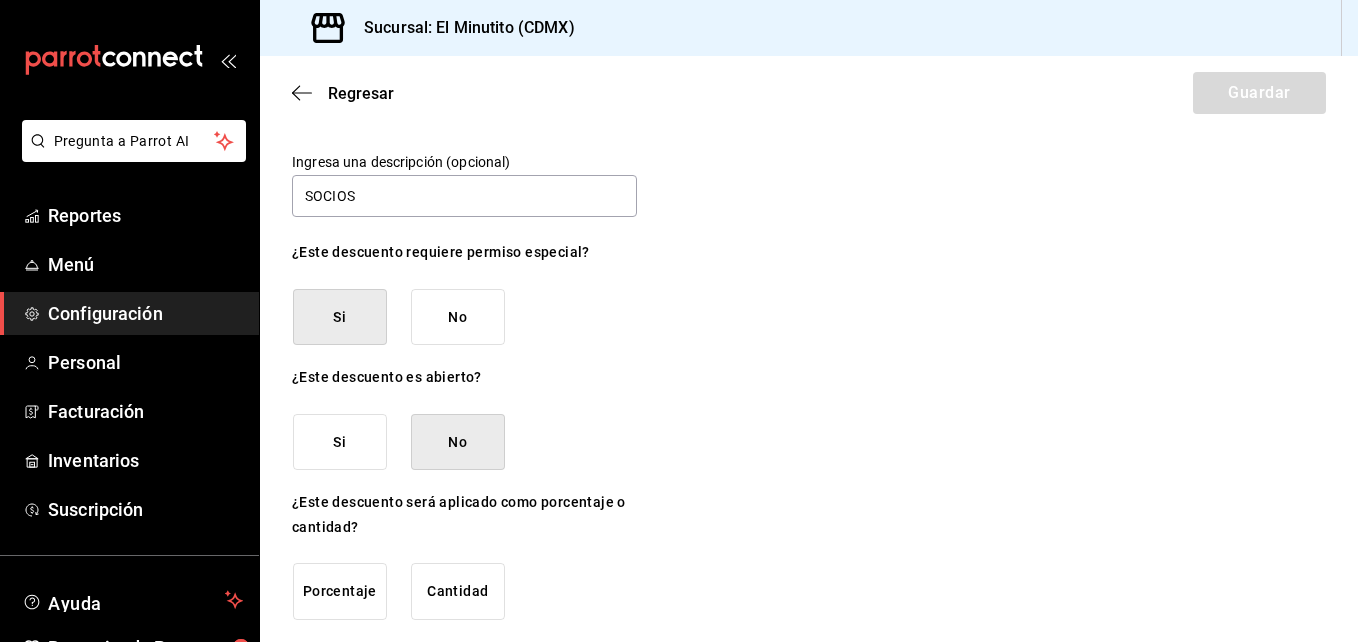 scroll, scrollTop: 180, scrollLeft: 0, axis: vertical 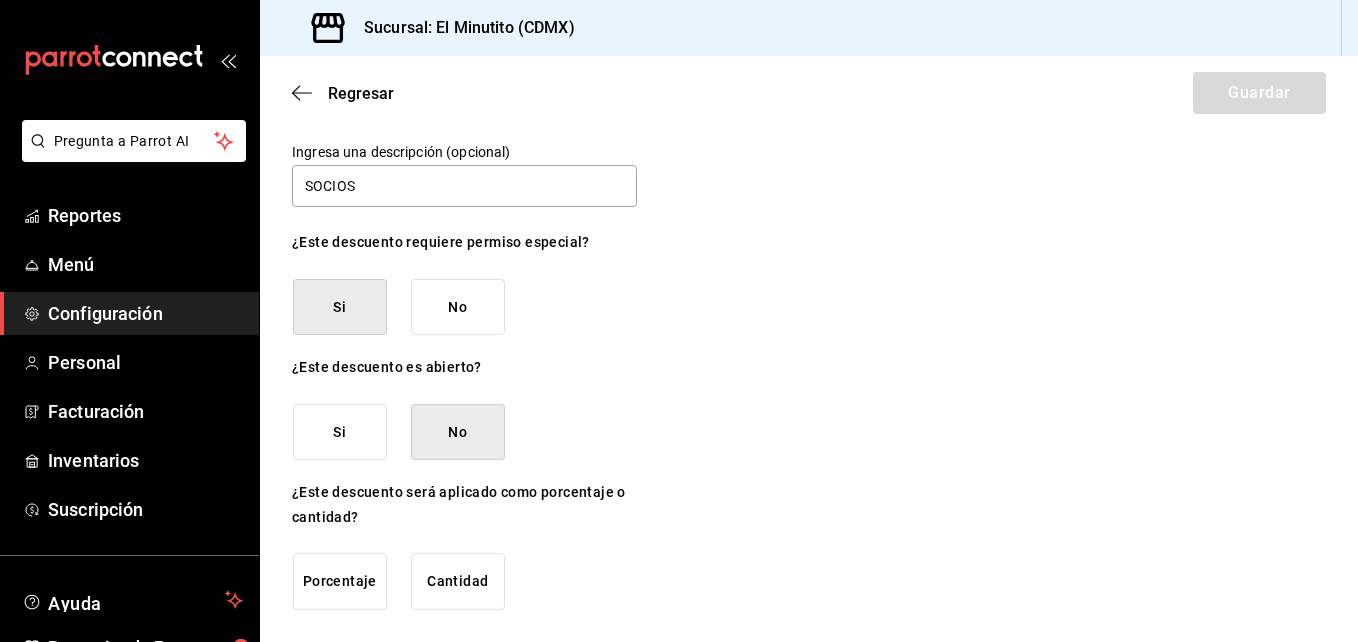 click on "Porcentaje" at bounding box center (340, 581) 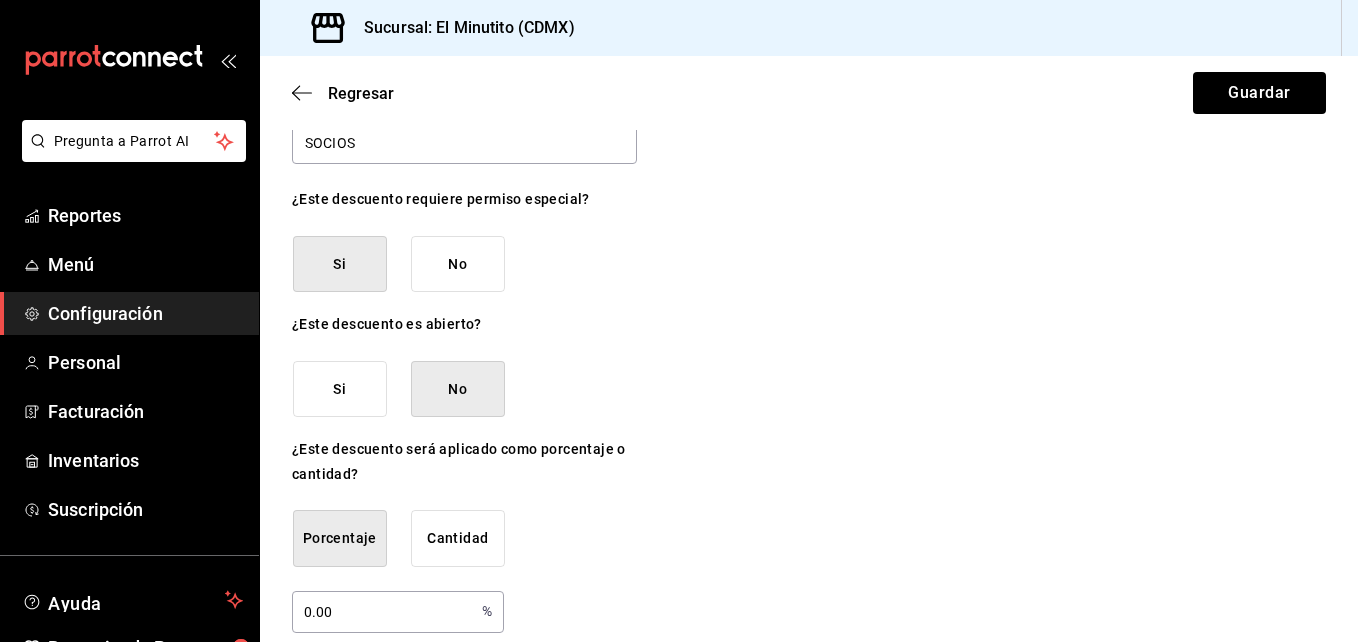 scroll, scrollTop: 246, scrollLeft: 0, axis: vertical 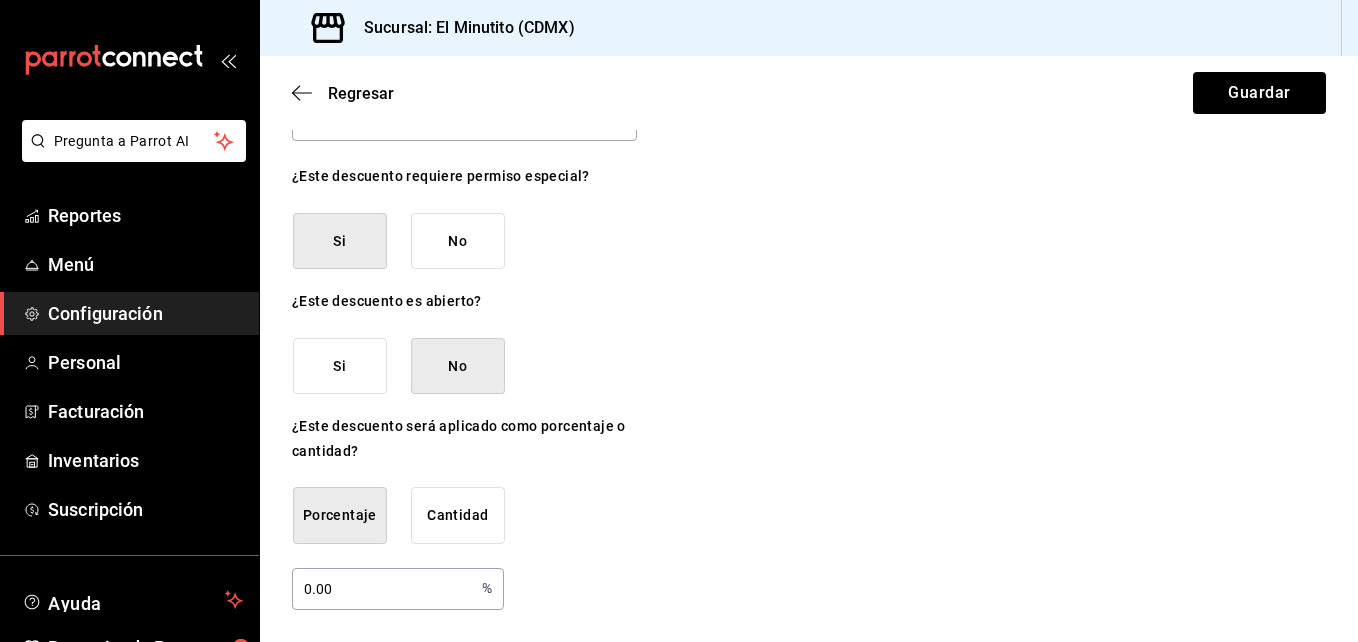 click on "0.00" at bounding box center [383, 588] 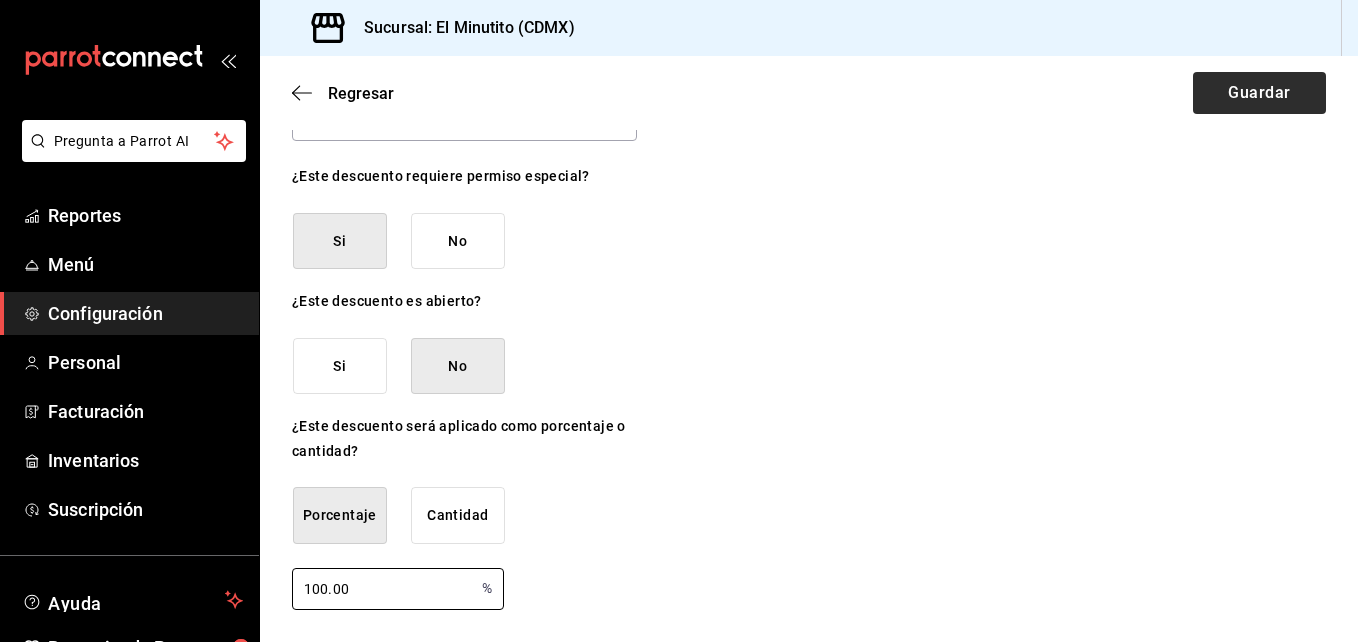 type on "100.00" 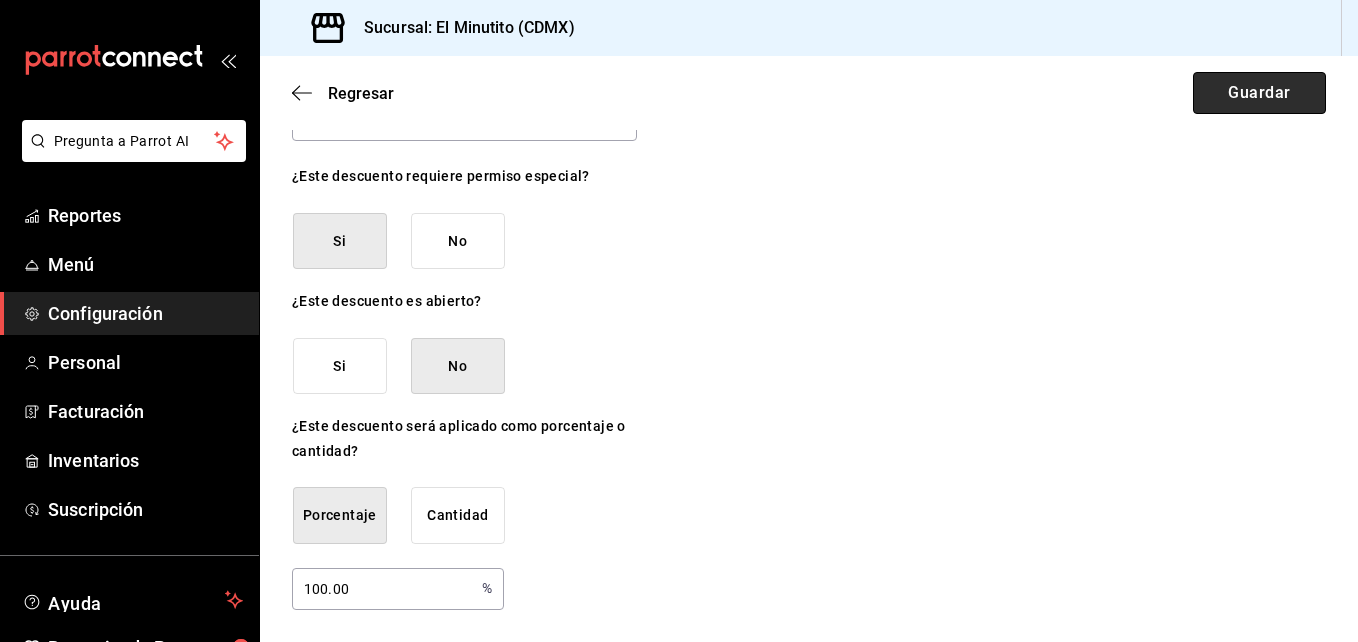 click on "Guardar" at bounding box center (1259, 93) 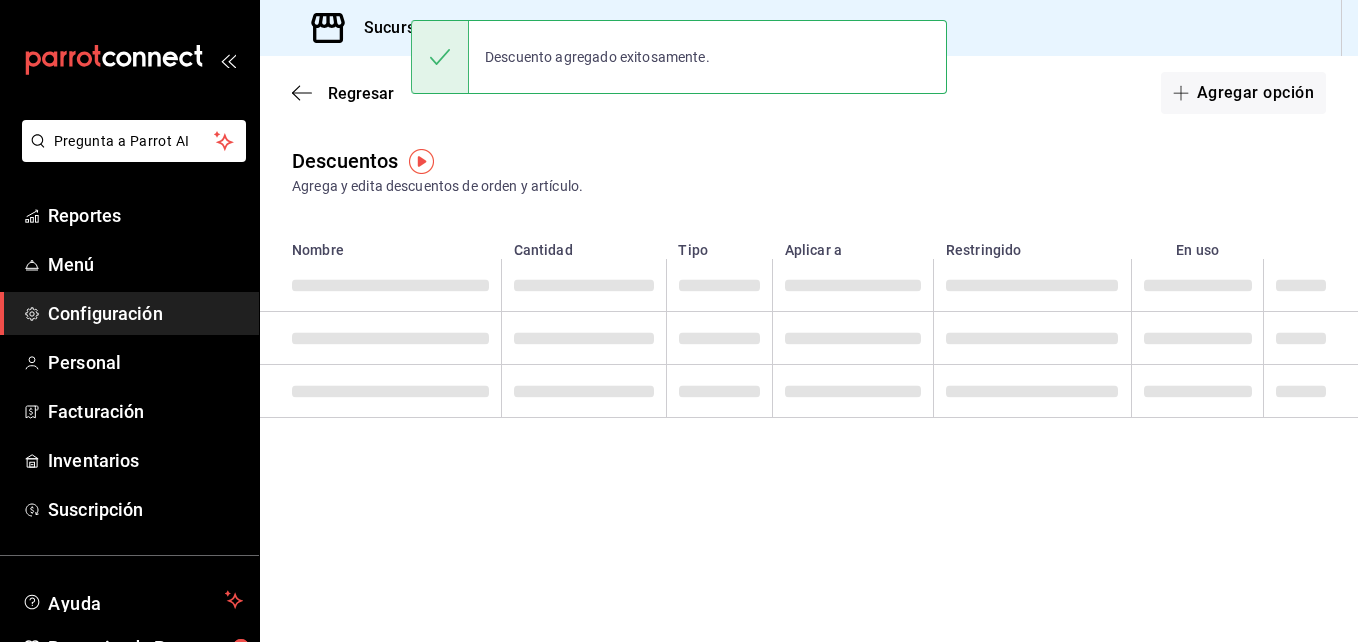 scroll, scrollTop: 0, scrollLeft: 0, axis: both 